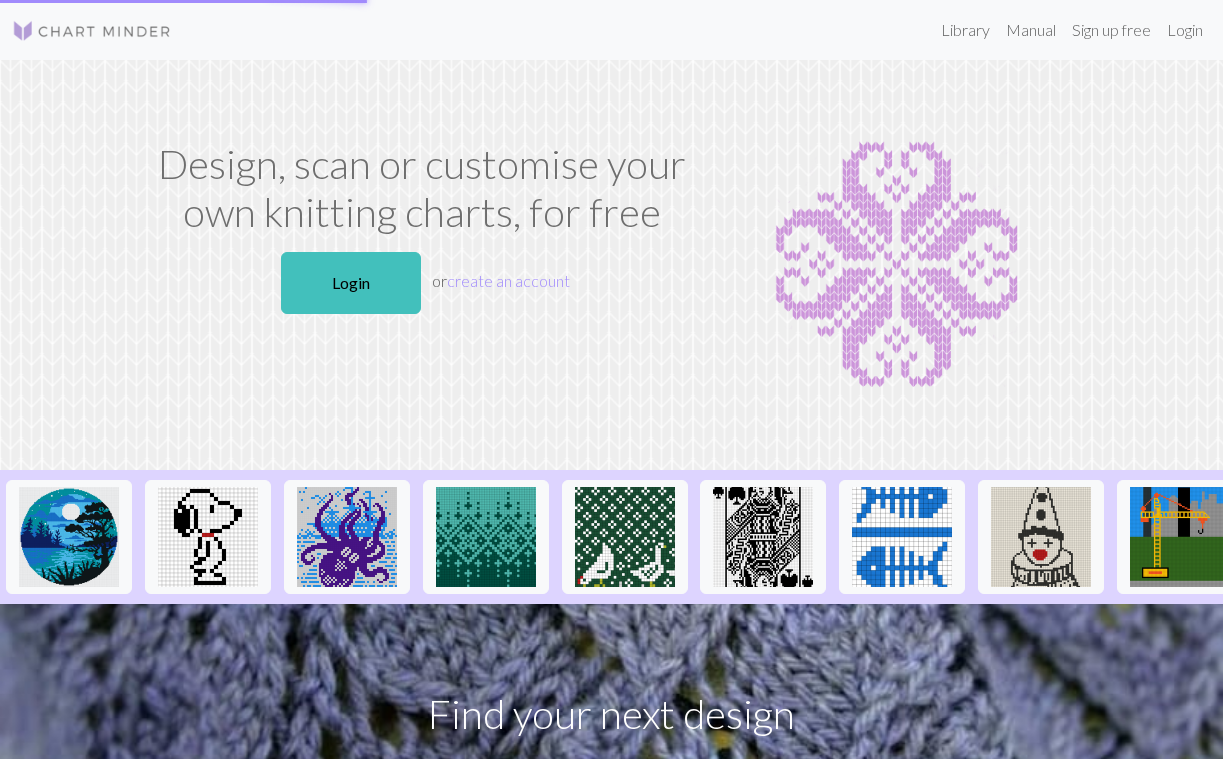 scroll, scrollTop: 0, scrollLeft: 0, axis: both 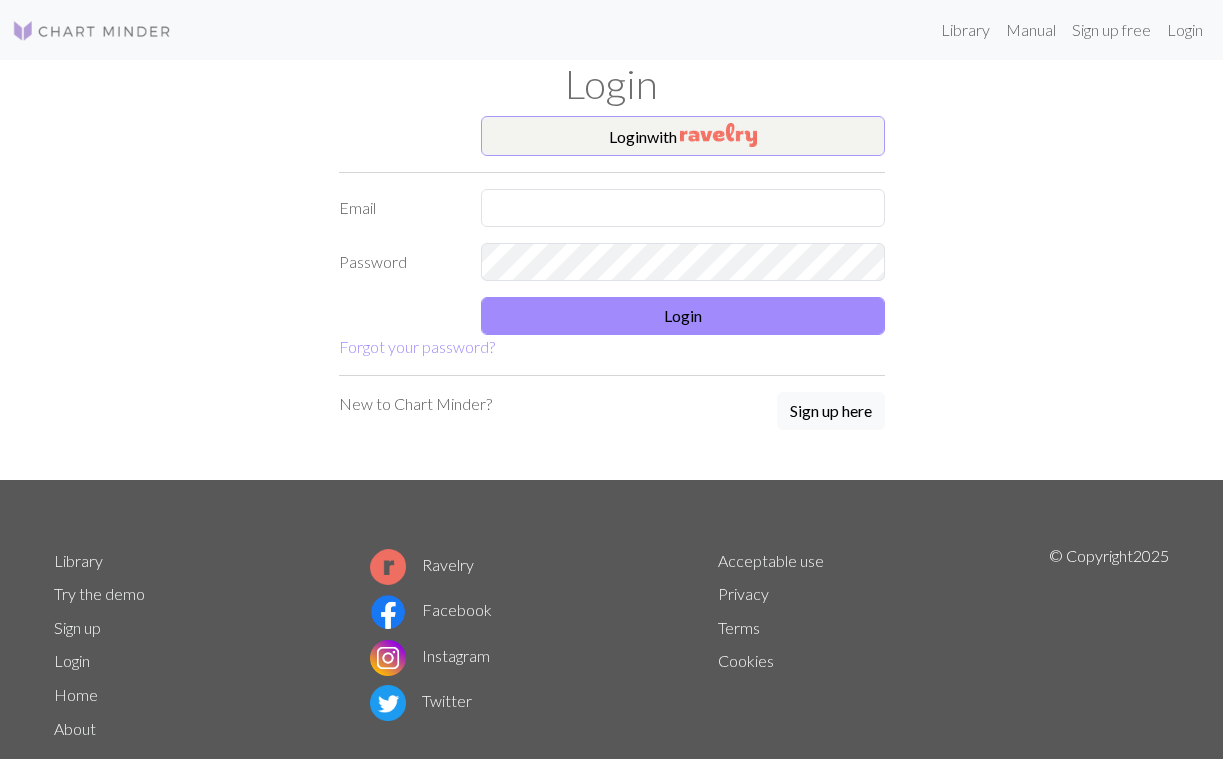 click at bounding box center [718, 135] 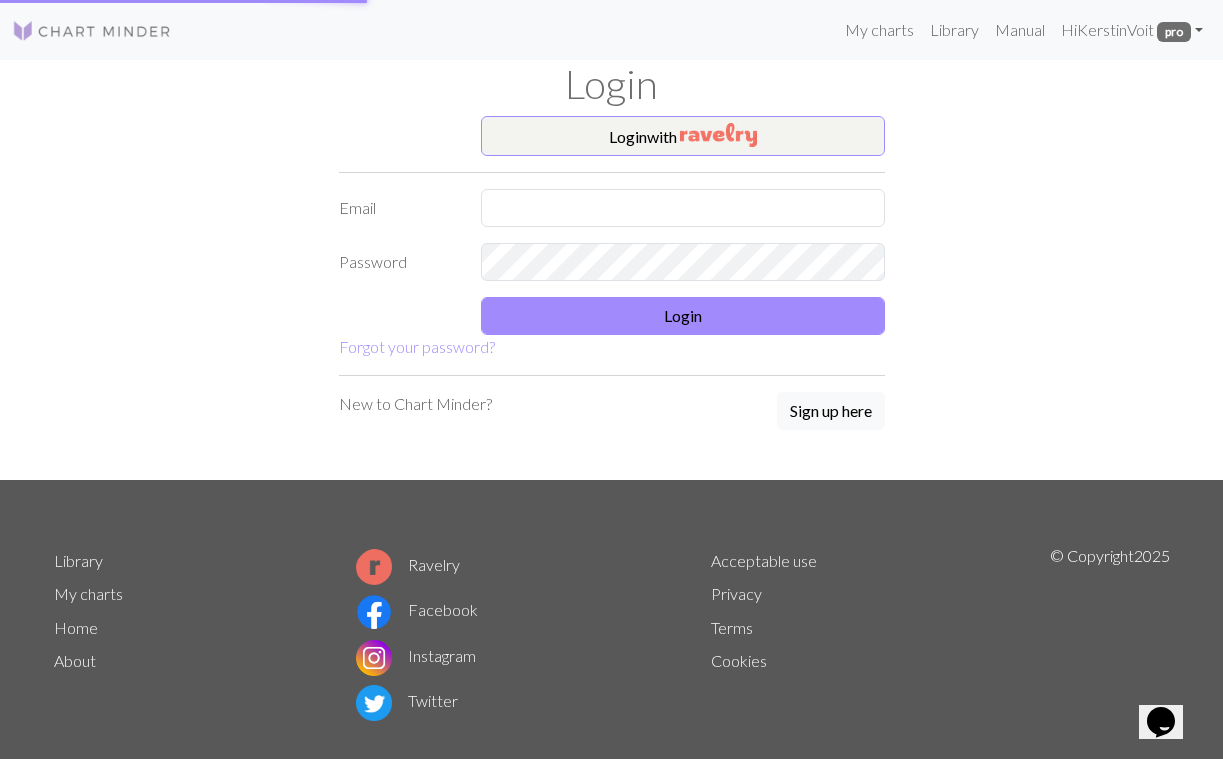 scroll, scrollTop: 0, scrollLeft: 0, axis: both 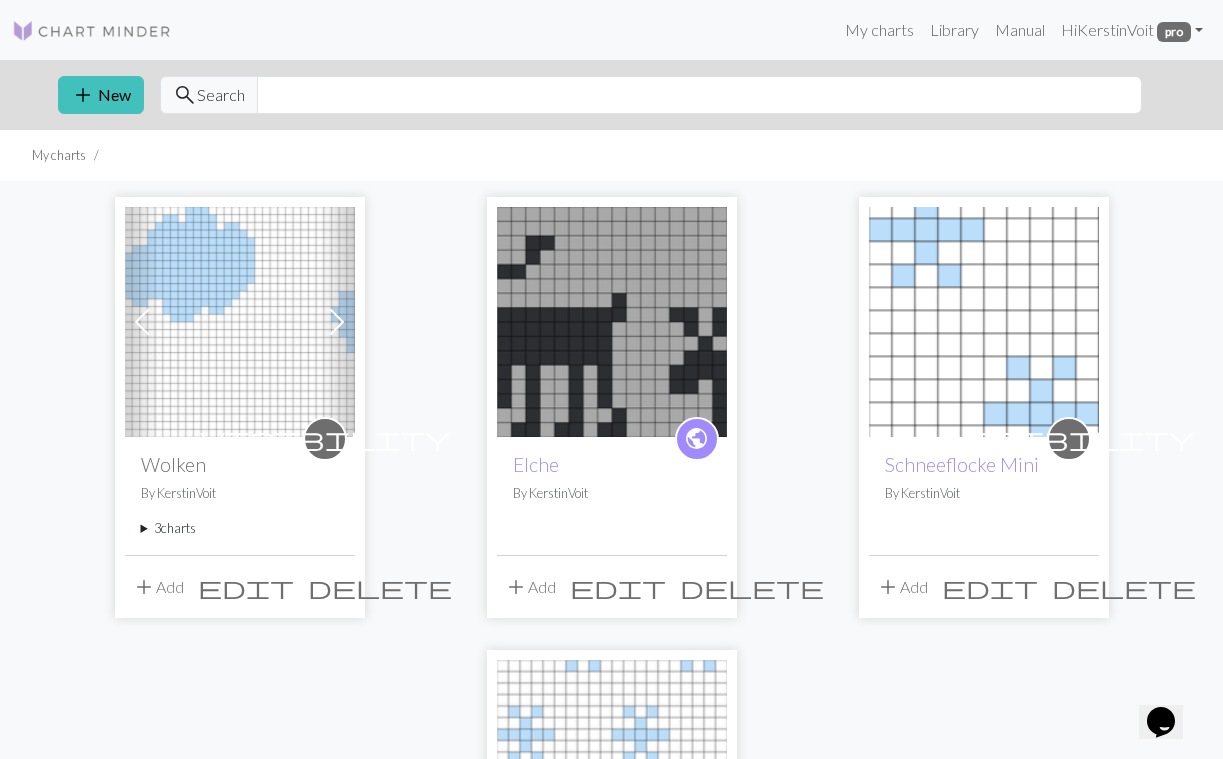 click at bounding box center (240, 322) 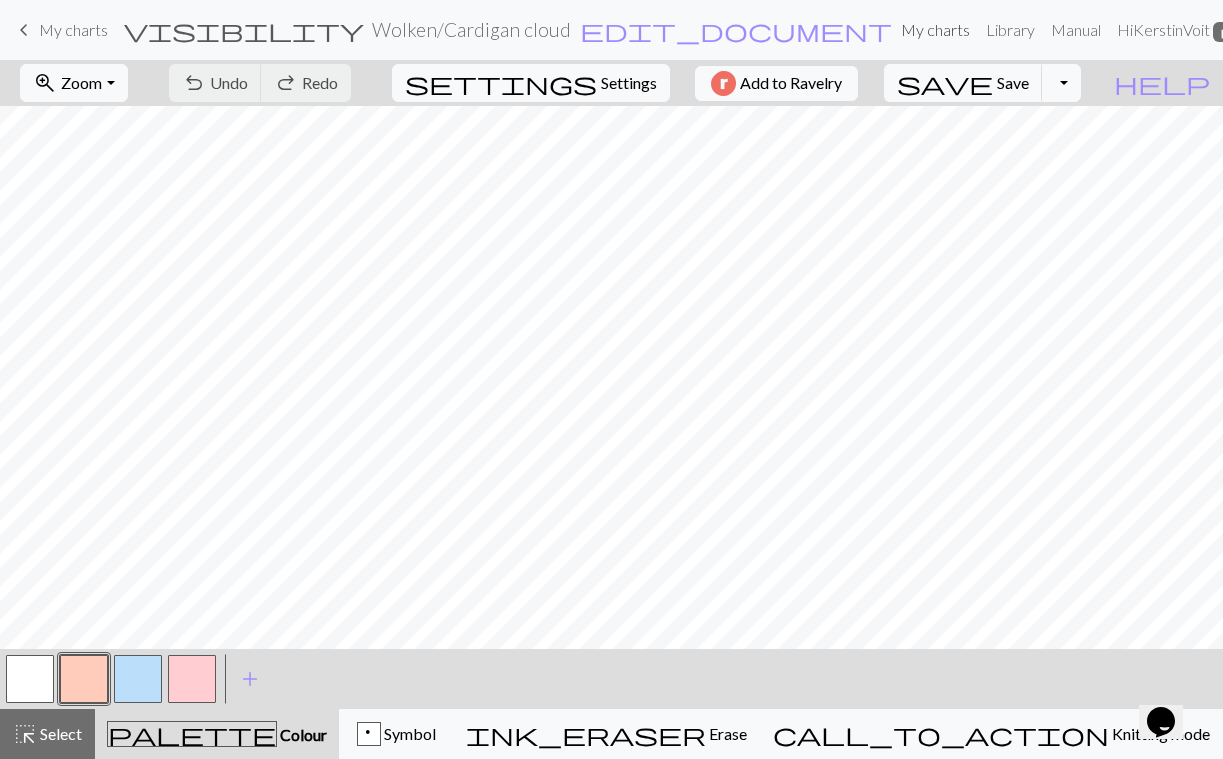 click on "help" at bounding box center (1162, 83) 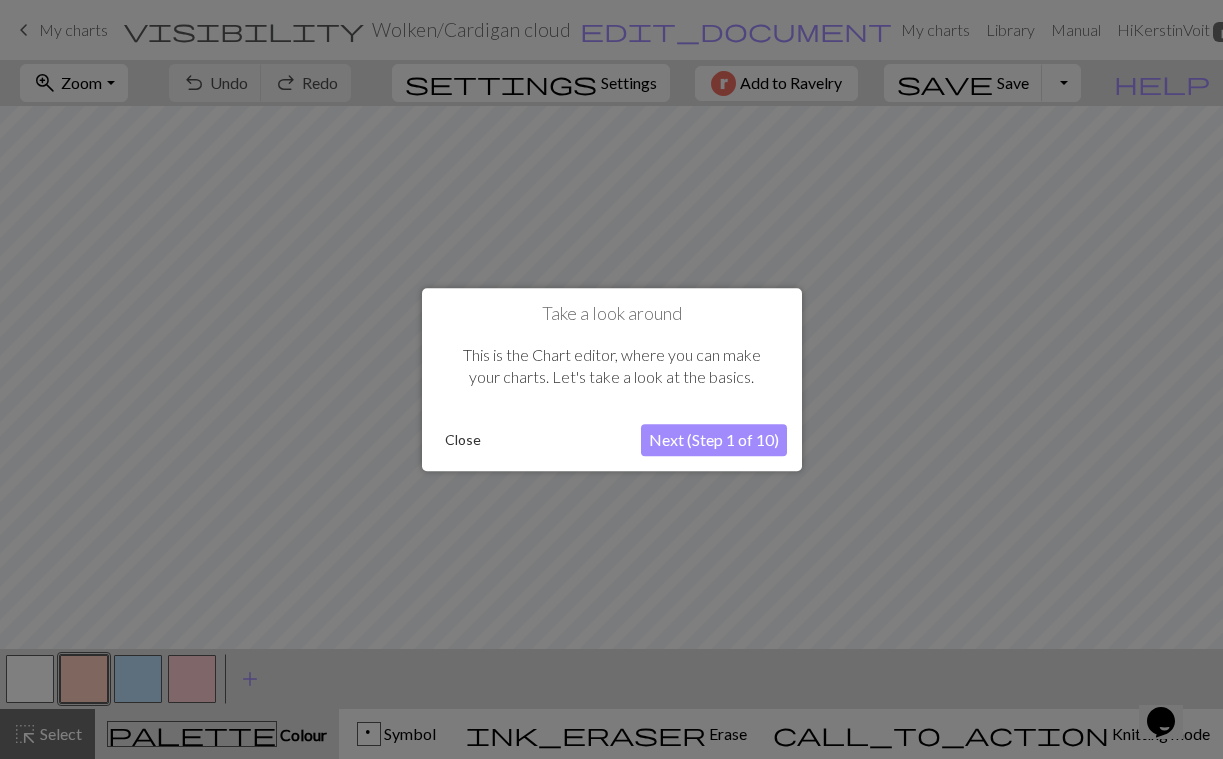 click on "Close" at bounding box center (463, 440) 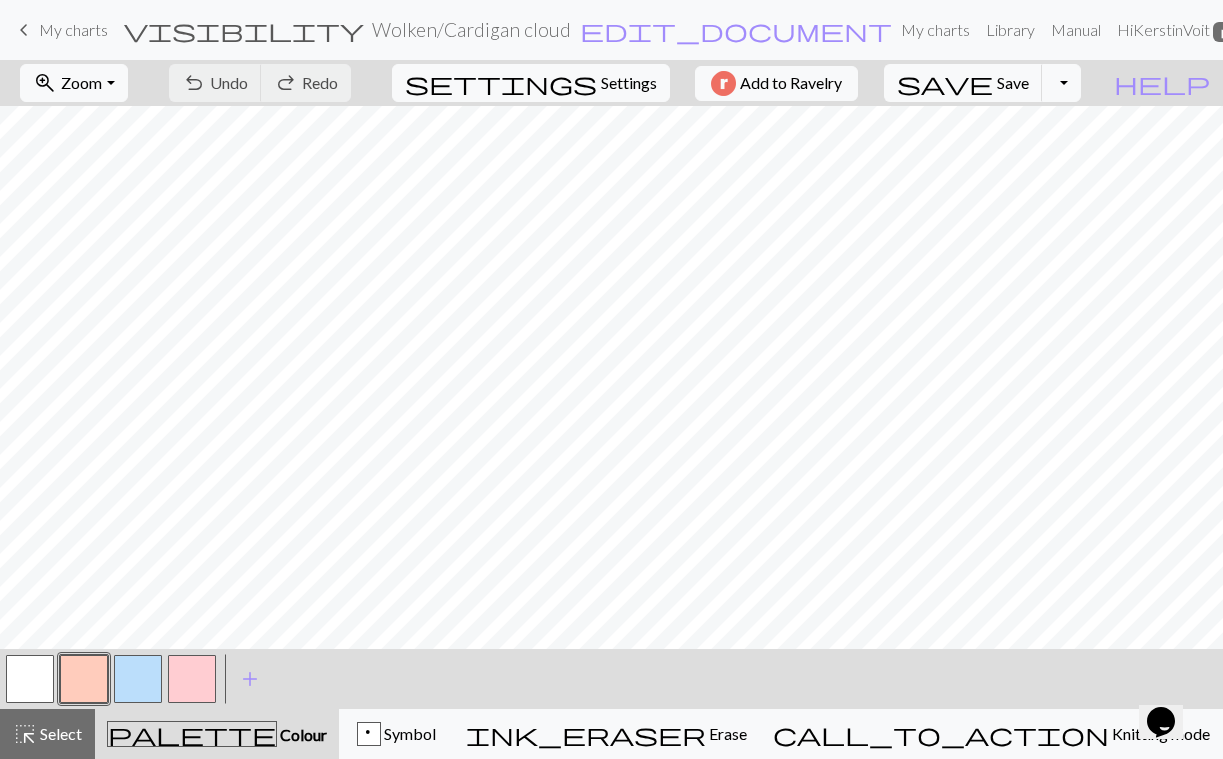 click on "undo Undo Undo redo Redo Redo" at bounding box center [260, 83] 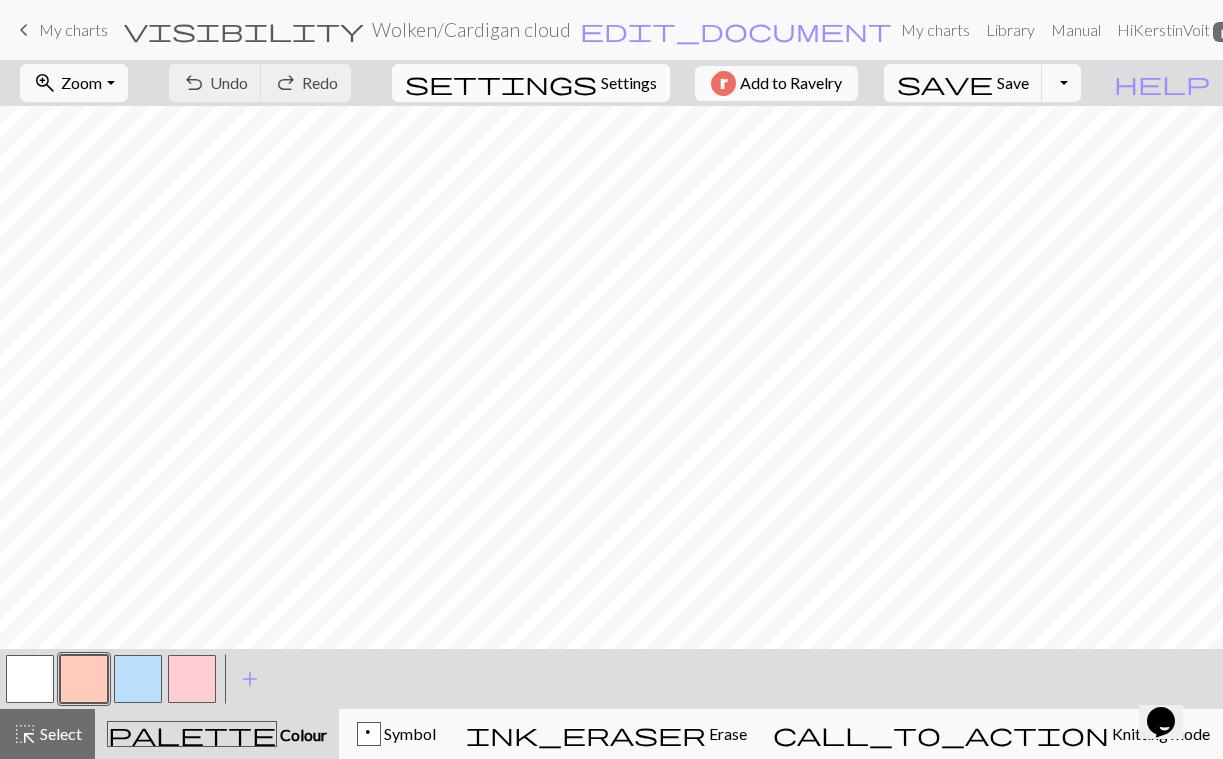 click on "Settings" at bounding box center [629, 83] 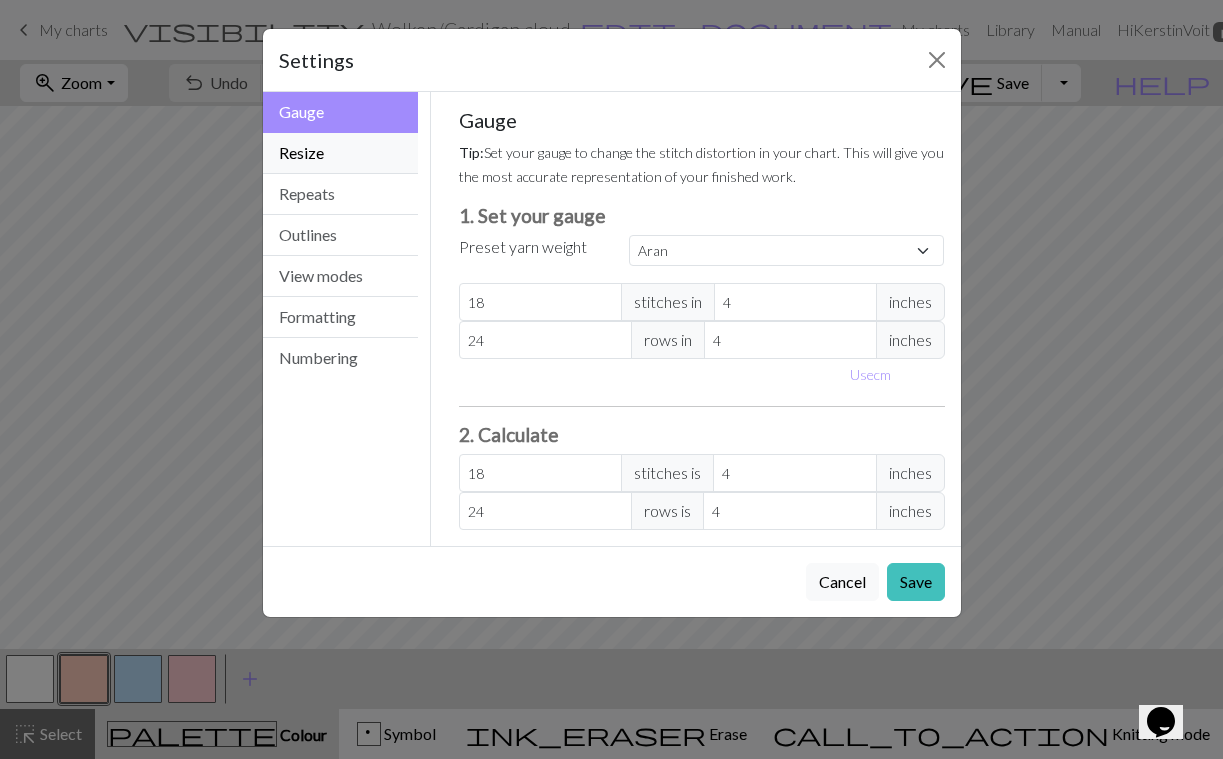 click on "Resize" at bounding box center [341, 153] 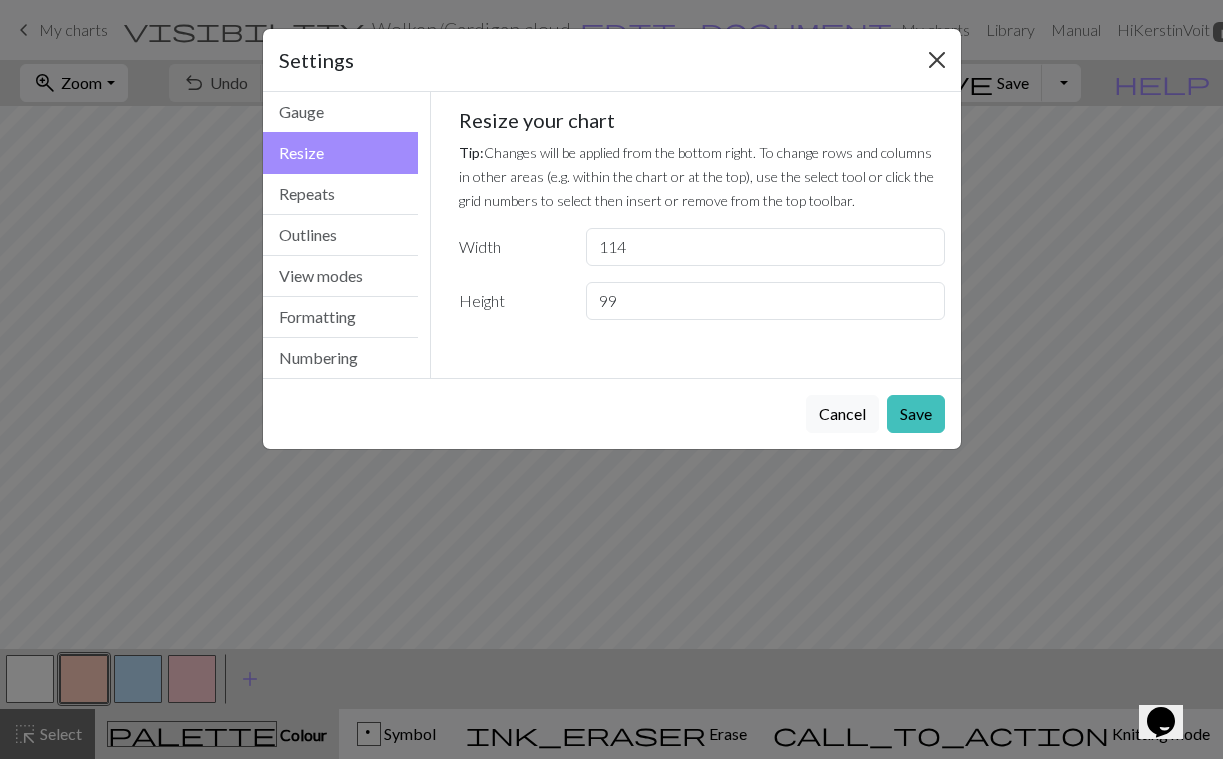 click at bounding box center [937, 60] 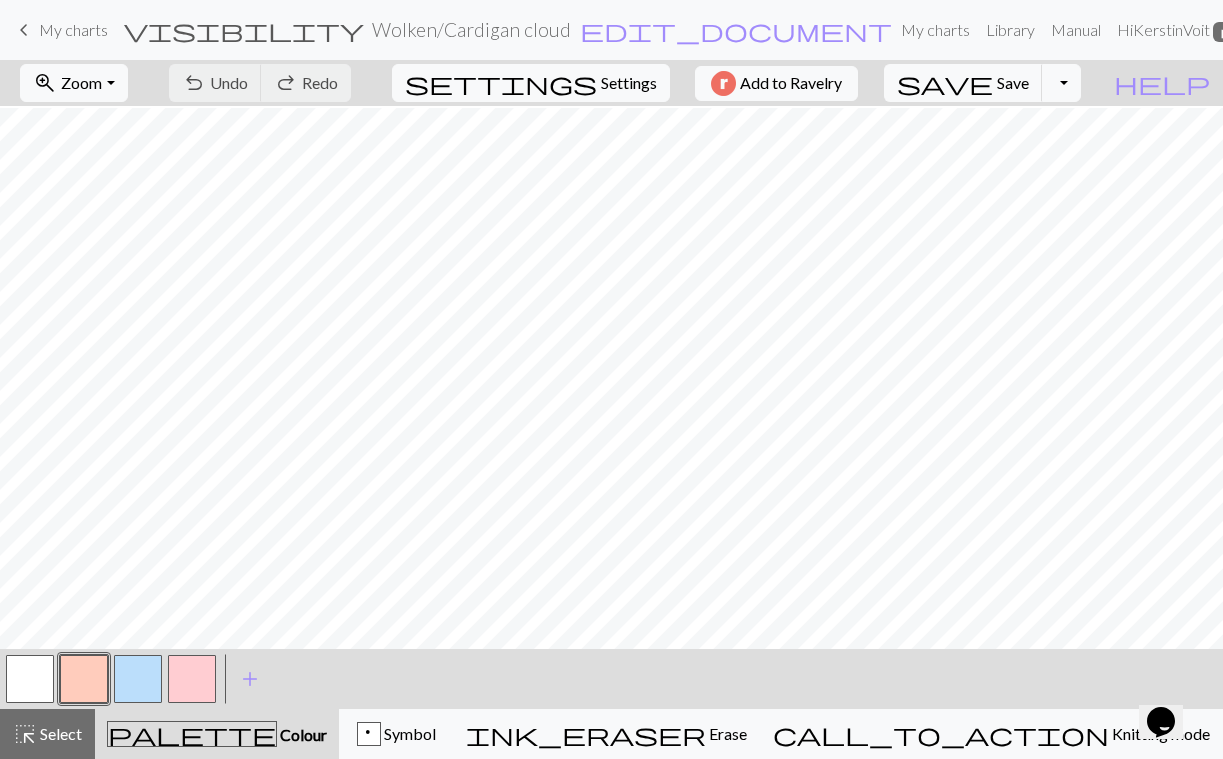 scroll, scrollTop: 1527, scrollLeft: 0, axis: vertical 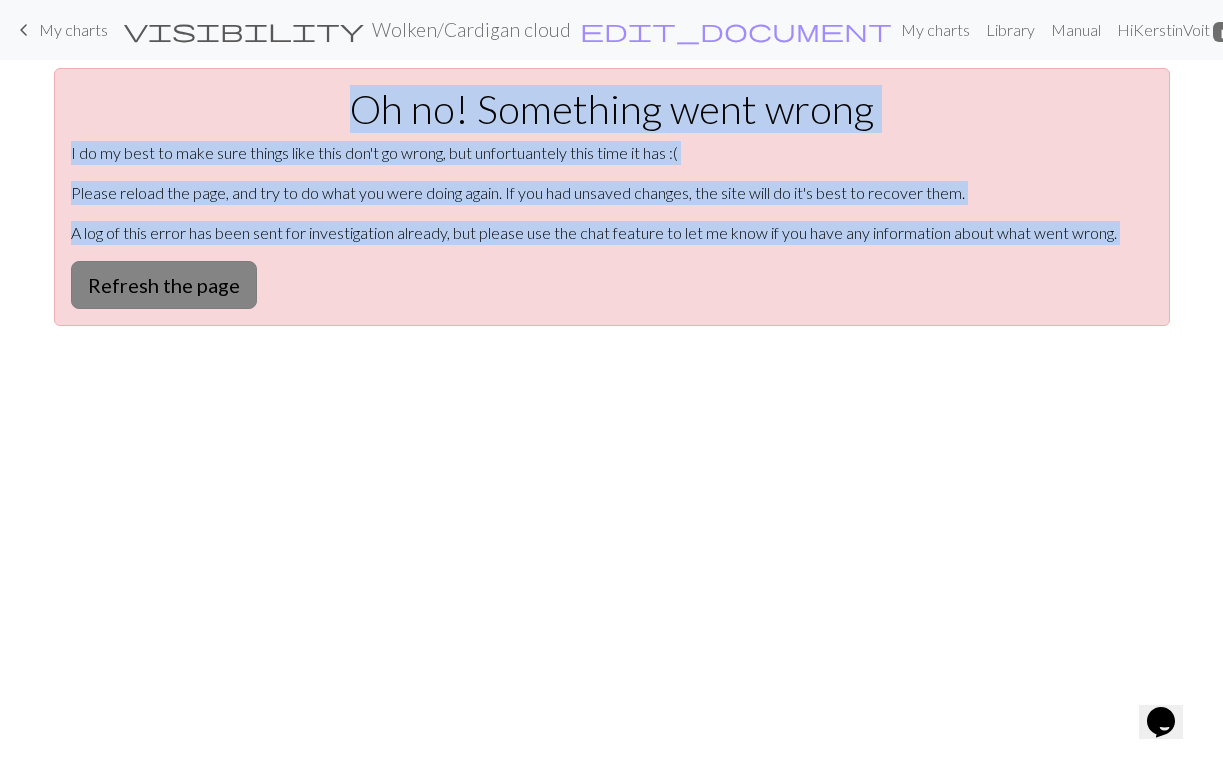 click on "Refresh the page" at bounding box center (164, 285) 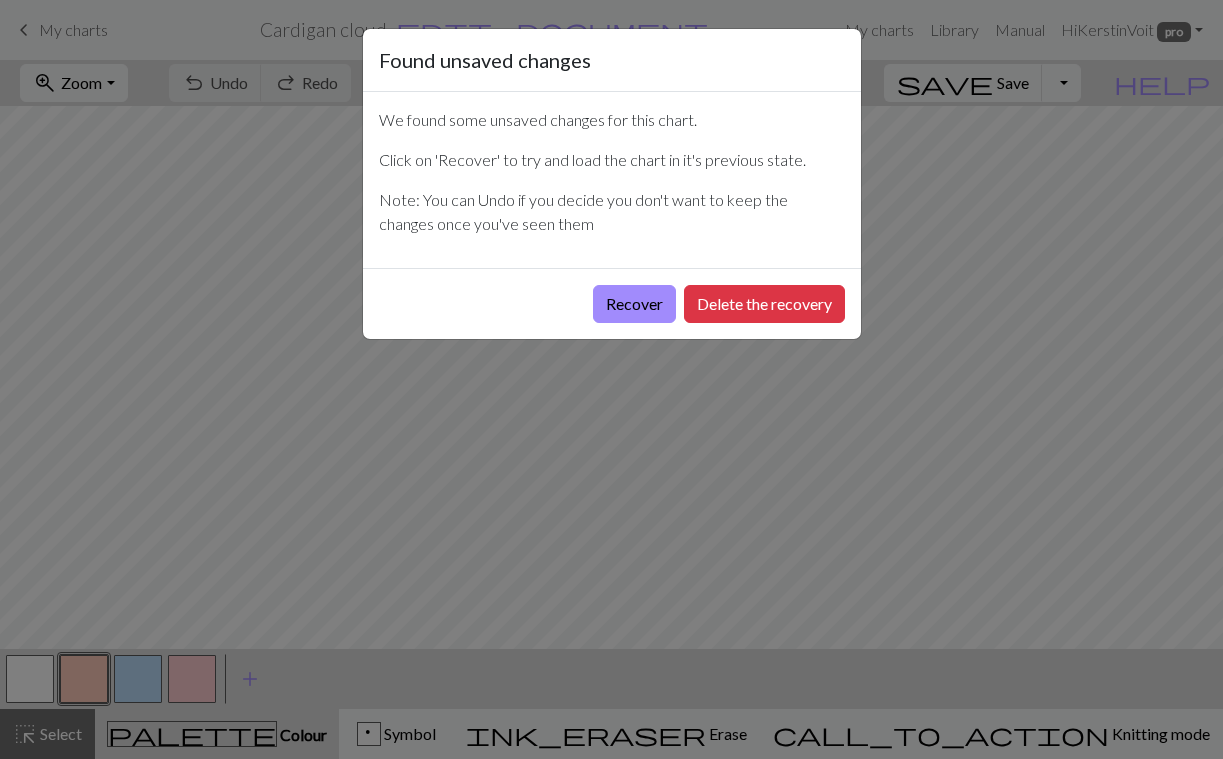 scroll, scrollTop: 0, scrollLeft: 0, axis: both 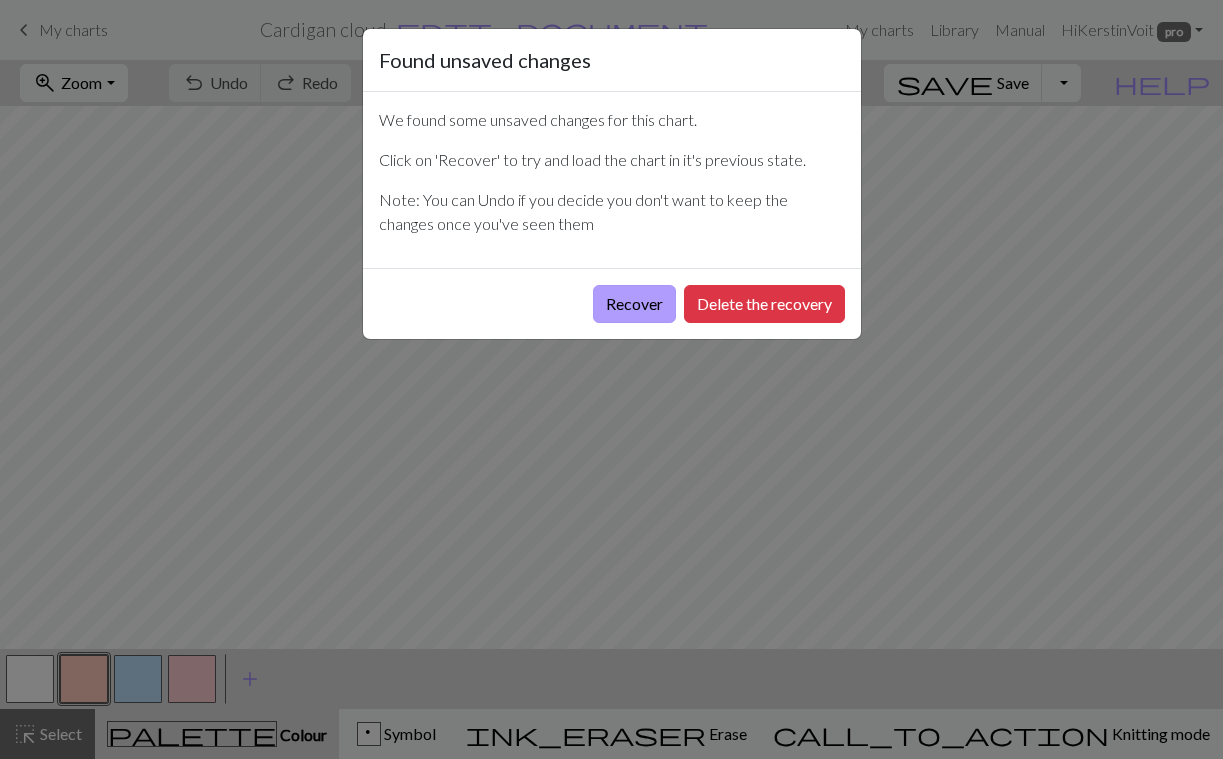 click on "Recover" at bounding box center [634, 304] 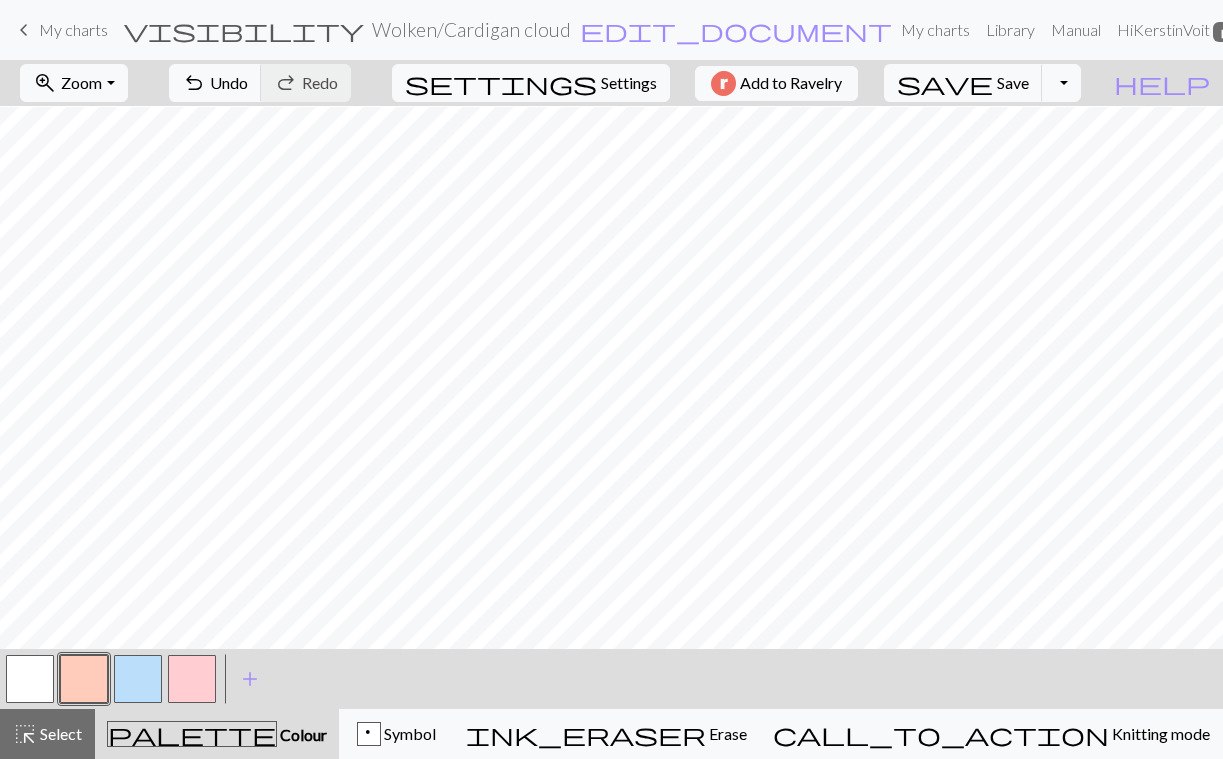 scroll, scrollTop: 1527, scrollLeft: 0, axis: vertical 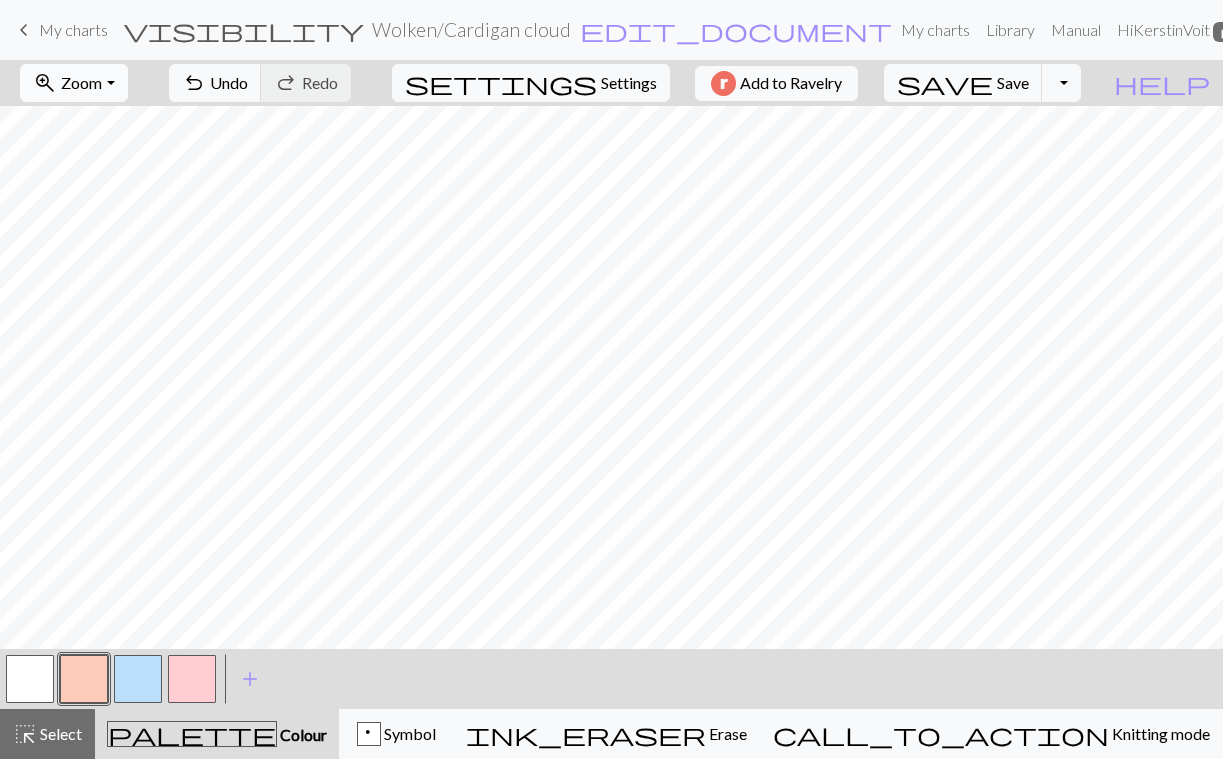 click on "Zoom" at bounding box center (81, 82) 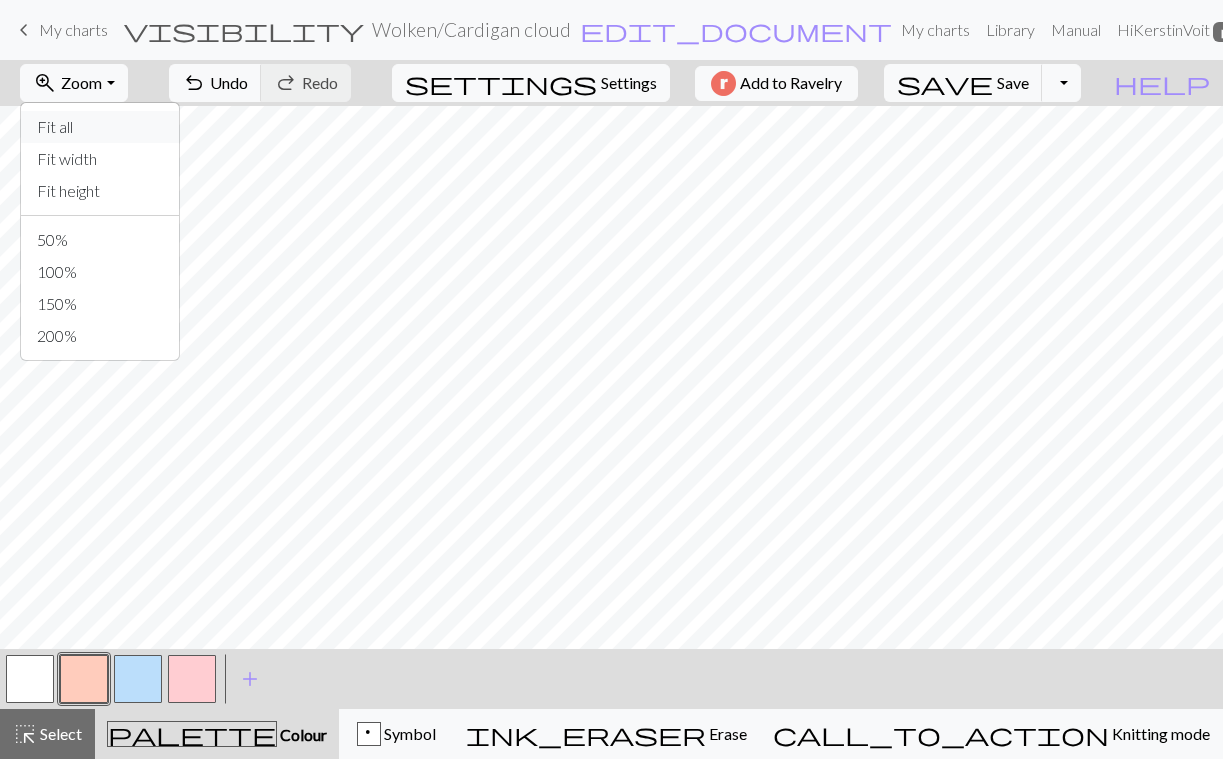 click on "Fit all" at bounding box center (100, 127) 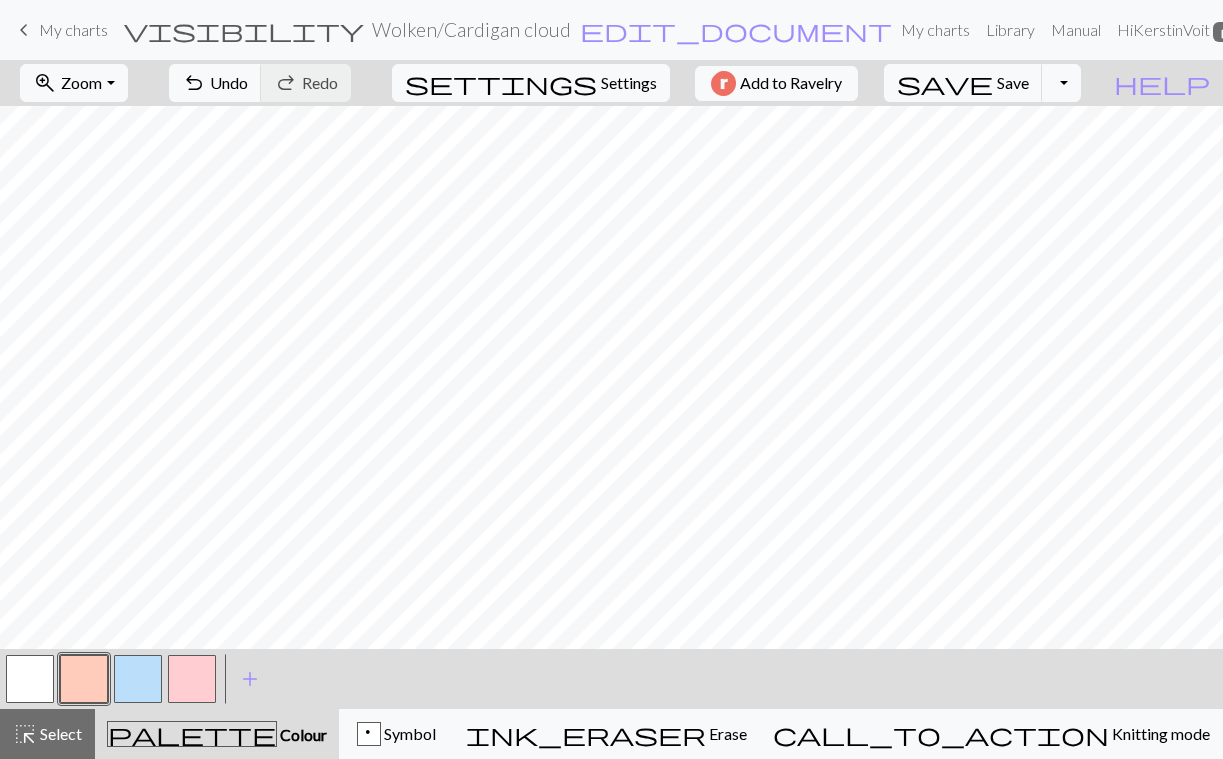 scroll, scrollTop: 517, scrollLeft: 0, axis: vertical 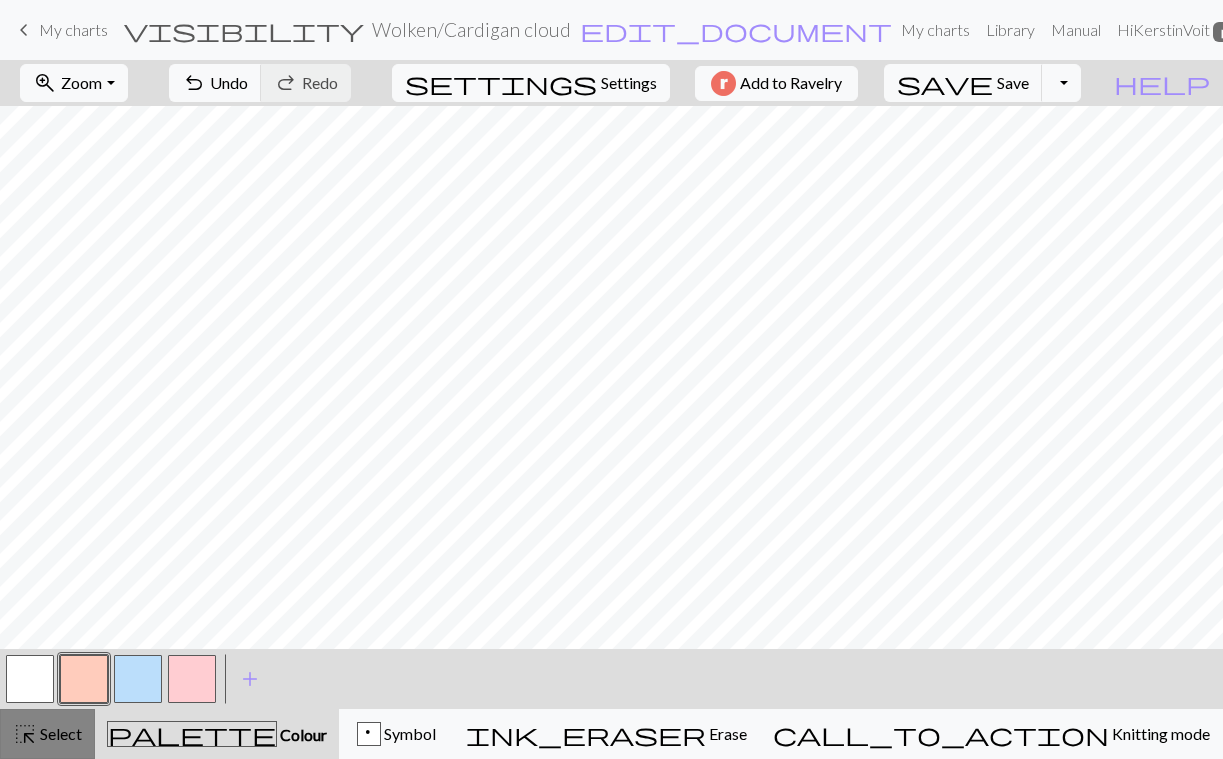 click on "highlight_alt   Select   Select" at bounding box center [47, 734] 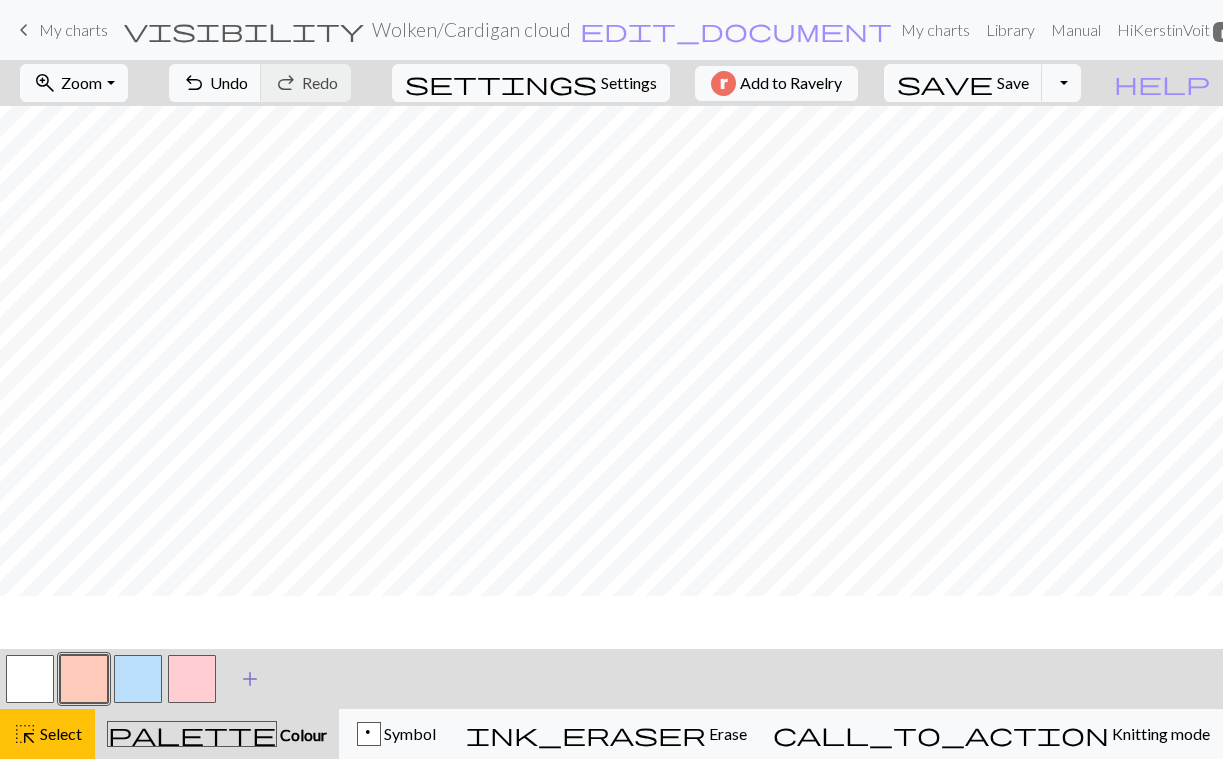 scroll, scrollTop: 207, scrollLeft: 0, axis: vertical 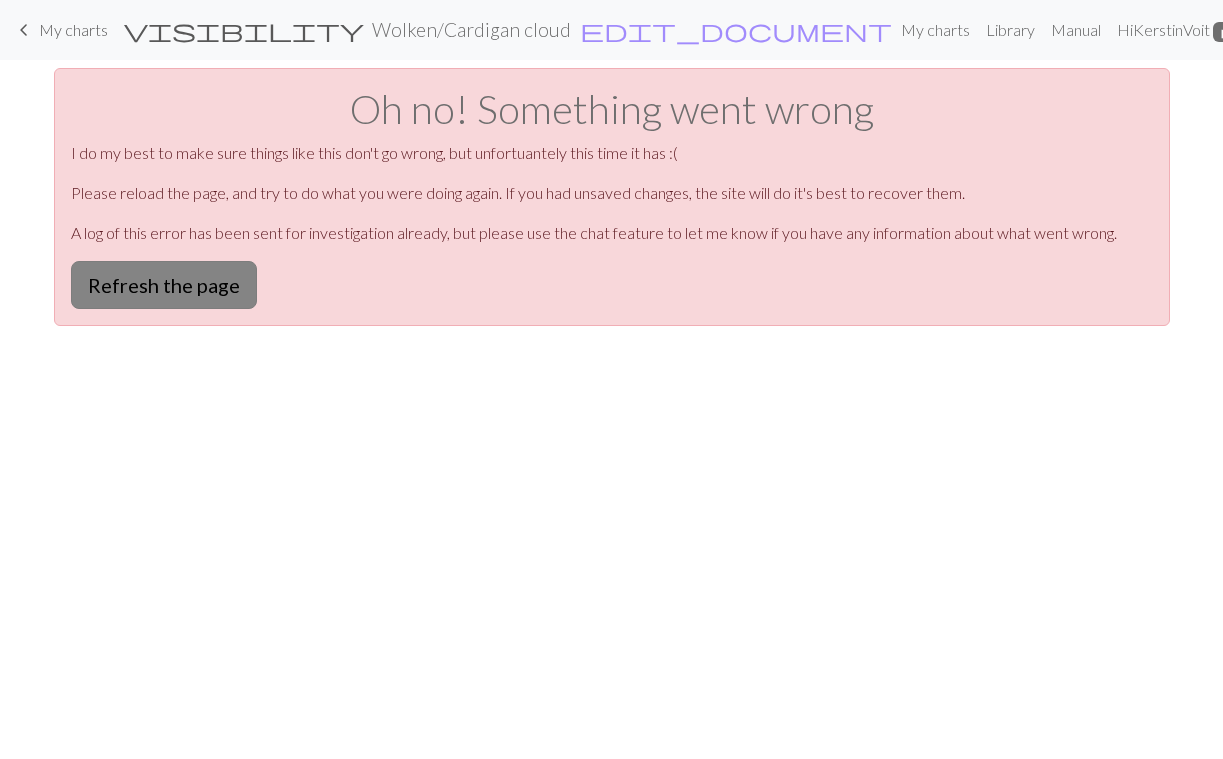 click on "Refresh the page" at bounding box center [164, 285] 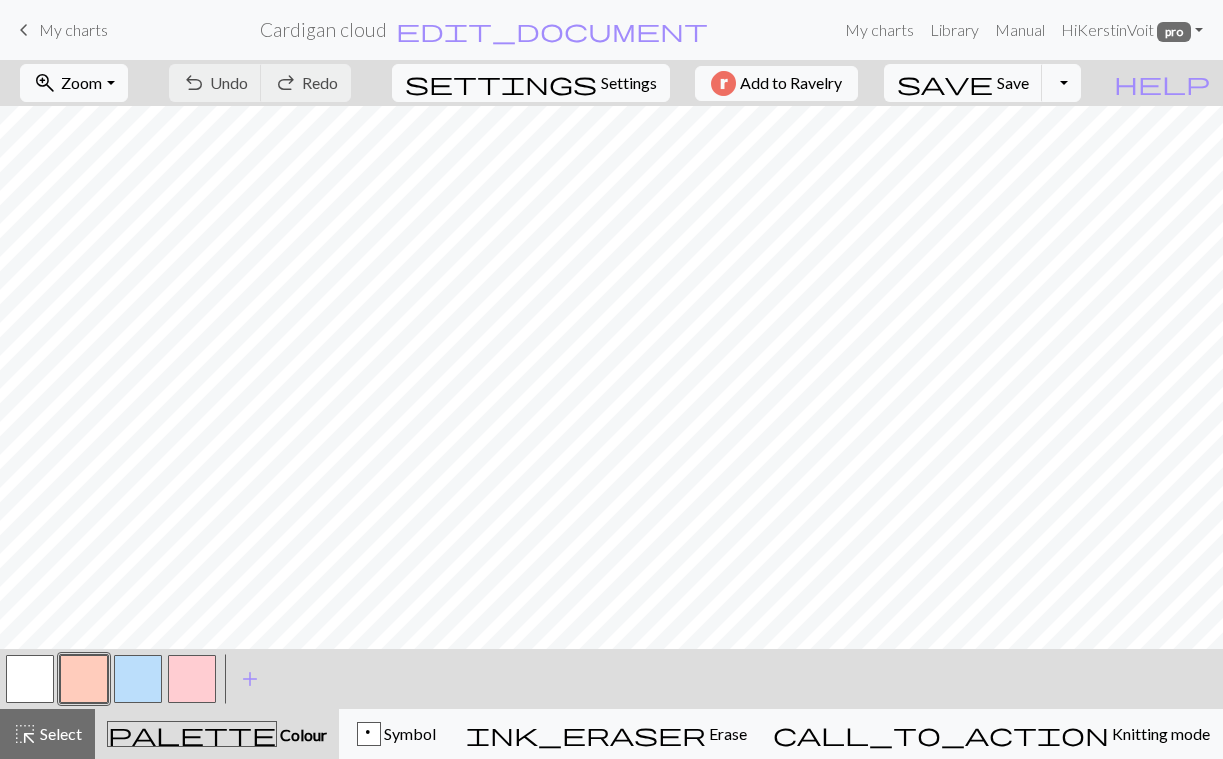 scroll, scrollTop: 0, scrollLeft: 0, axis: both 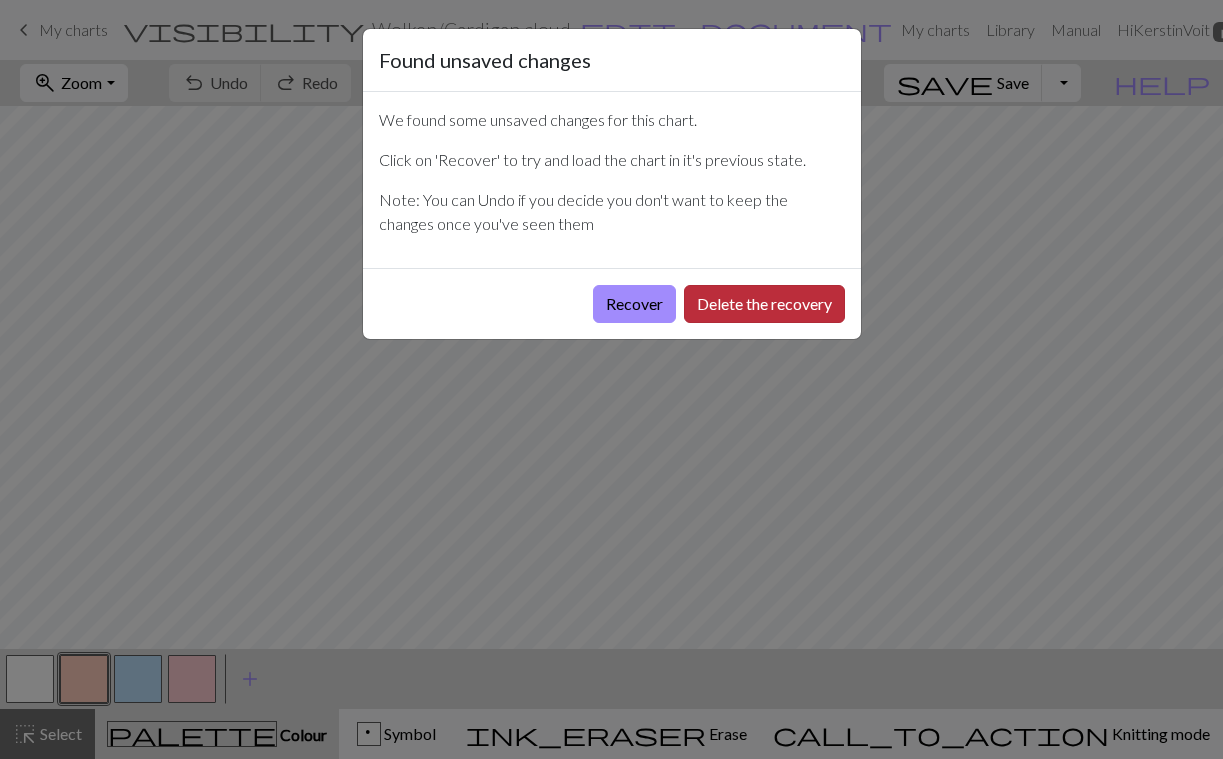 click on "Delete the recovery" at bounding box center (764, 304) 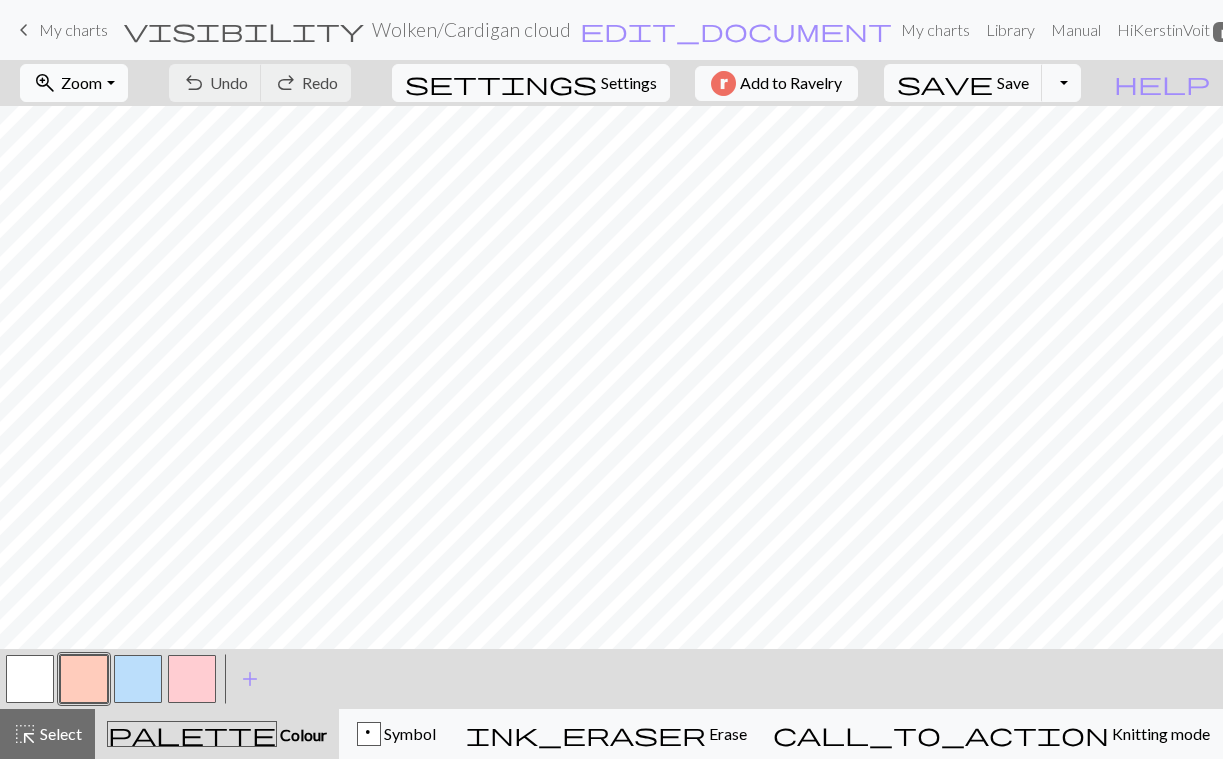 click on "Zoom" at bounding box center (81, 82) 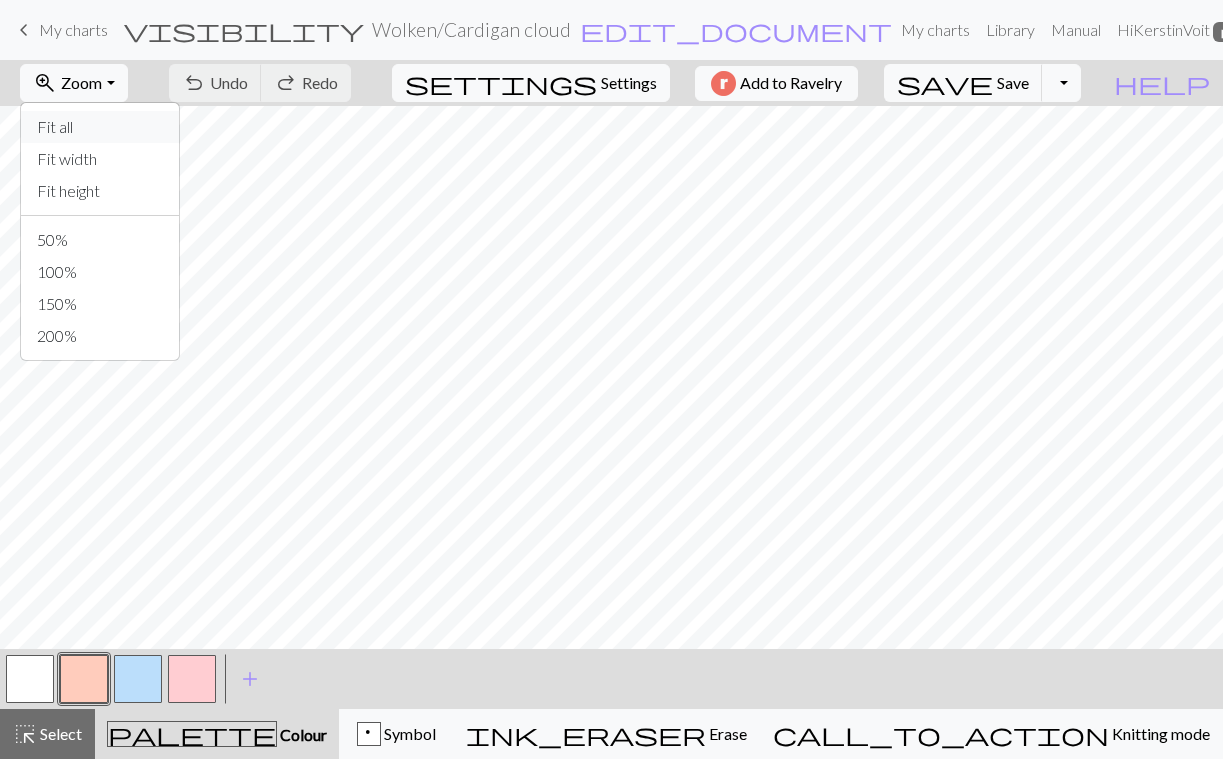 click on "Fit all" at bounding box center (100, 127) 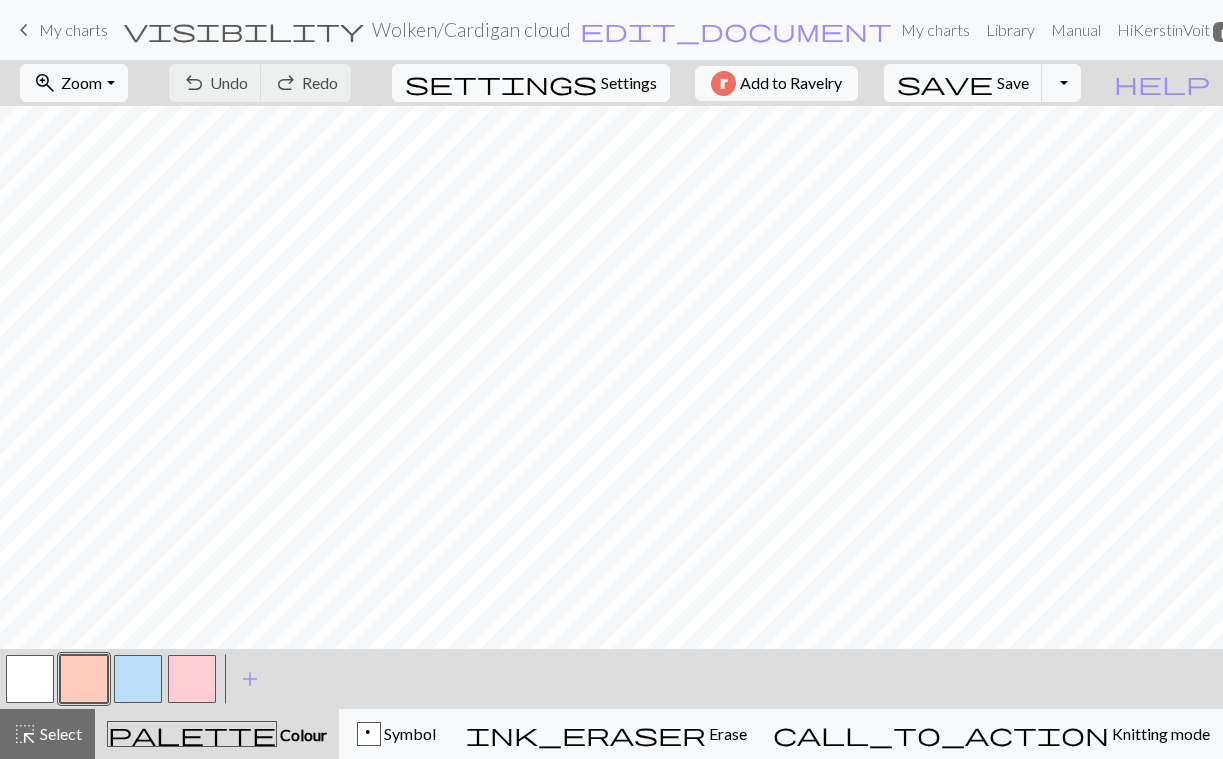 scroll, scrollTop: -1, scrollLeft: 0, axis: vertical 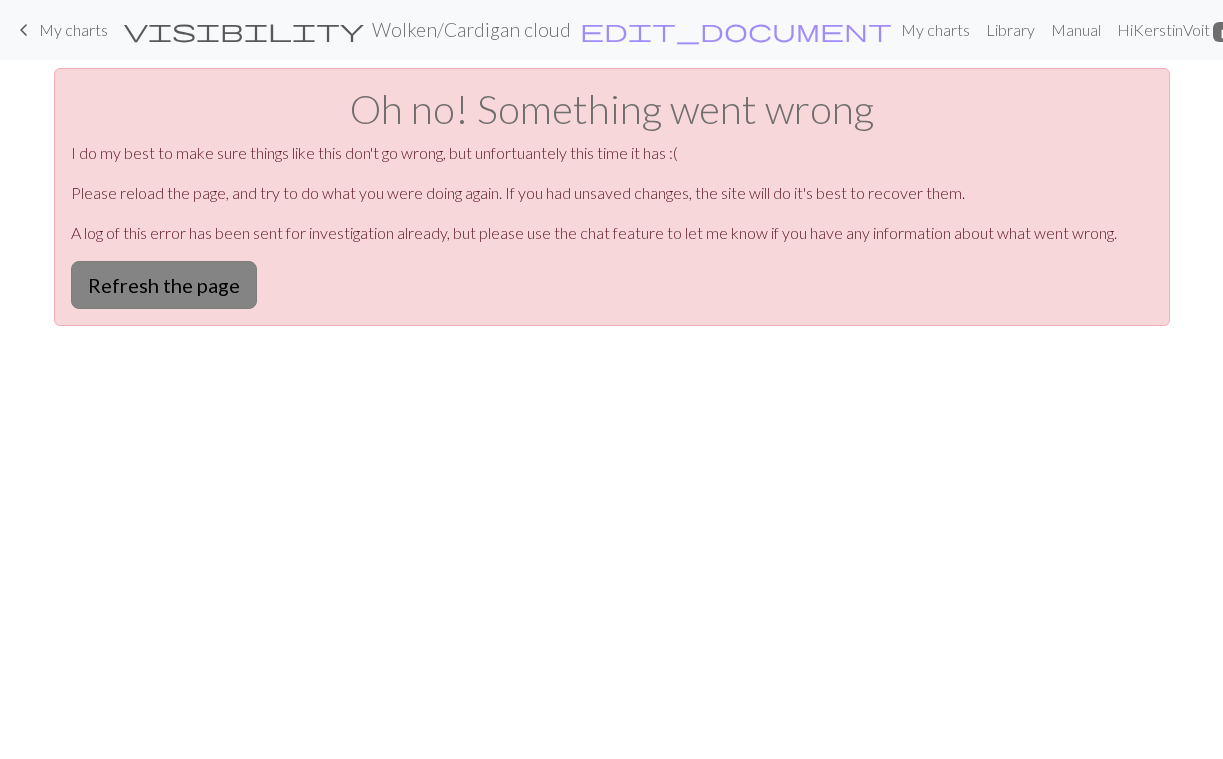 click on "Refresh the page" at bounding box center (164, 285) 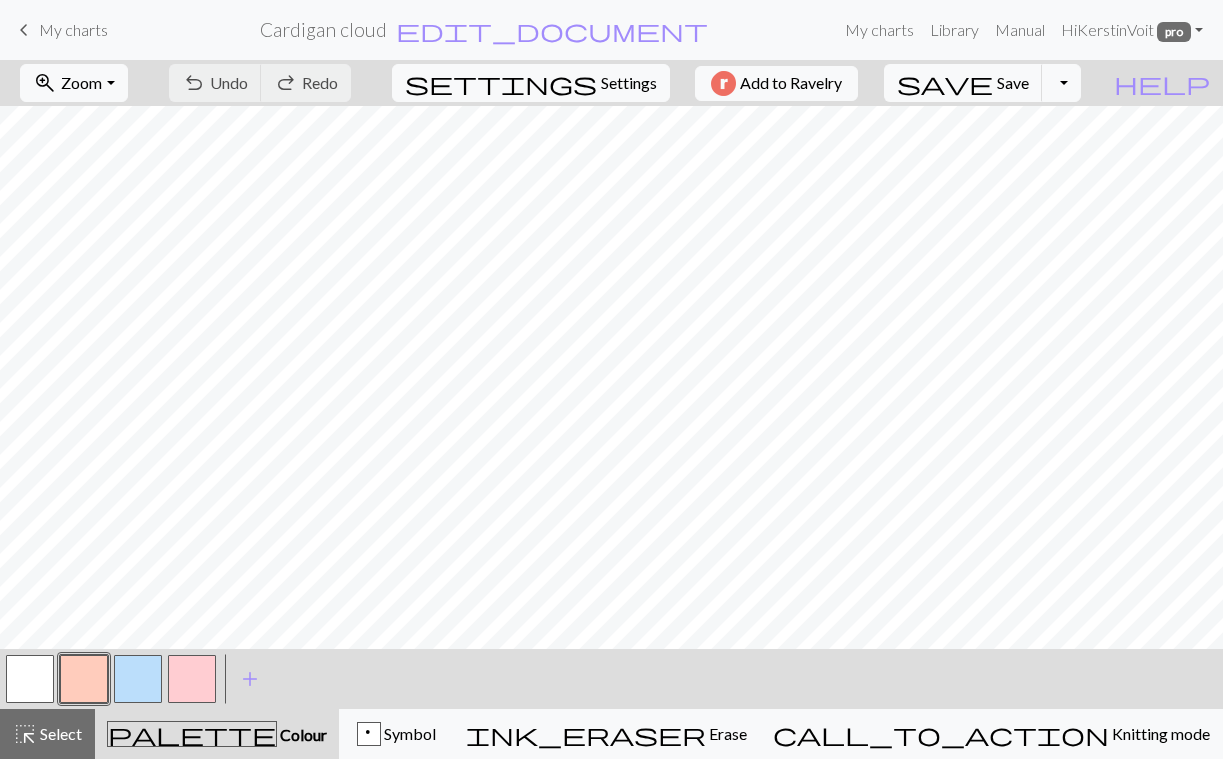 scroll, scrollTop: 0, scrollLeft: 0, axis: both 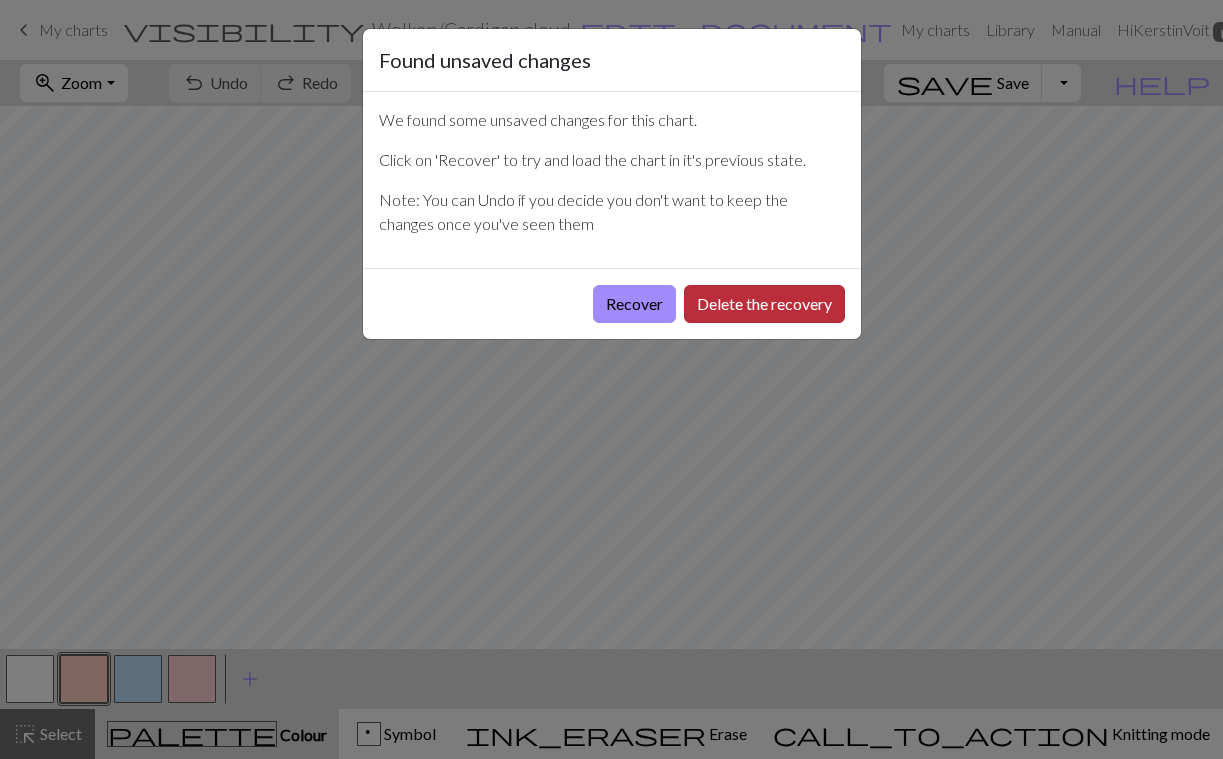 click on "Delete the recovery" at bounding box center (764, 304) 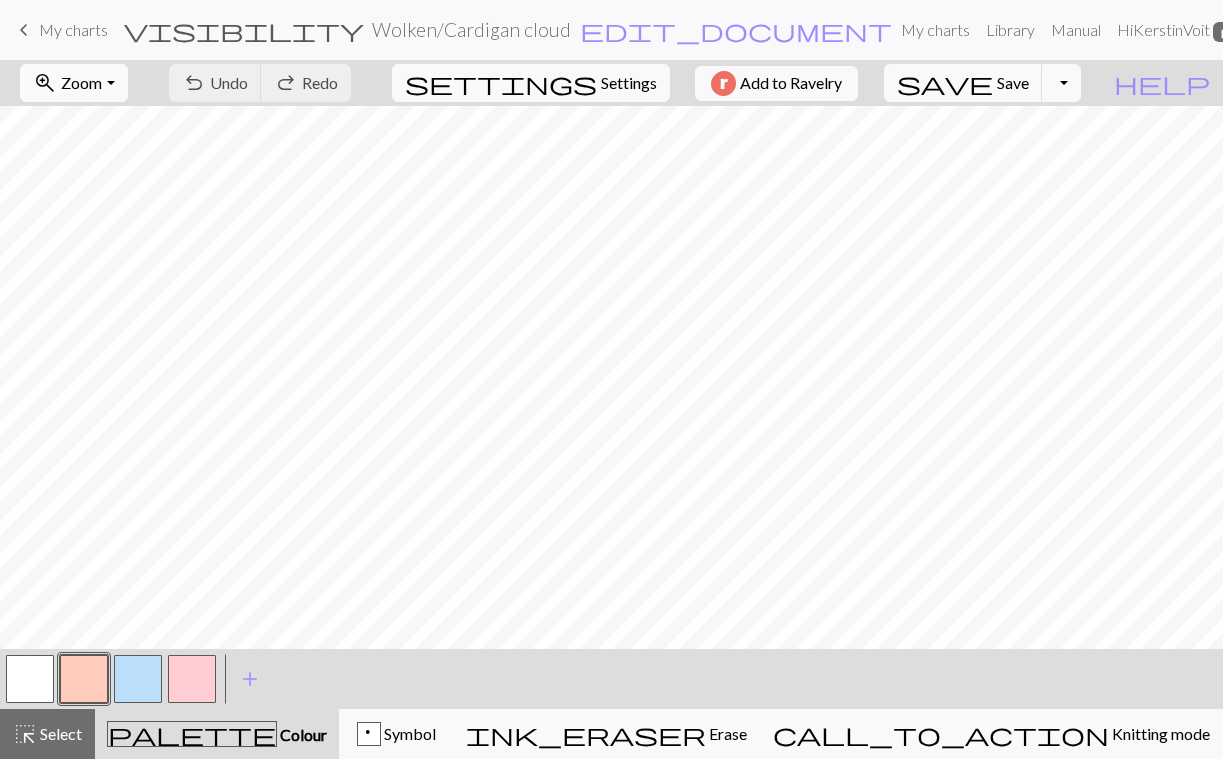 click on "zoom_in Zoom Zoom" at bounding box center (73, 83) 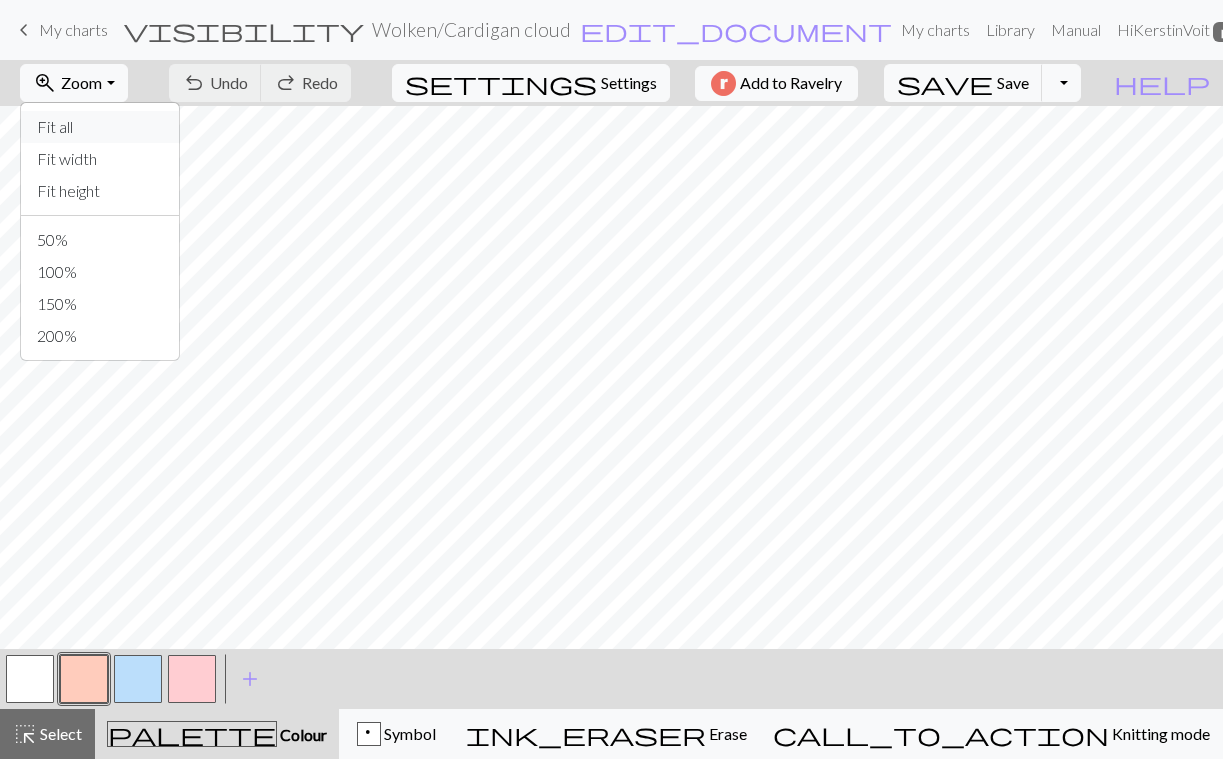 click on "Fit all" at bounding box center [100, 127] 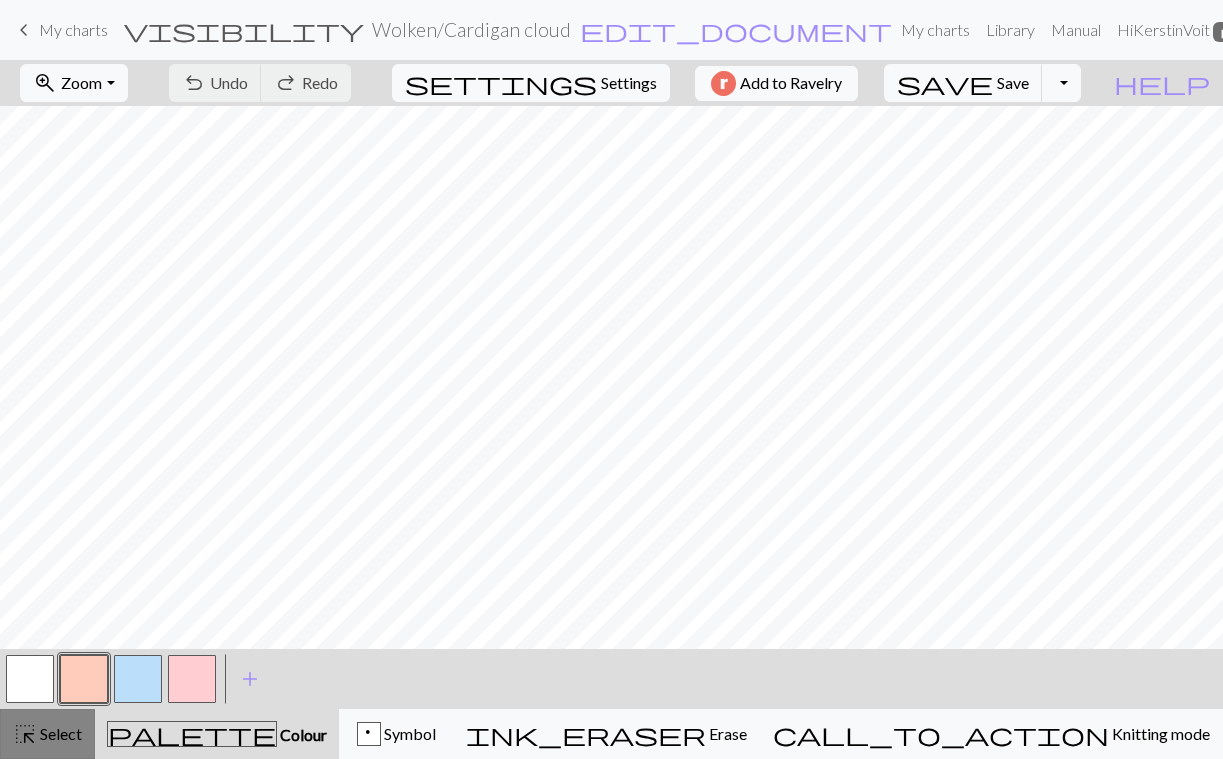 click on "Select" at bounding box center [59, 733] 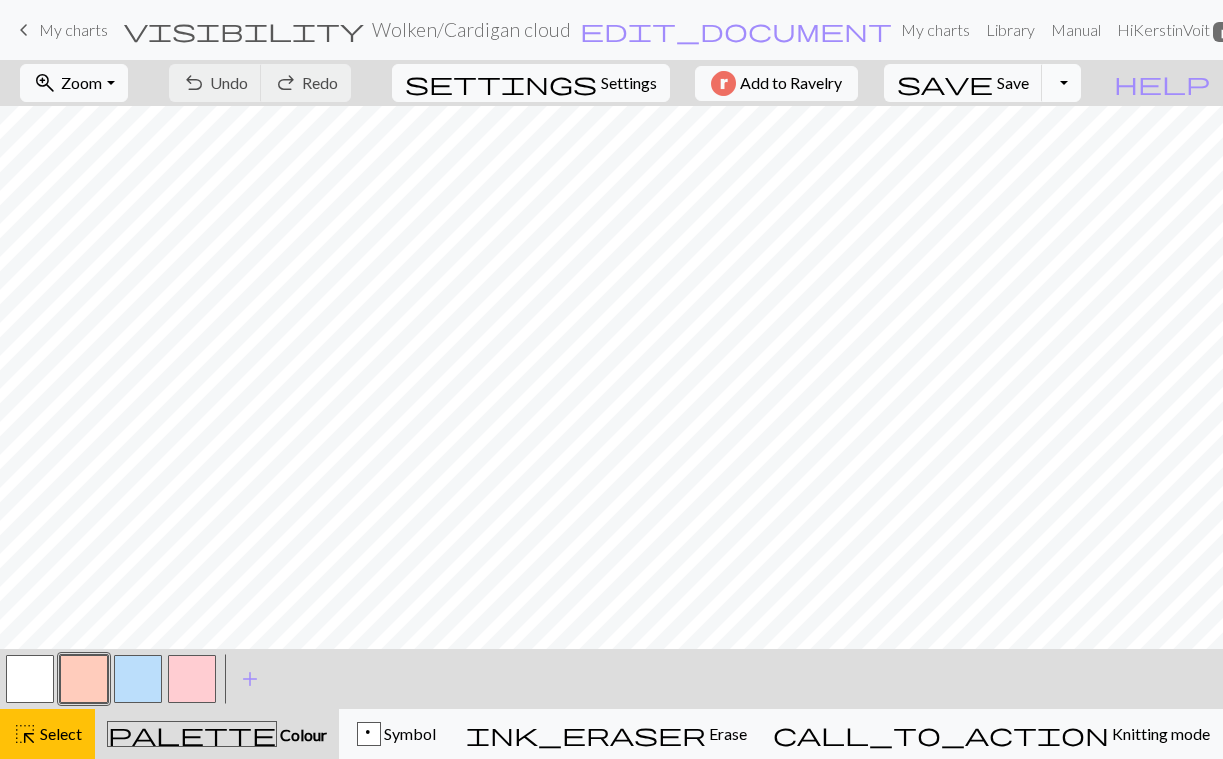 click on "Toggle Dropdown" at bounding box center [1061, 83] 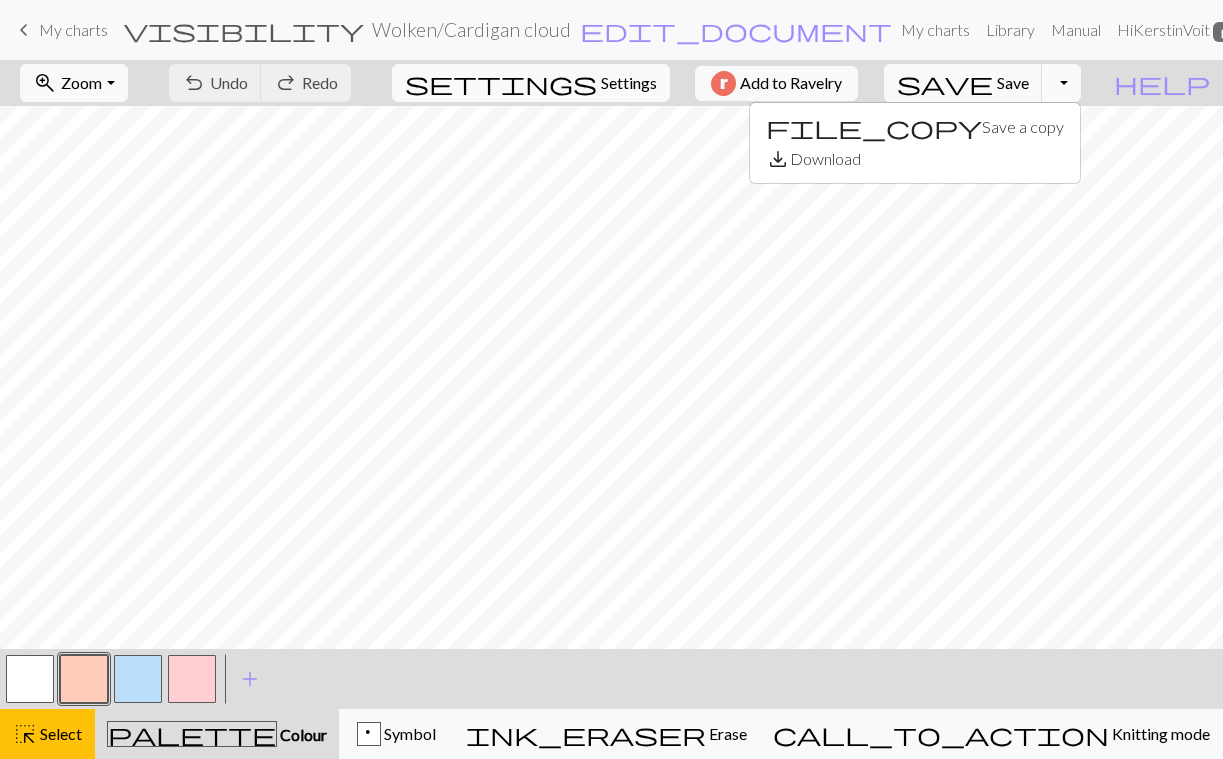 click on "Toggle Dropdown" at bounding box center (1061, 83) 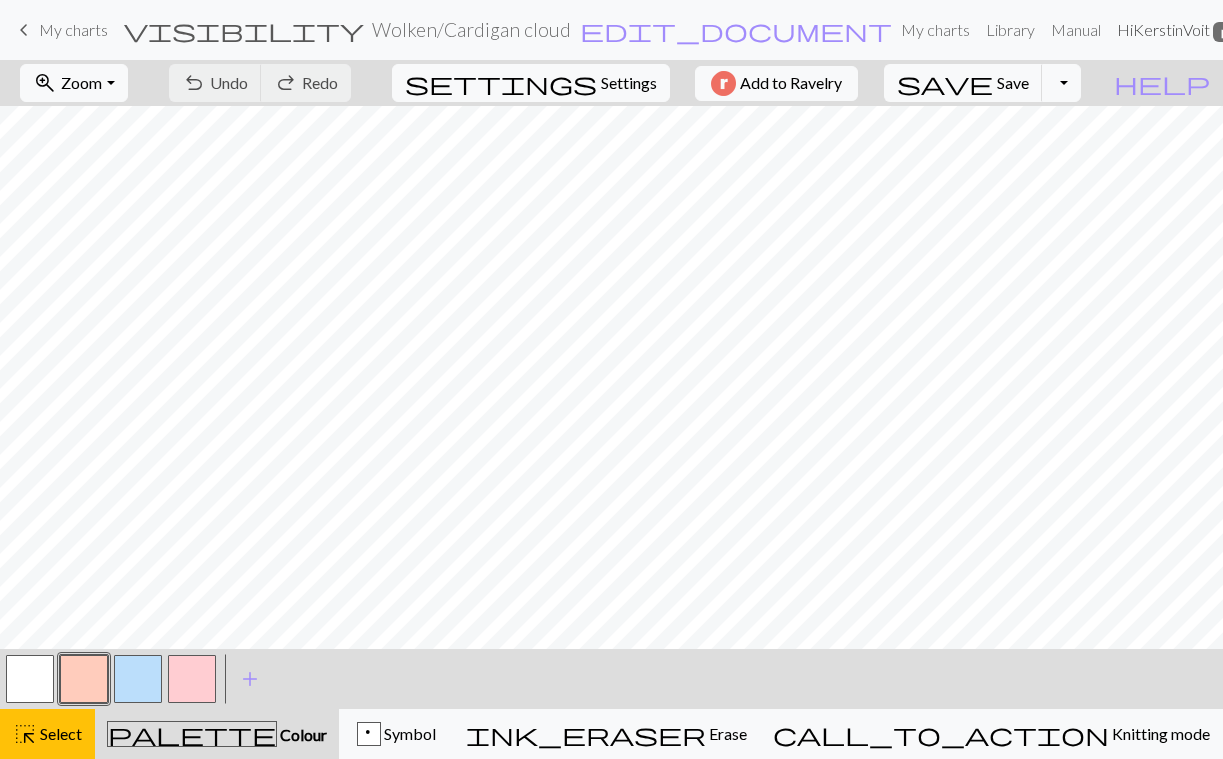 click on "Hi  KerstinVoit   pro" at bounding box center [1188, 30] 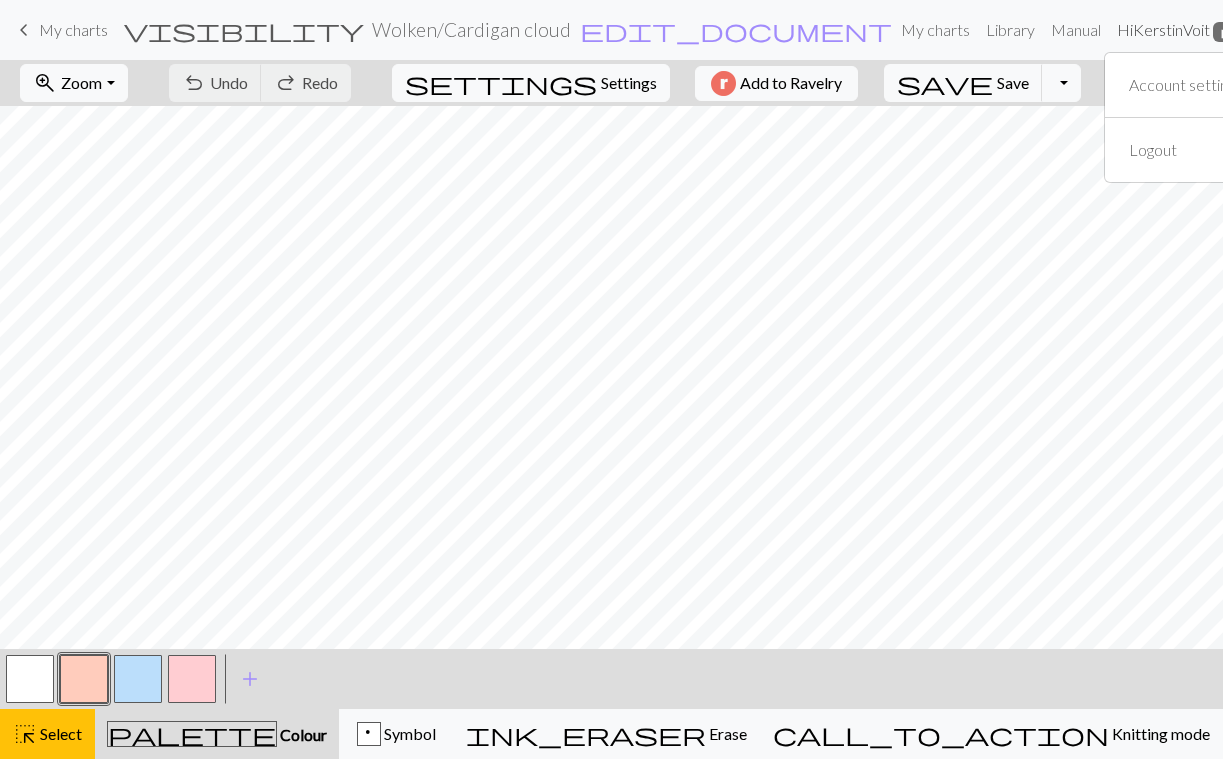click on "Hi  KerstinVoit   pro" at bounding box center (1188, 30) 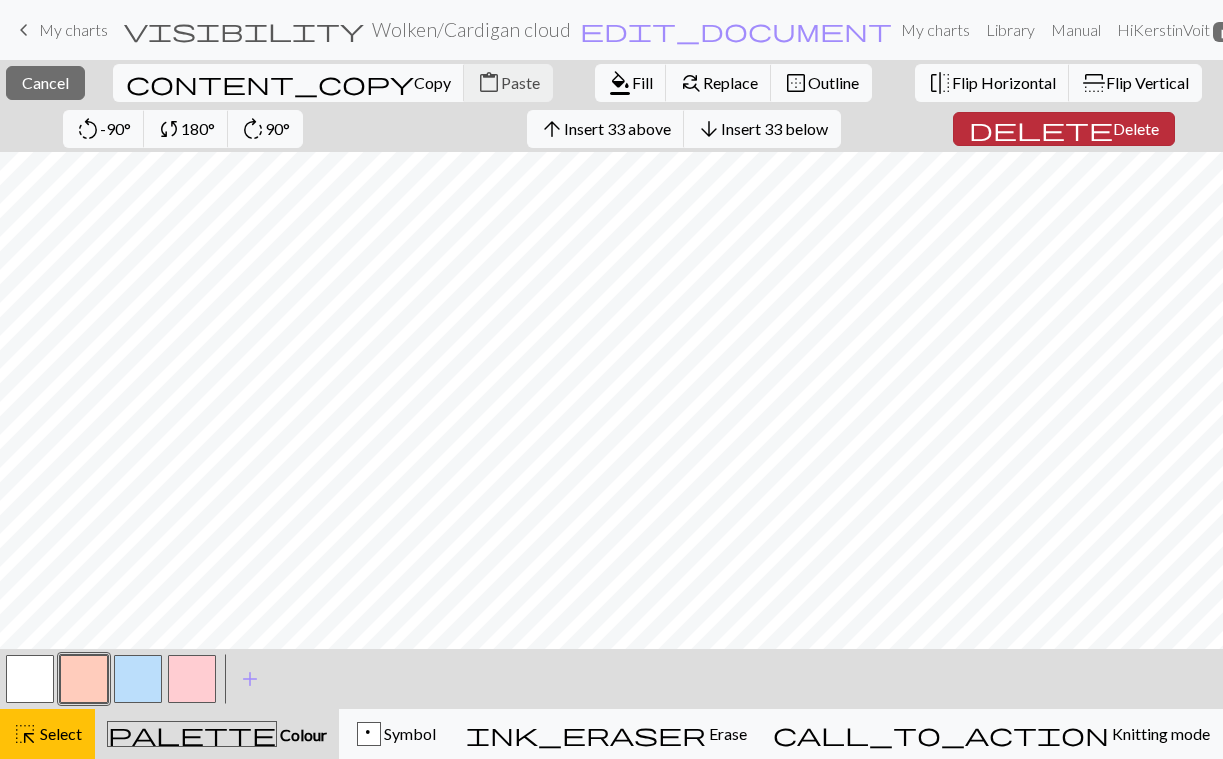 click on "Delete" at bounding box center (1136, 128) 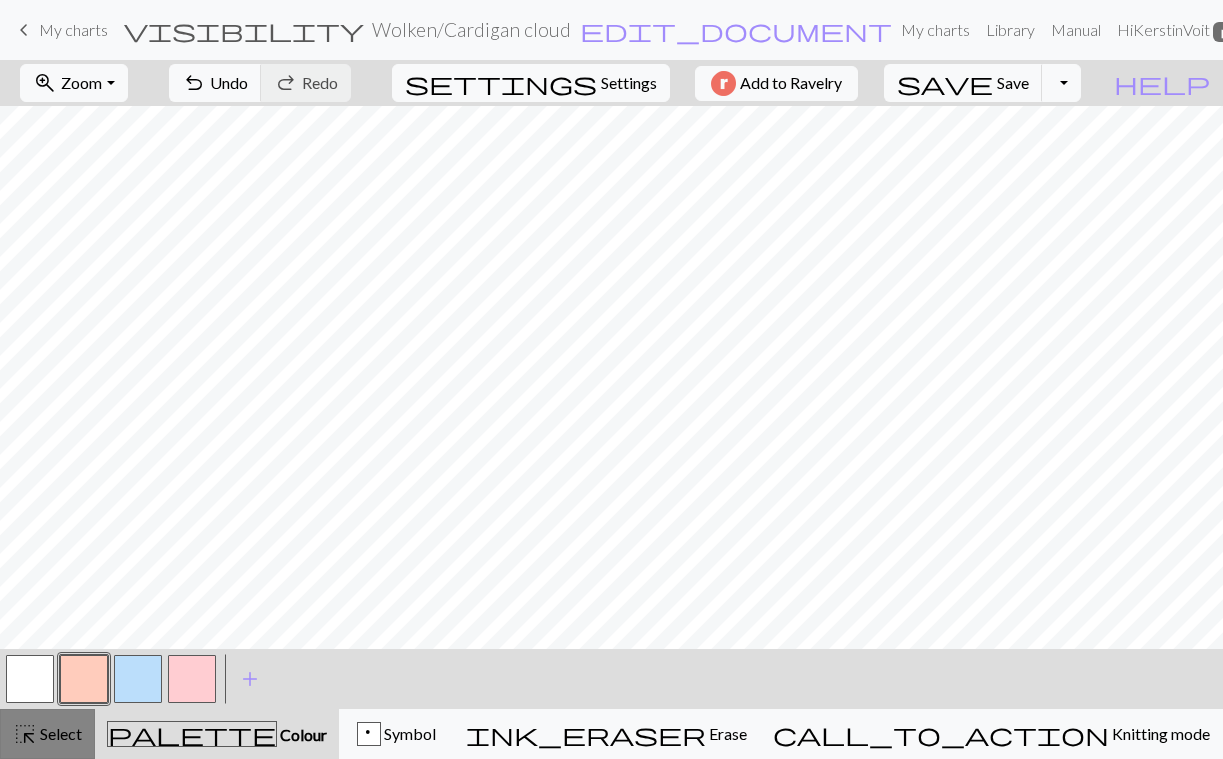 click on "highlight_alt   Select   Select" at bounding box center (47, 734) 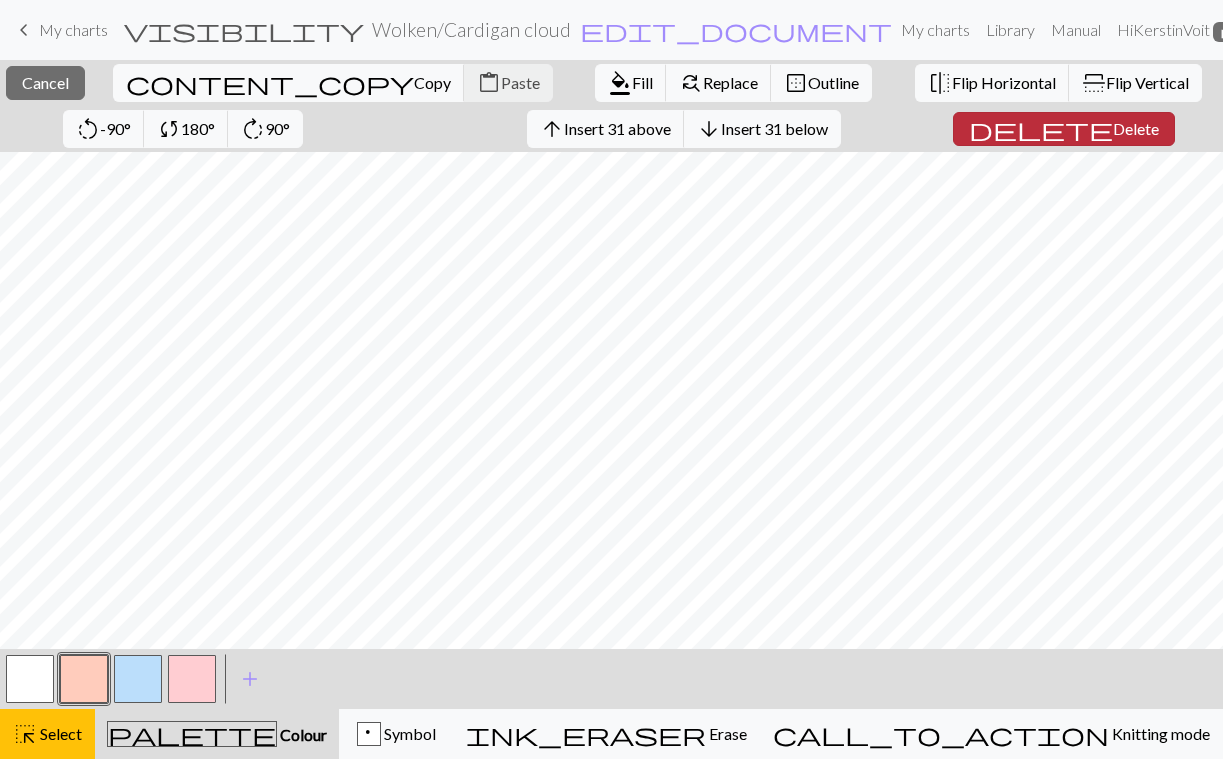 click on "delete" at bounding box center [1041, 129] 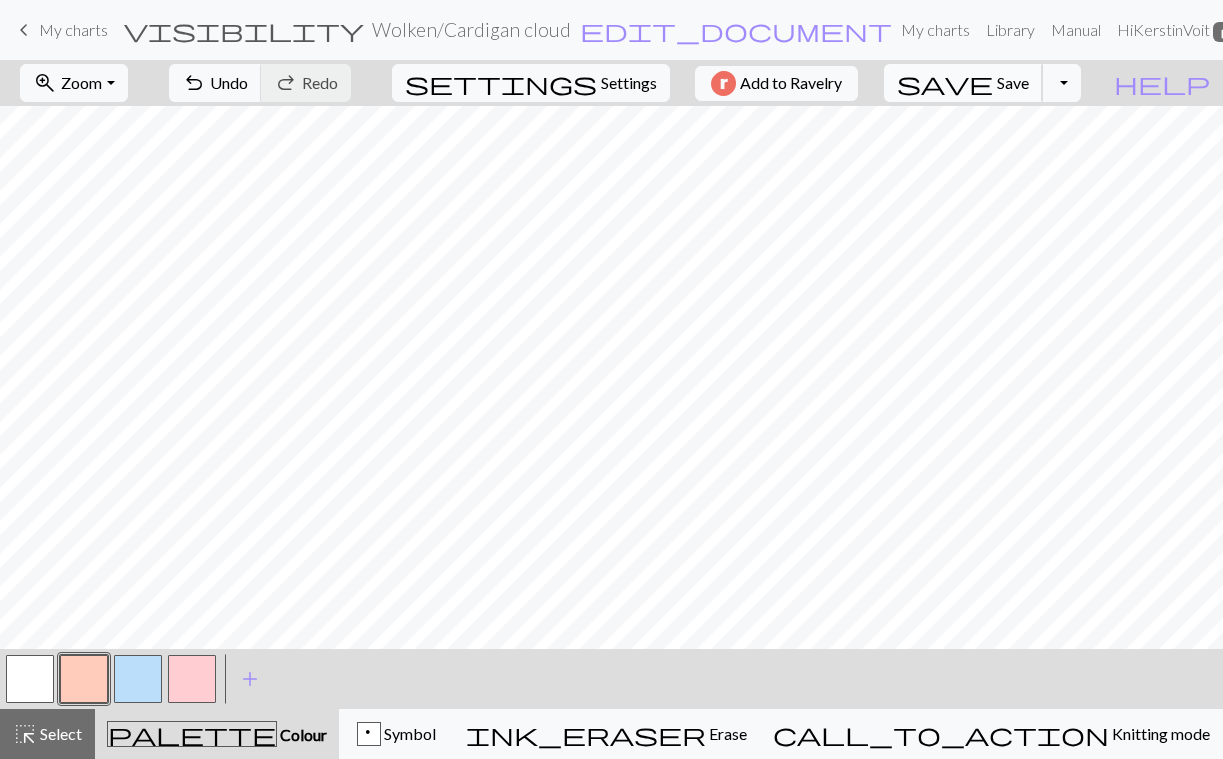 click on "save" at bounding box center [945, 83] 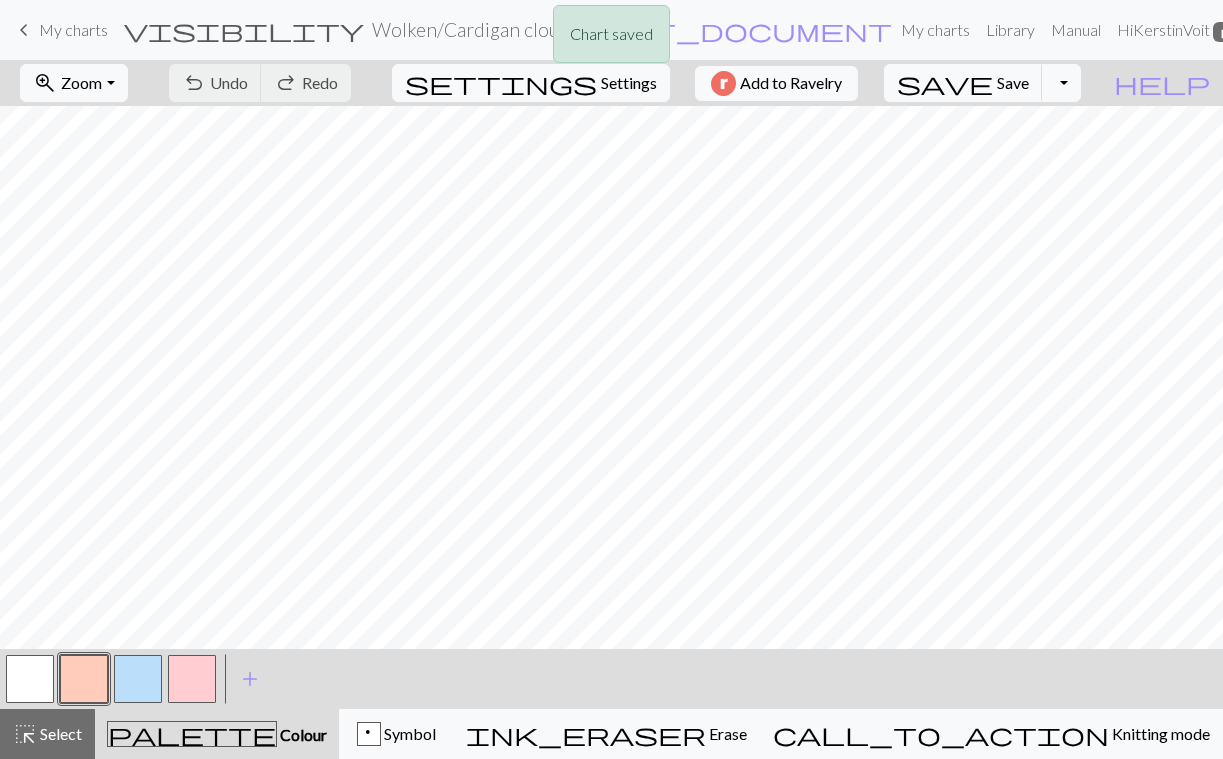 click at bounding box center [84, 679] 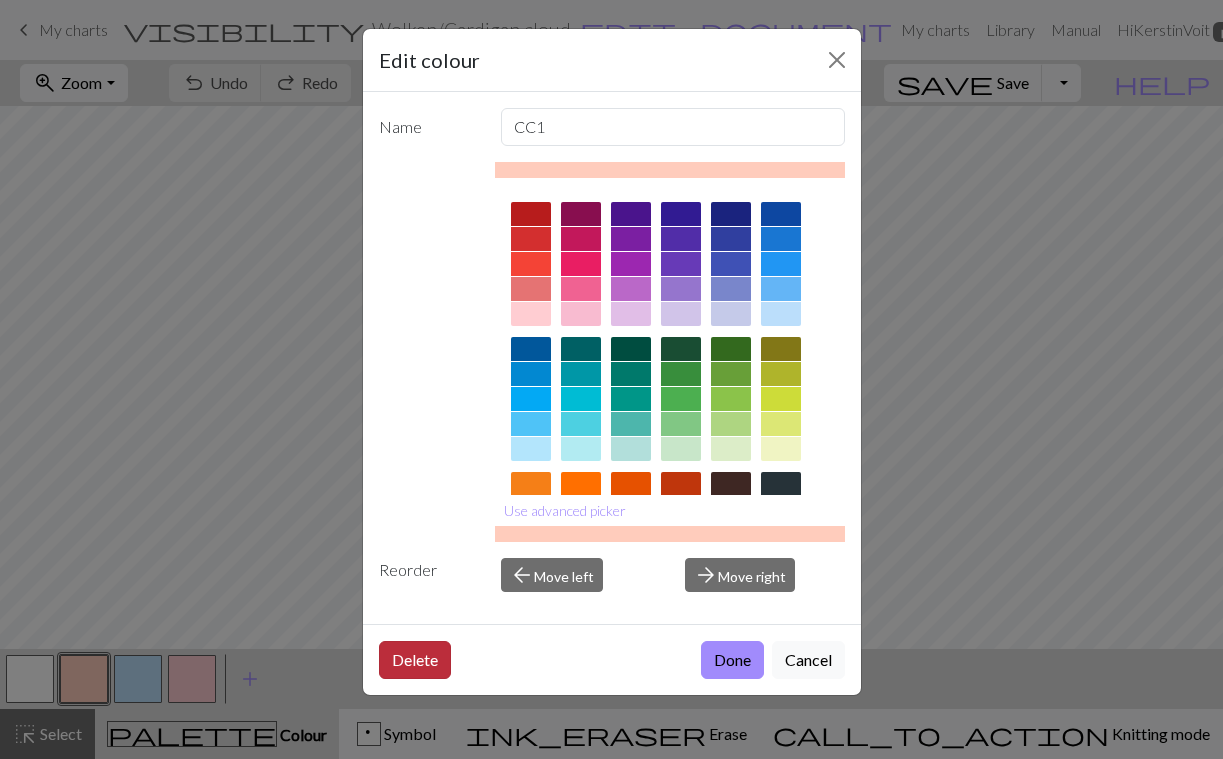 click on "Delete" at bounding box center (415, 660) 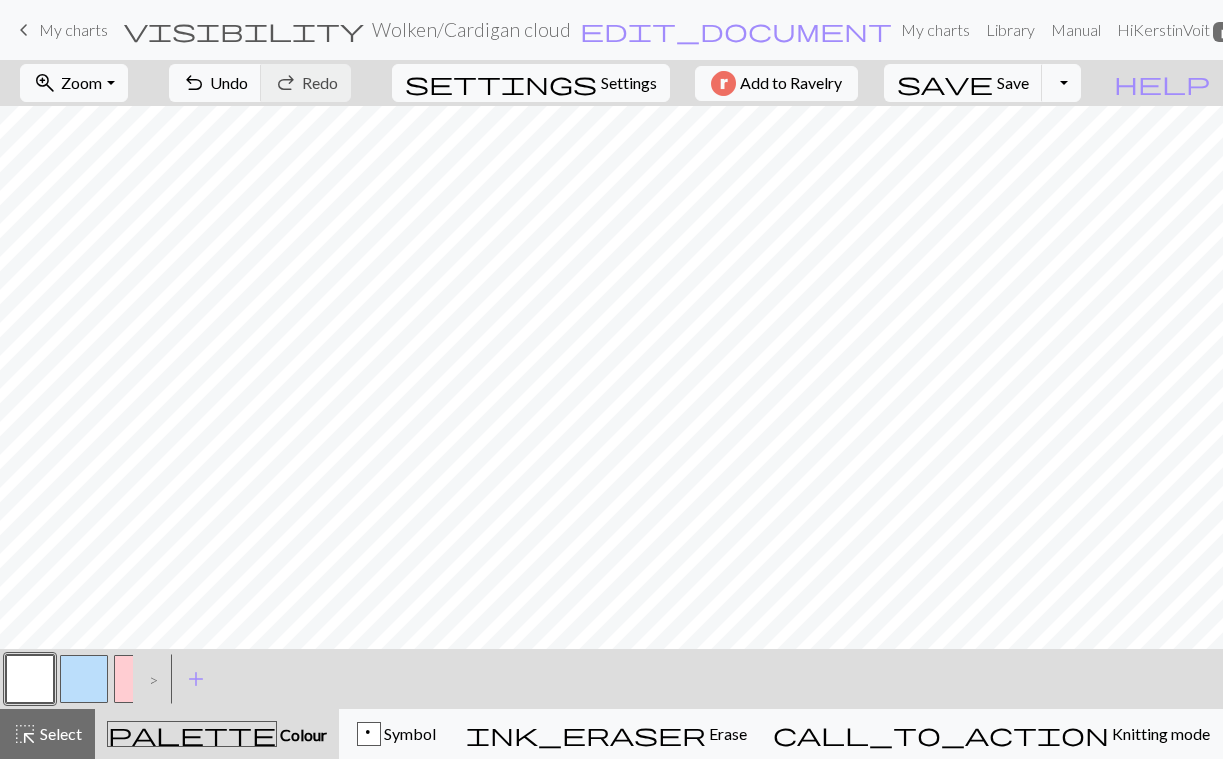 click at bounding box center [138, 679] 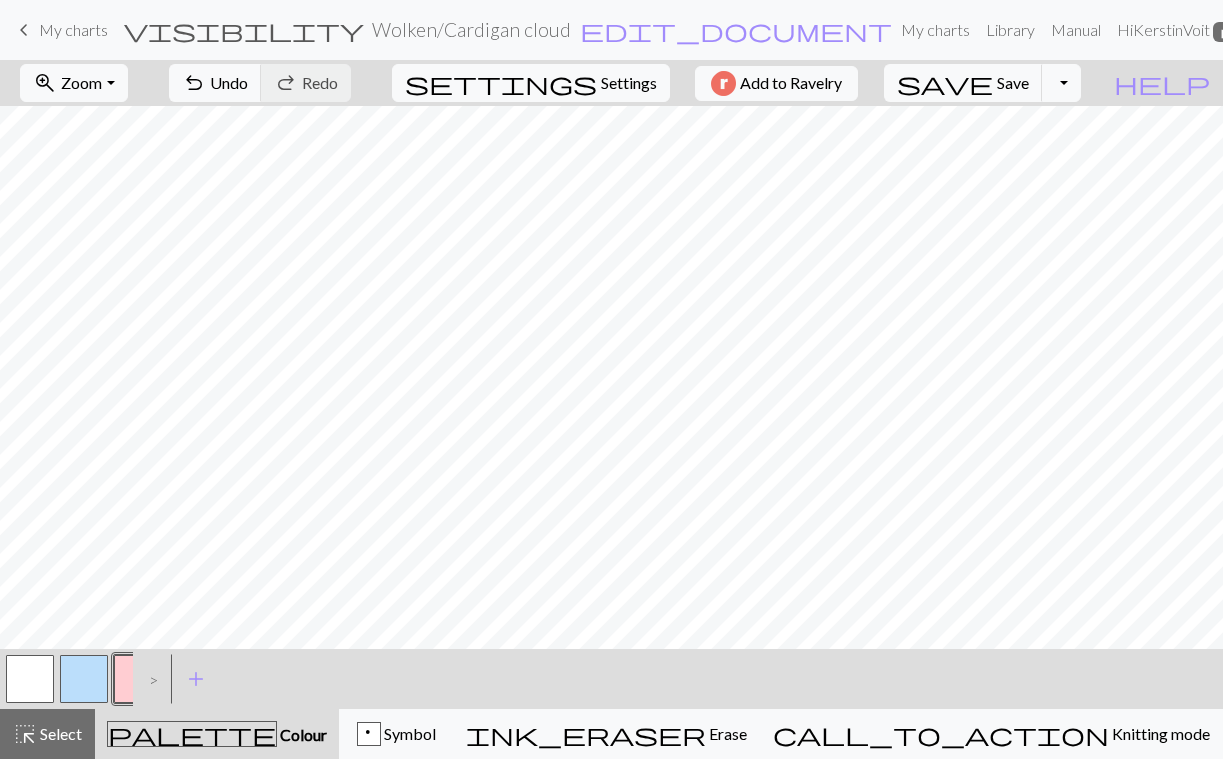 click at bounding box center (138, 679) 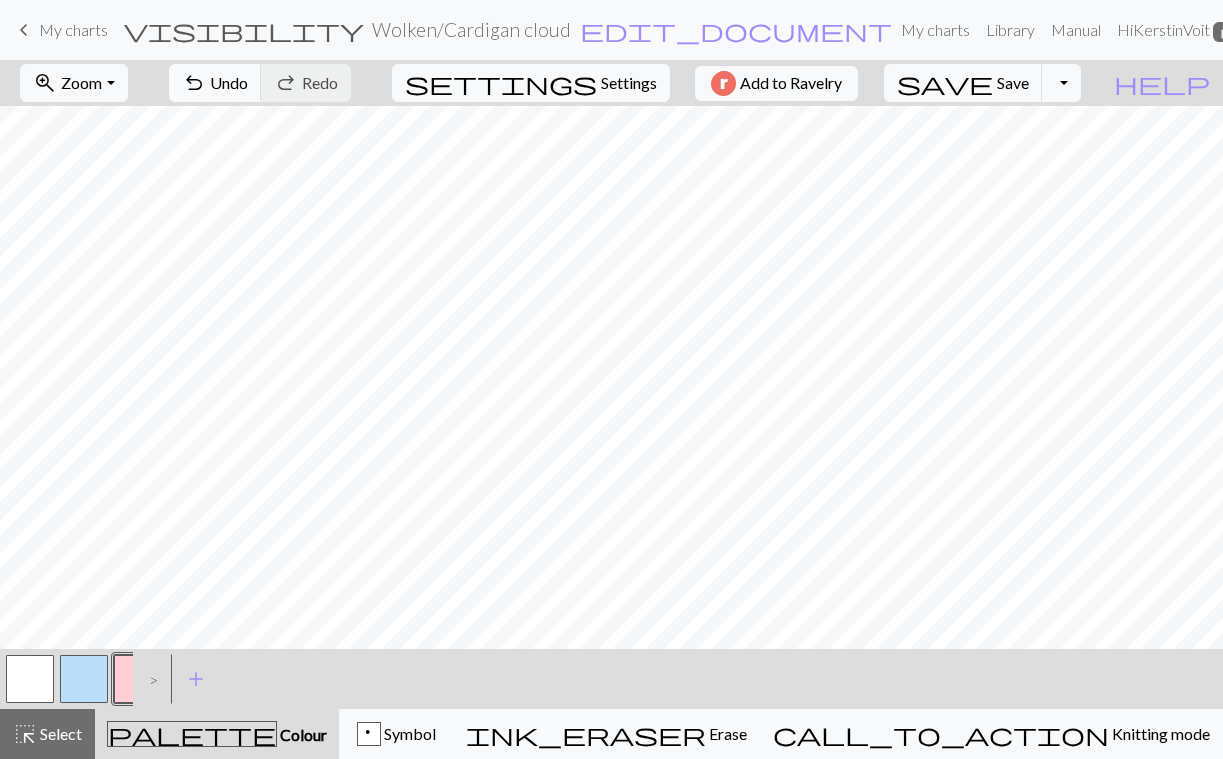 click on "Edit colour Name CC3 Use advanced picker Reorder arrow_back Move left arrow_forward Move right Delete Done Cancel" at bounding box center (611, 379) 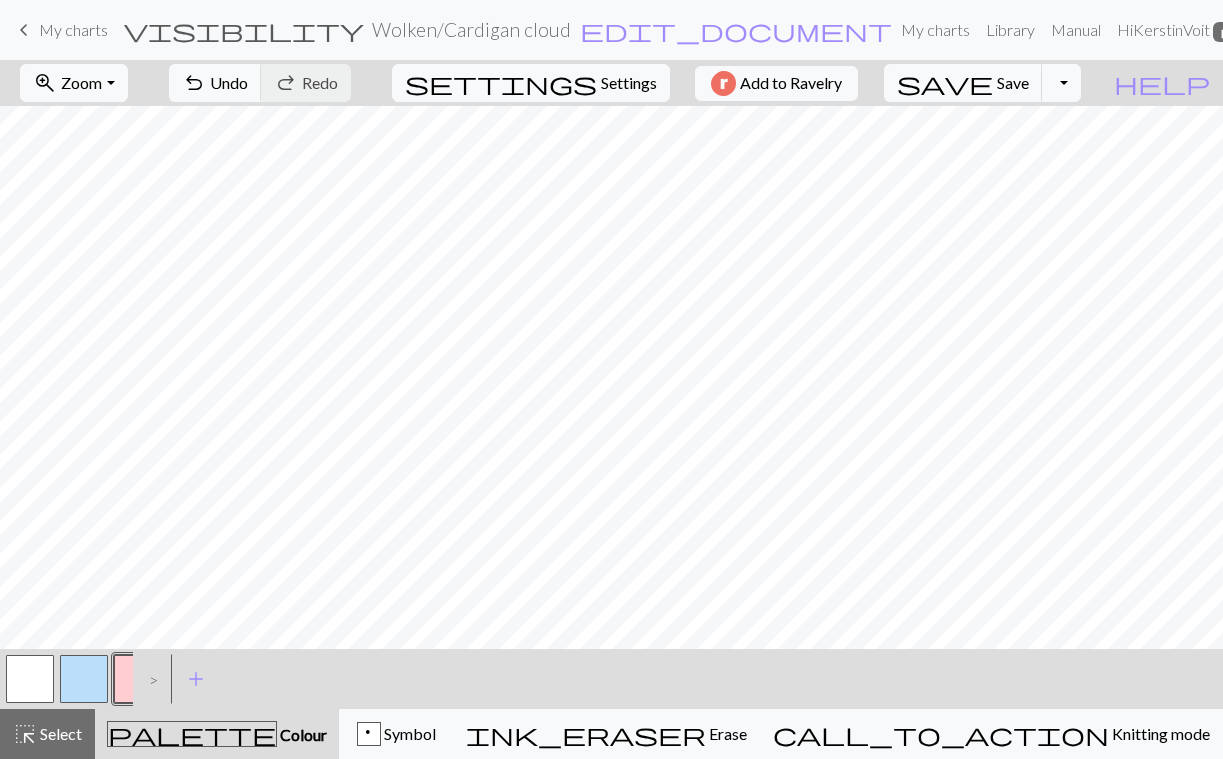 click at bounding box center [138, 679] 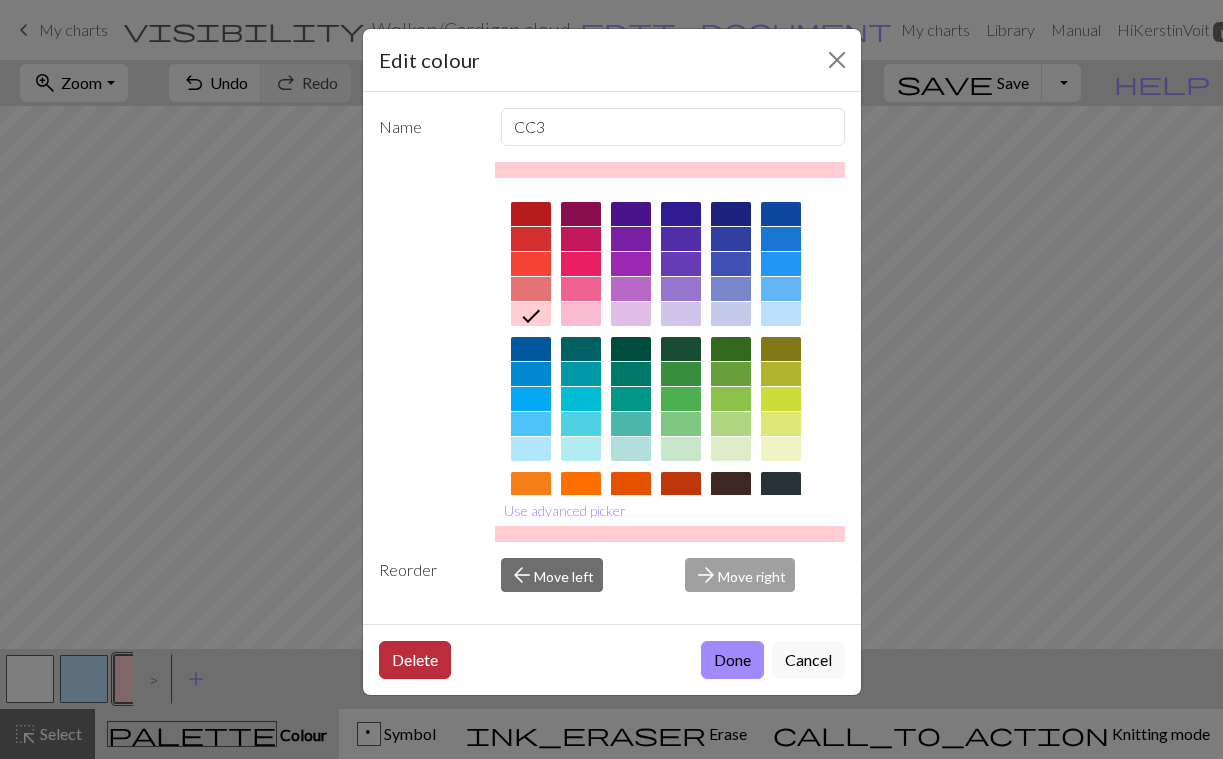 click on "Delete" at bounding box center [415, 660] 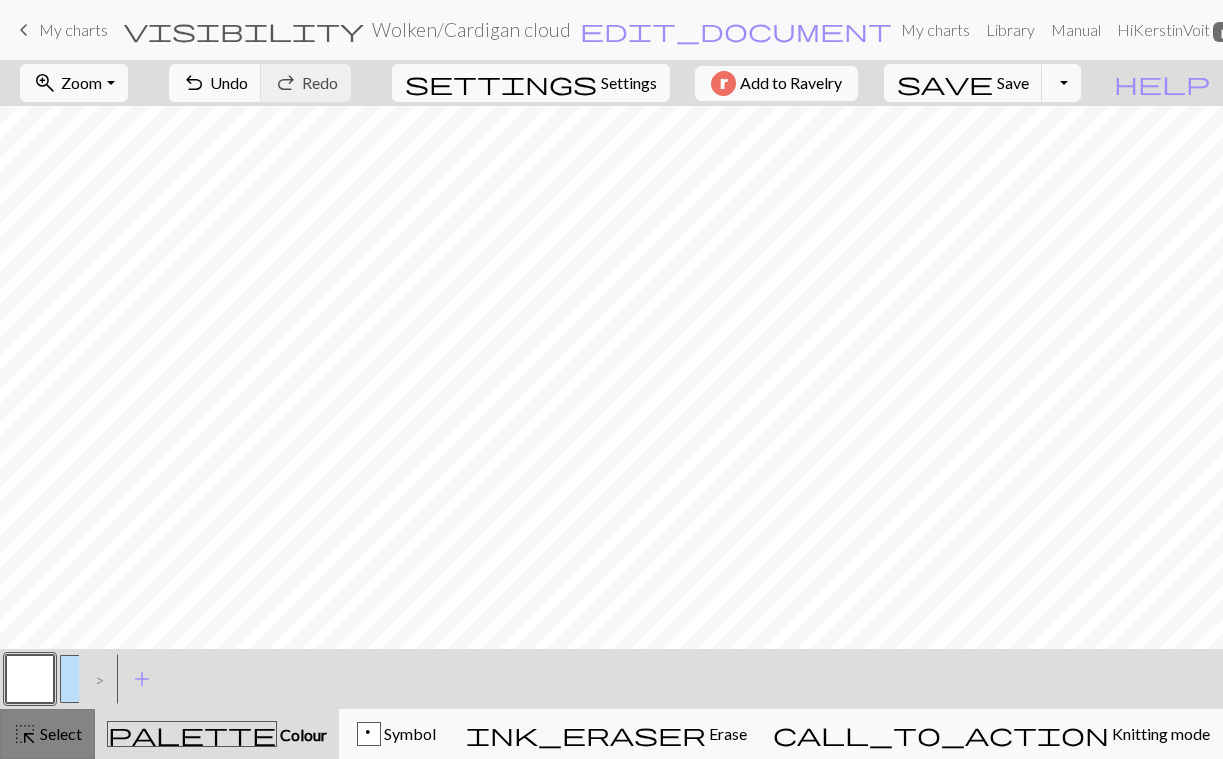 click on "highlight_alt" at bounding box center [25, 734] 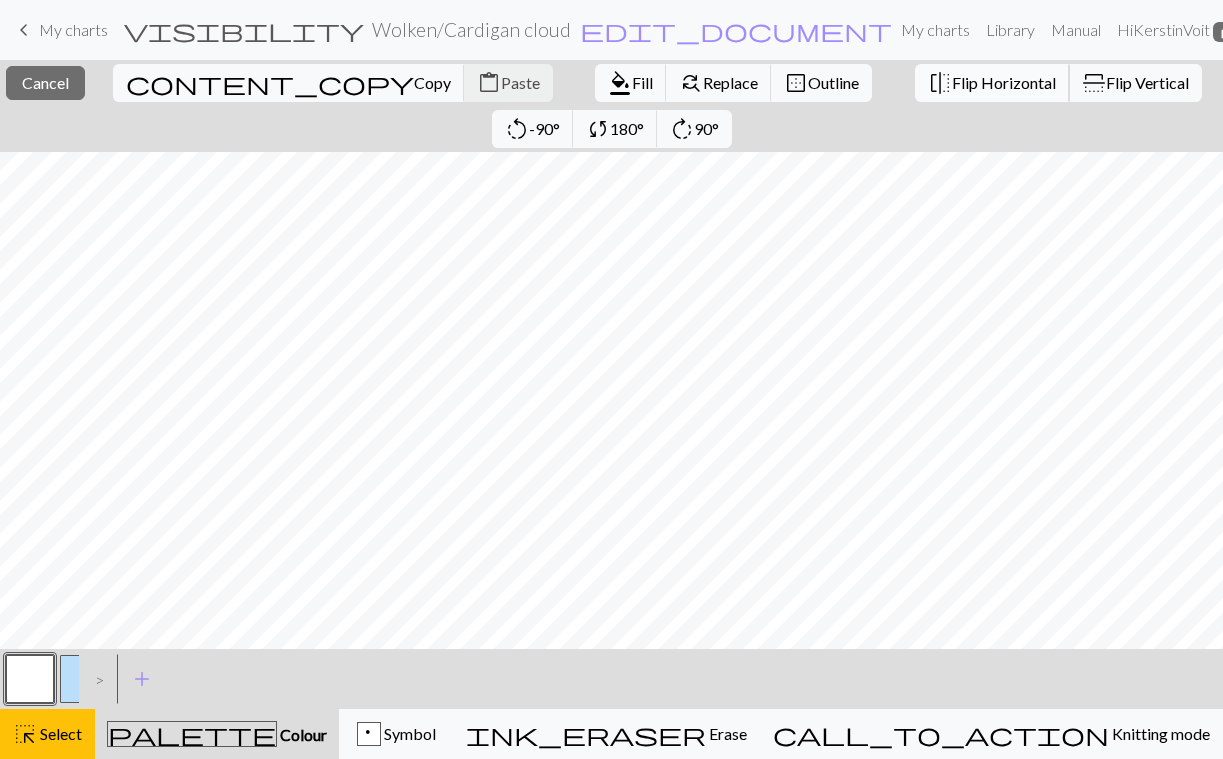 scroll, scrollTop: 0, scrollLeft: 0, axis: both 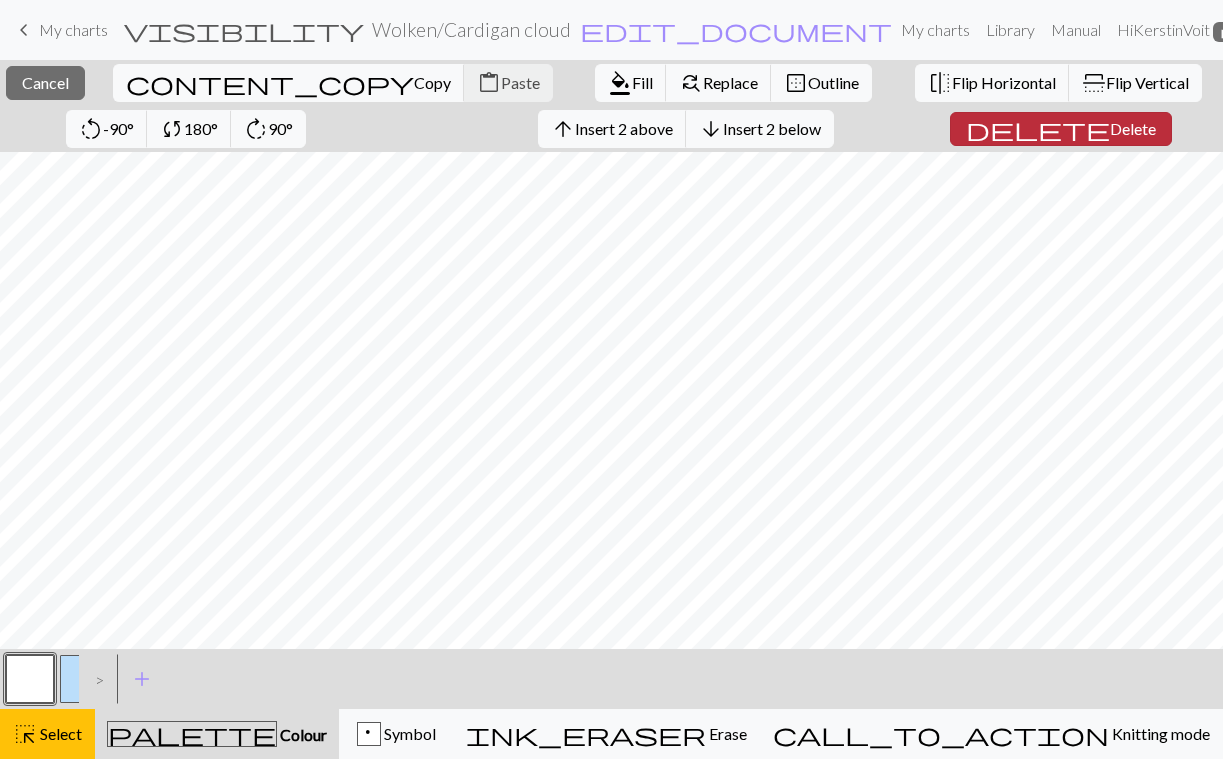 click on "delete  Delete" at bounding box center (1061, 129) 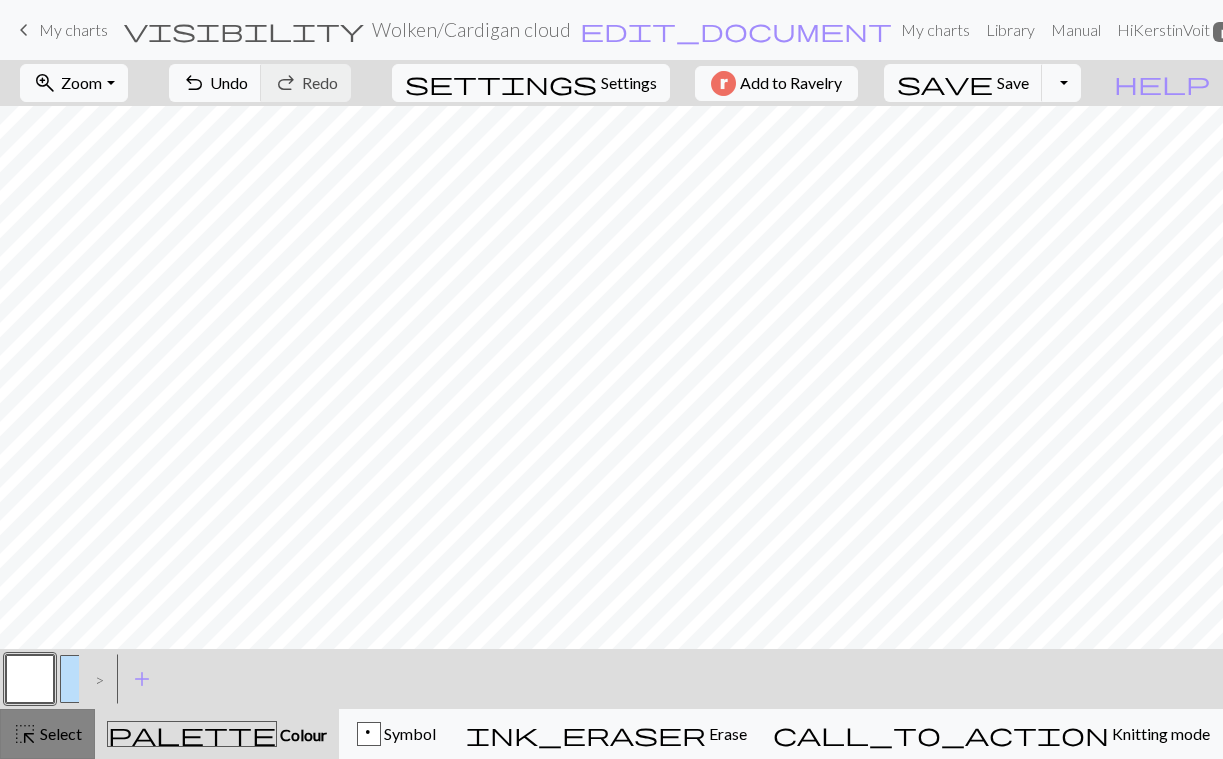 click on "highlight_alt" at bounding box center [25, 734] 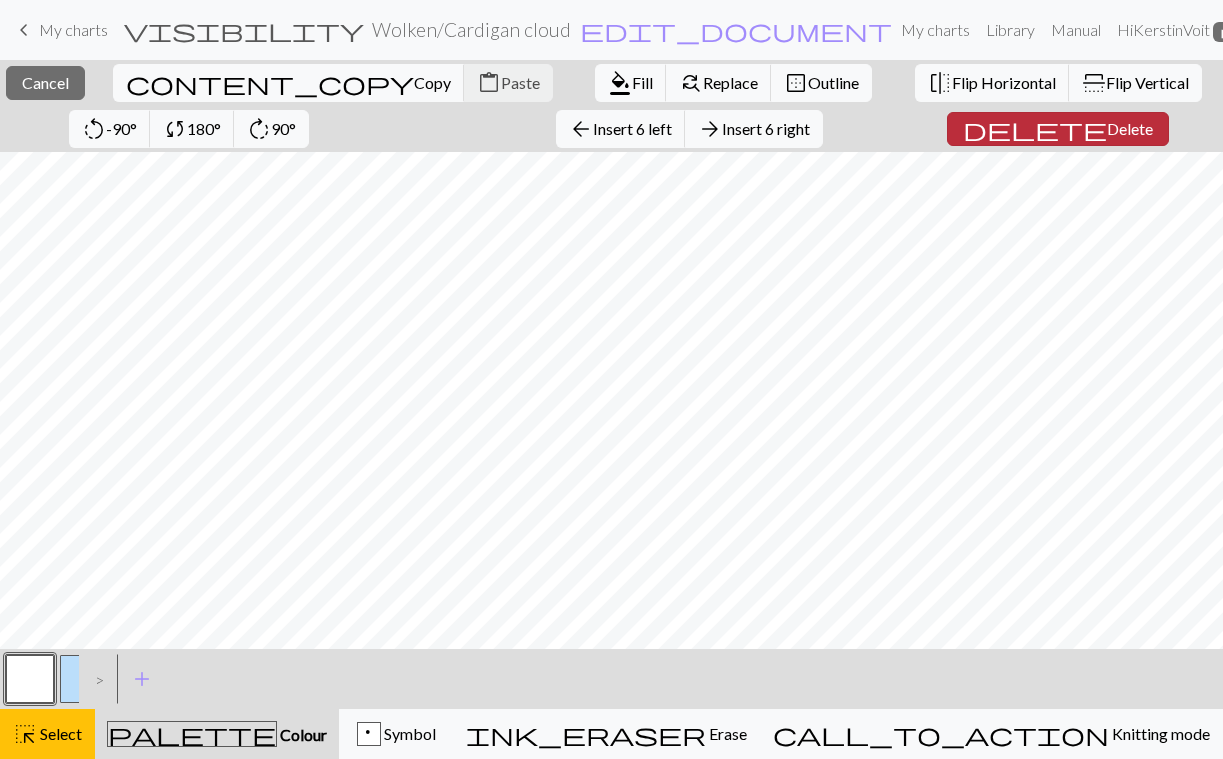 click on "Delete" at bounding box center (1130, 128) 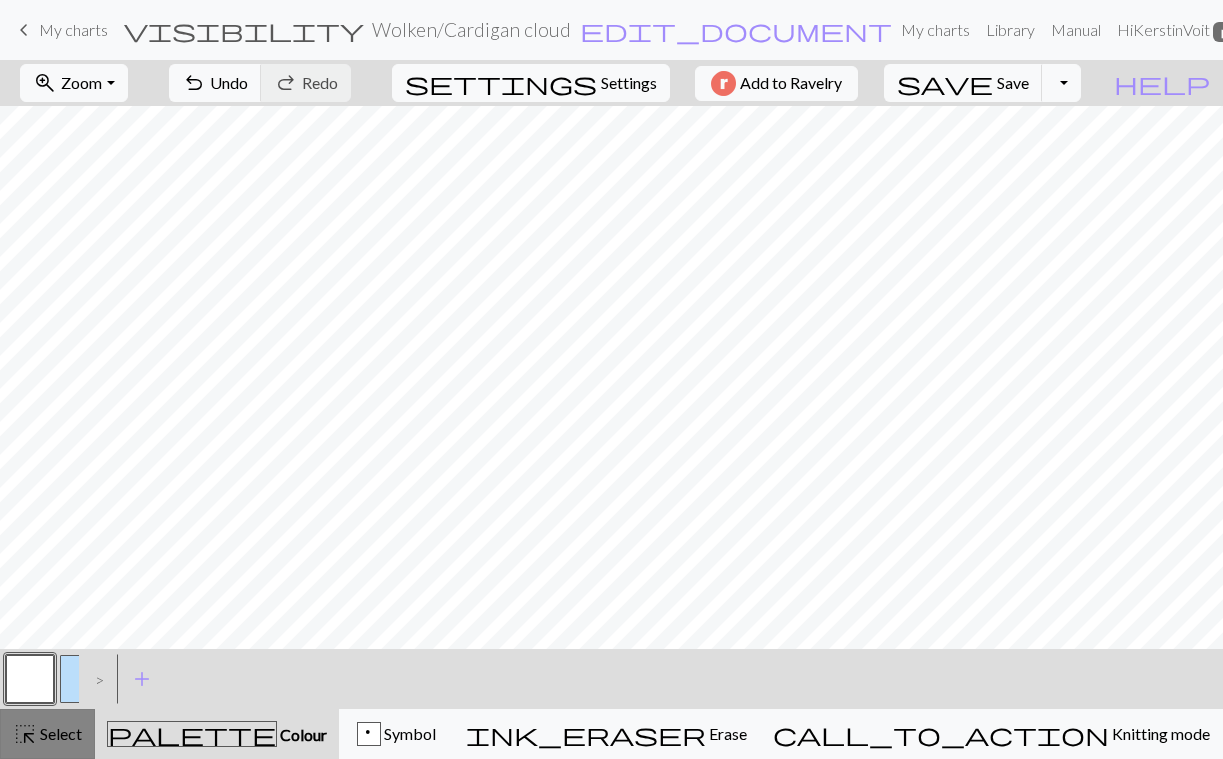 click on "Select" at bounding box center [59, 733] 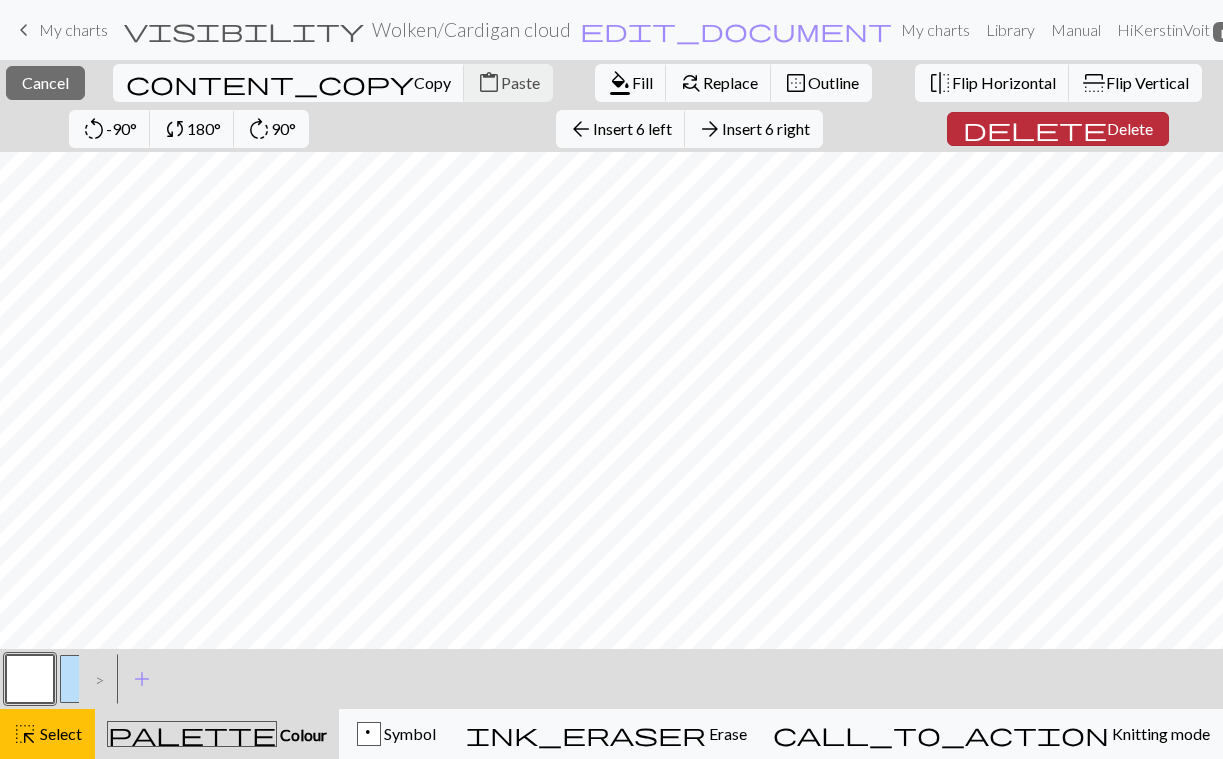 click on "delete  Delete" at bounding box center (1058, 129) 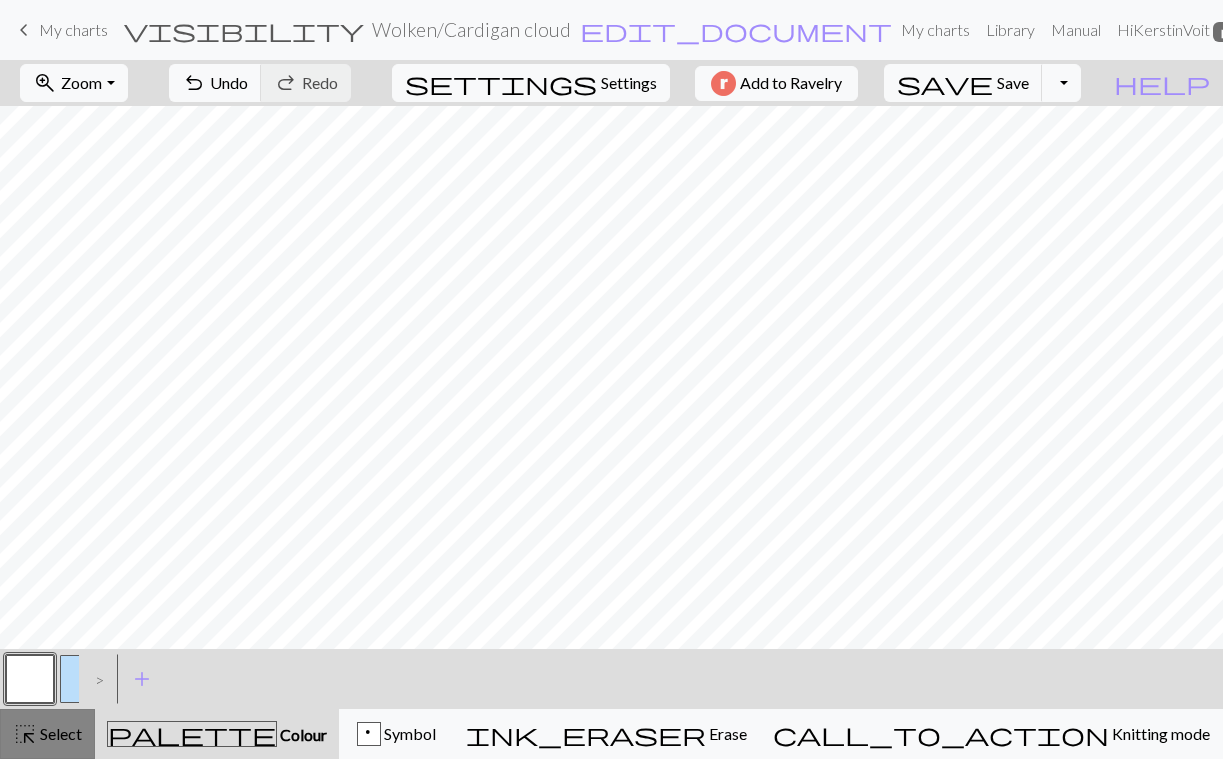 click on "highlight_alt" at bounding box center [25, 734] 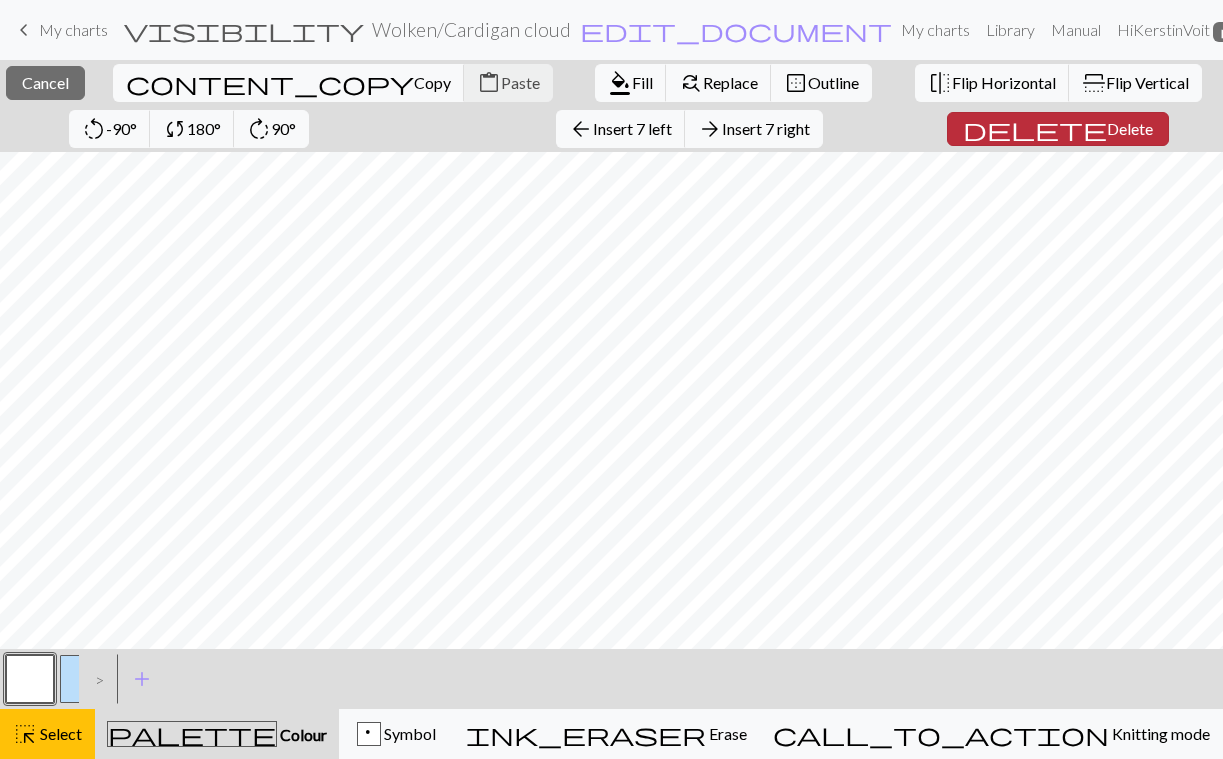 click on "delete" at bounding box center [1035, 129] 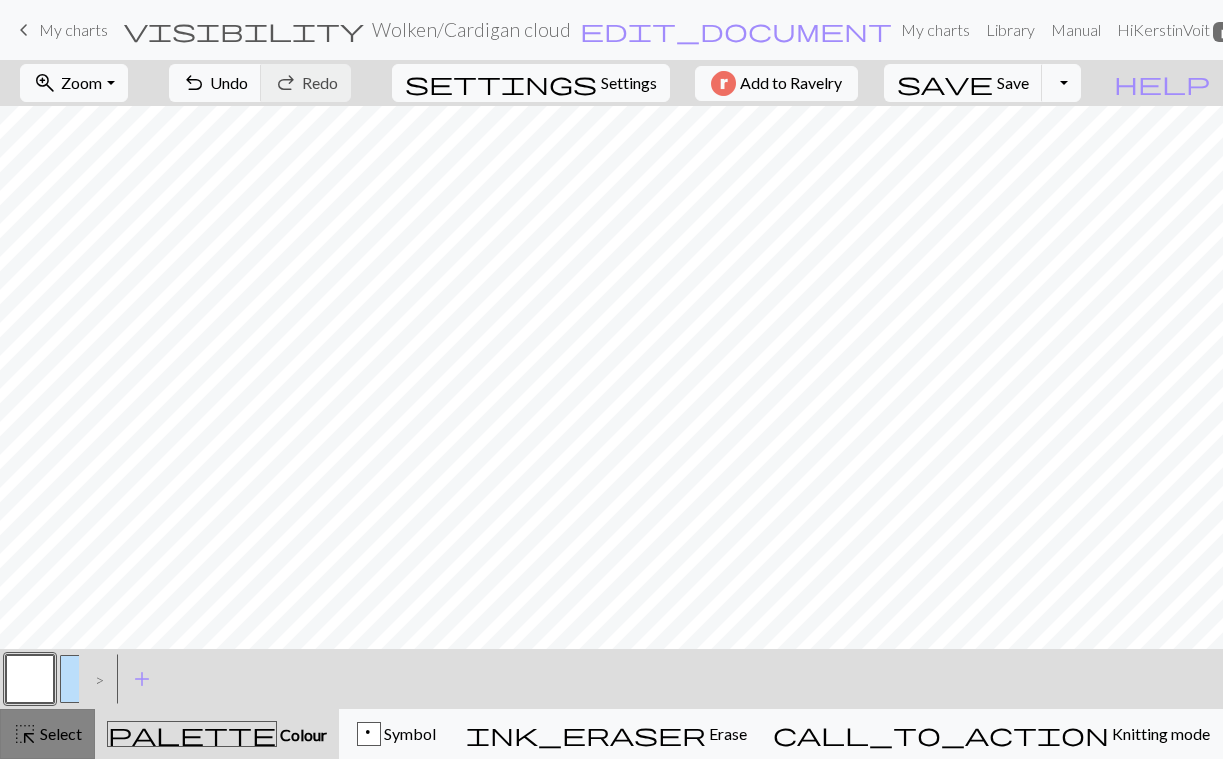 click on "highlight_alt" at bounding box center [25, 734] 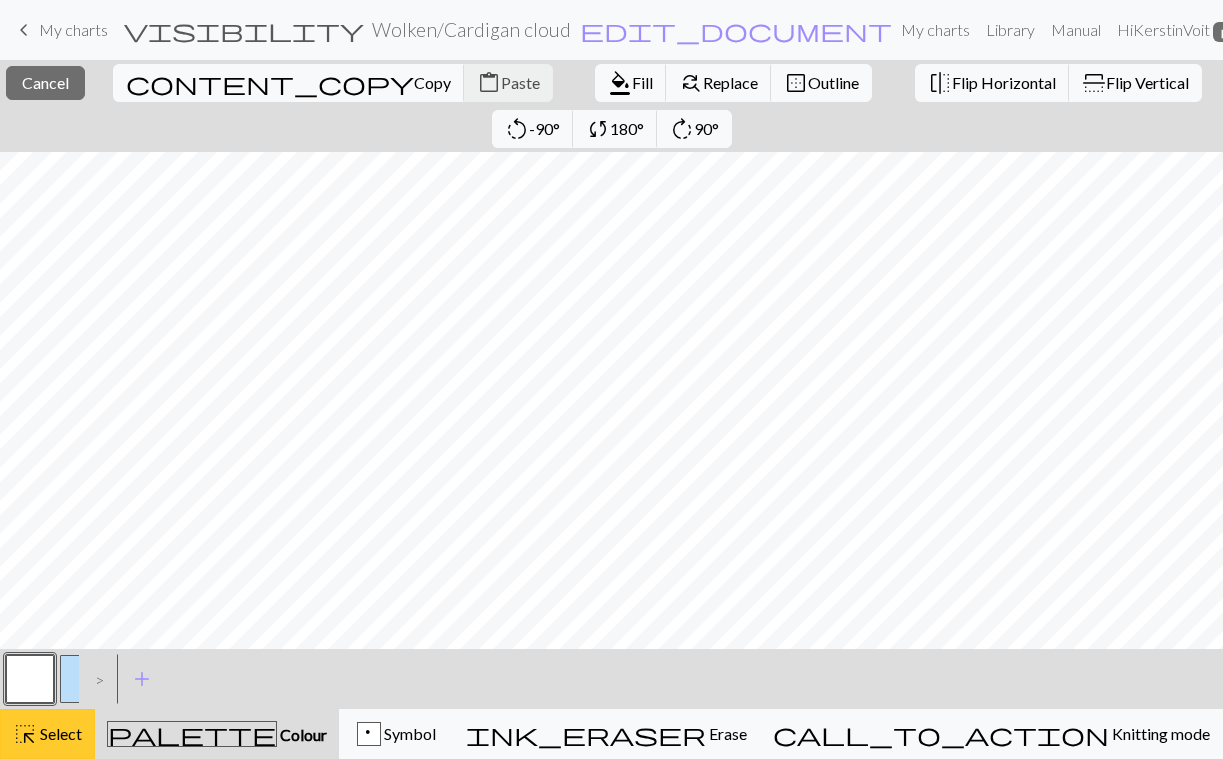 click on "close Cancel content_copy  Copy content_paste  Paste format_color_fill  Fill find_replace  Replace border_outer  Outline flip  Flip Horizontal flip  Flip Vertical rotate_left  -90° sync  180° rotate_right  90° < > add Add a  colour highlight_alt   Select   Select palette   Colour   Colour p   Symbol ink_eraser   Erase   Erase call_to_action   Knitting mode   Knitting mode" at bounding box center (611, 409) 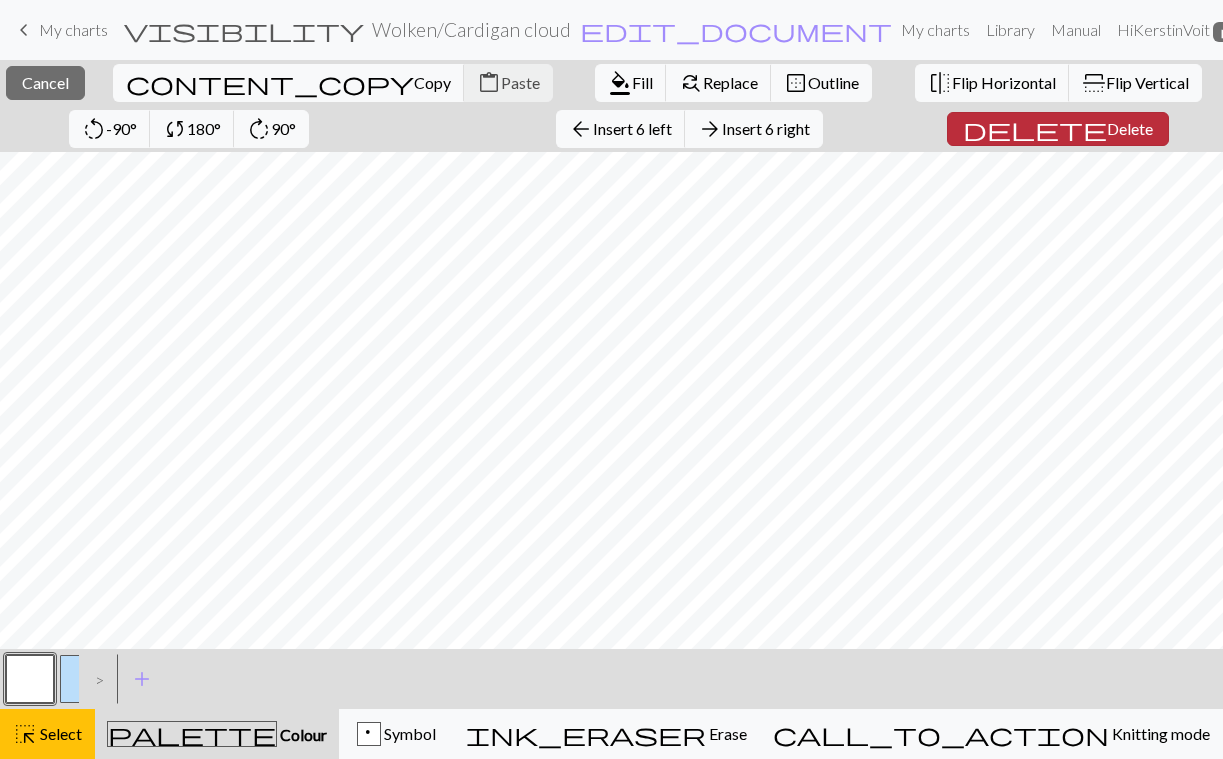 click on "Delete" at bounding box center (1130, 128) 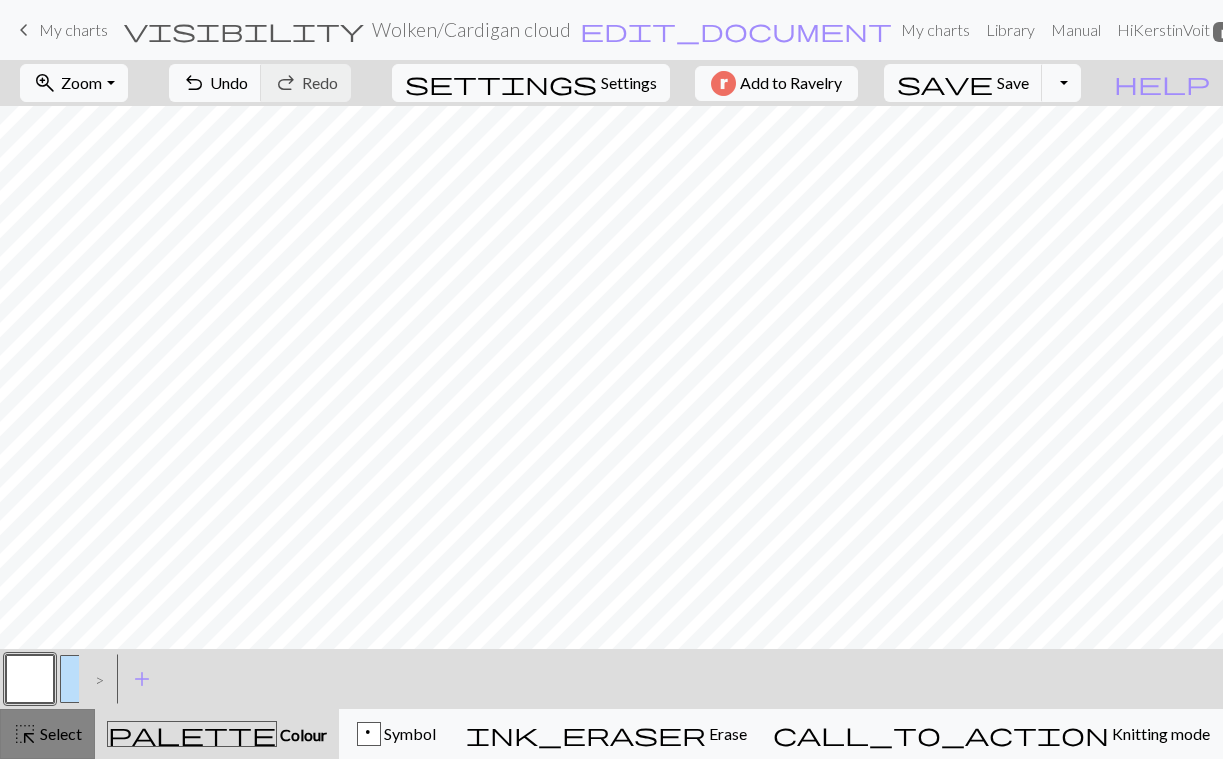 click on "highlight_alt   Select   Select" at bounding box center (47, 734) 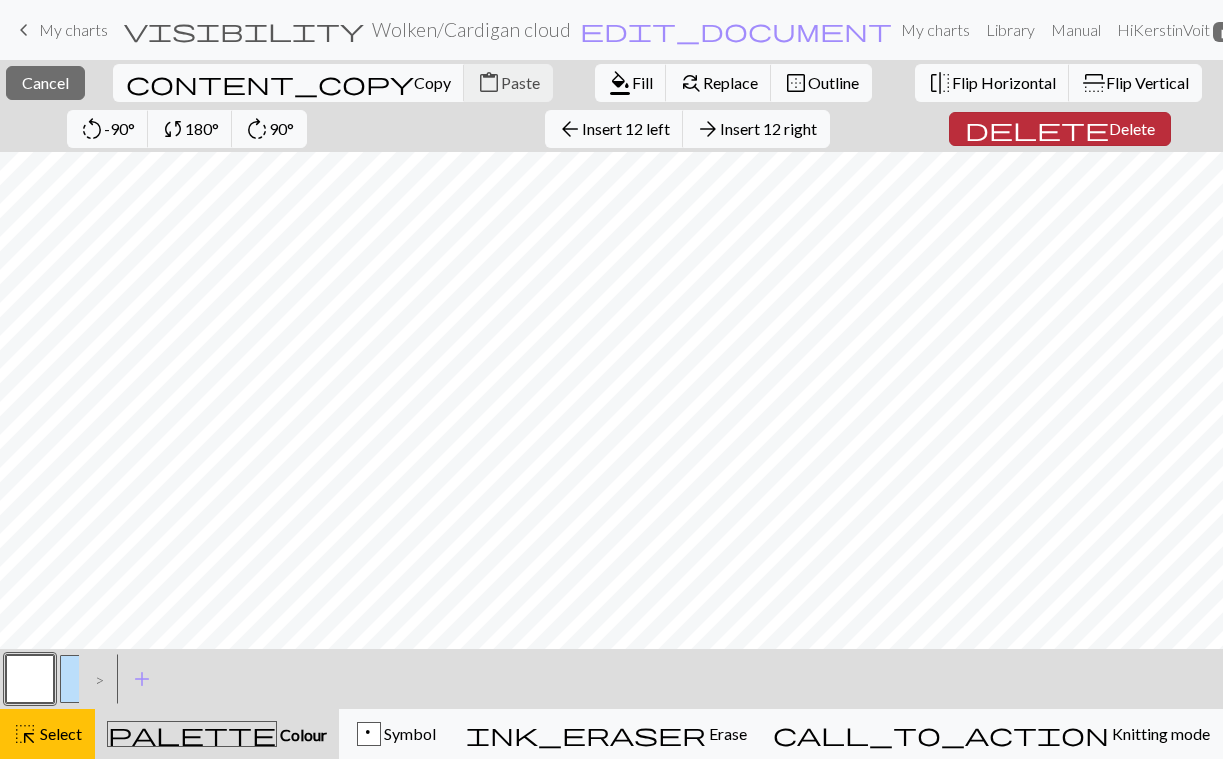 click on "Delete" at bounding box center [1132, 128] 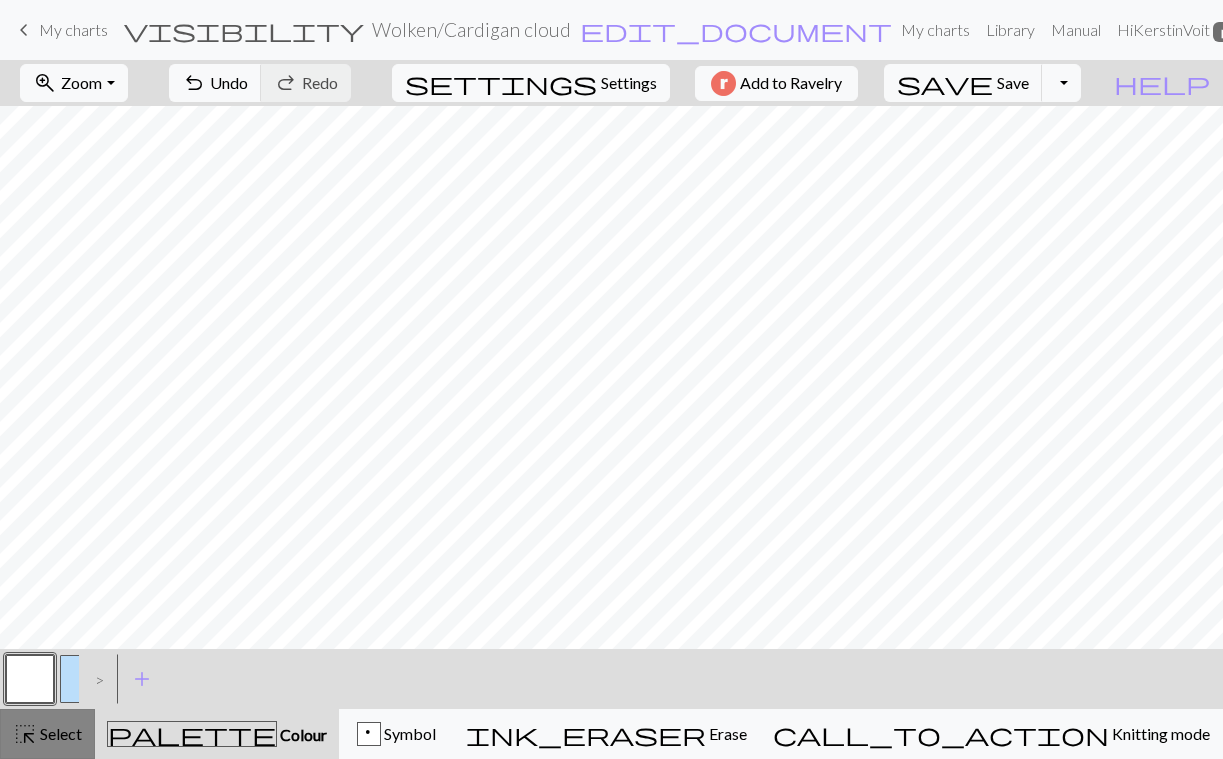 click on "highlight_alt   Select   Select" at bounding box center [47, 734] 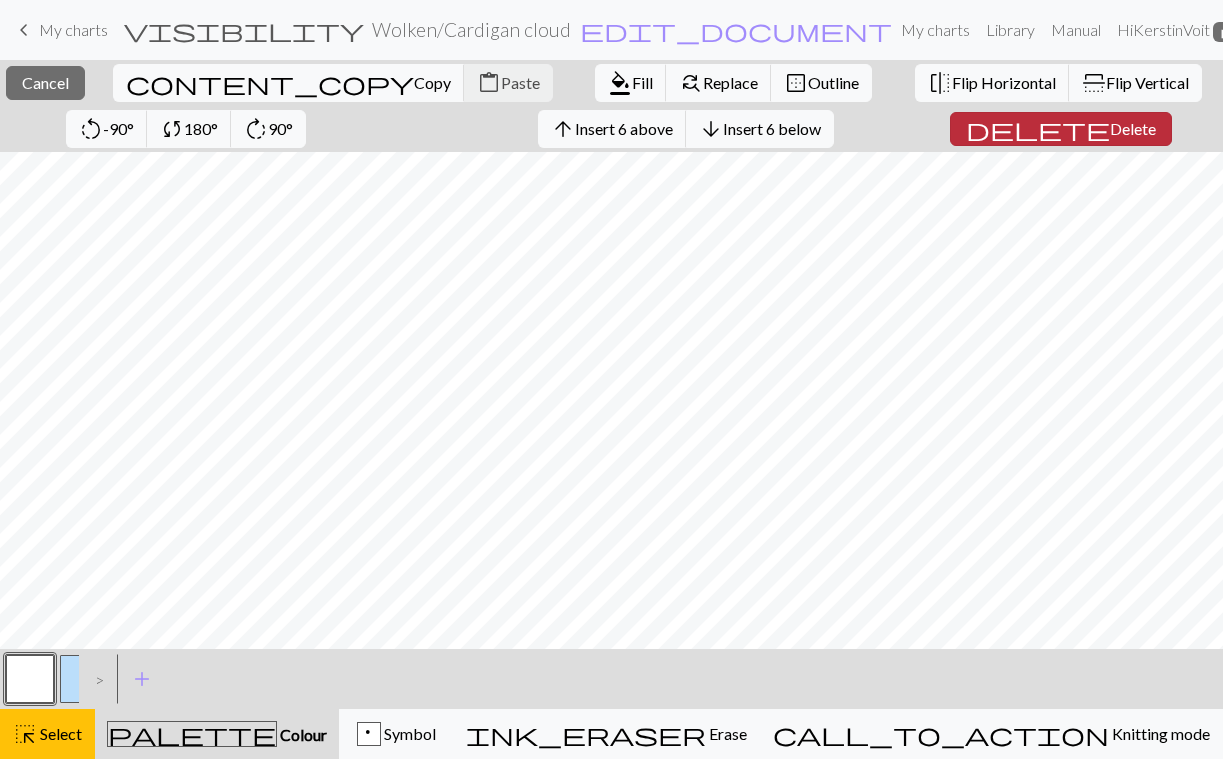 click on "Delete" at bounding box center (1133, 128) 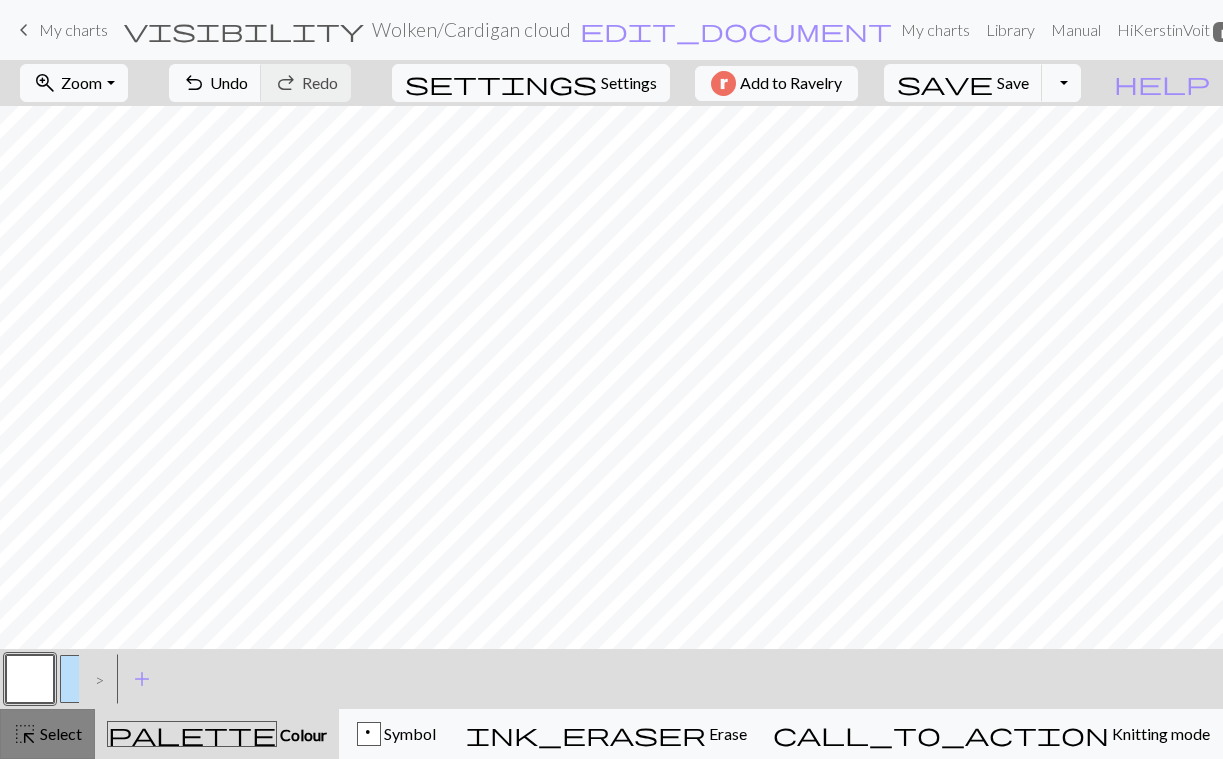 click on "highlight_alt   Select   Select" at bounding box center [47, 734] 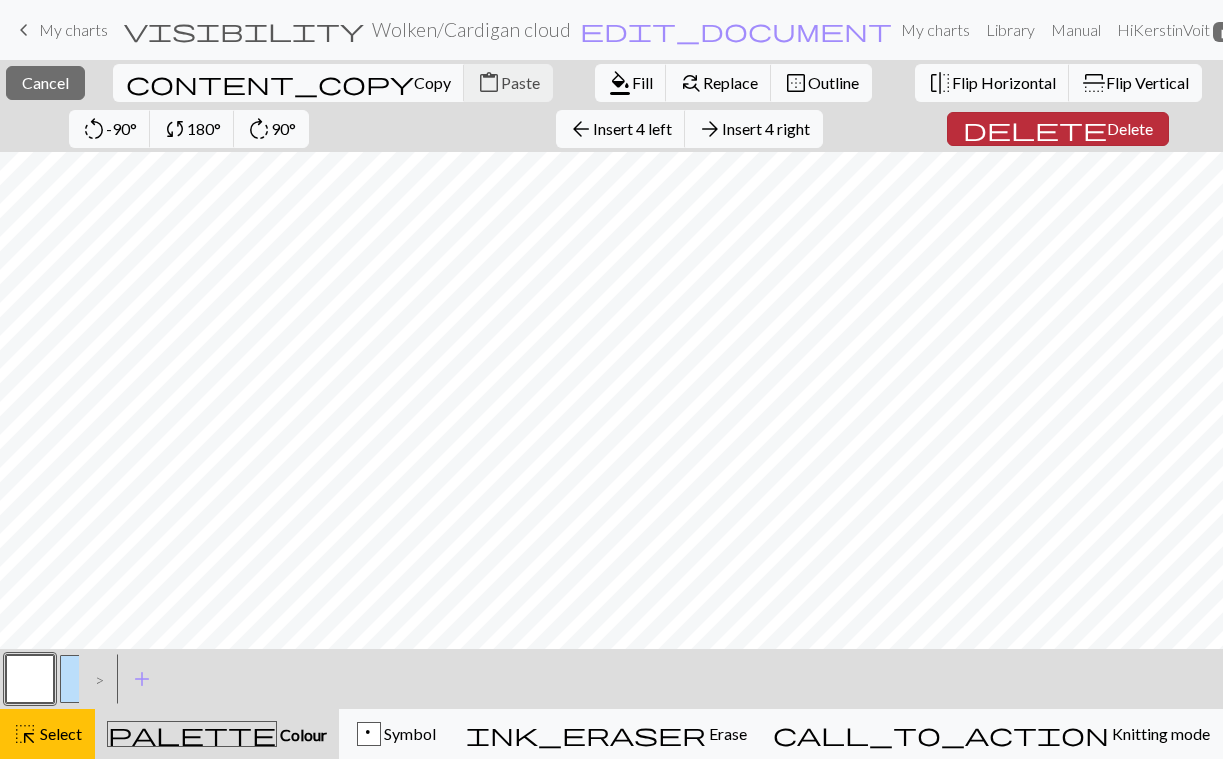 click on "Delete" at bounding box center [1130, 128] 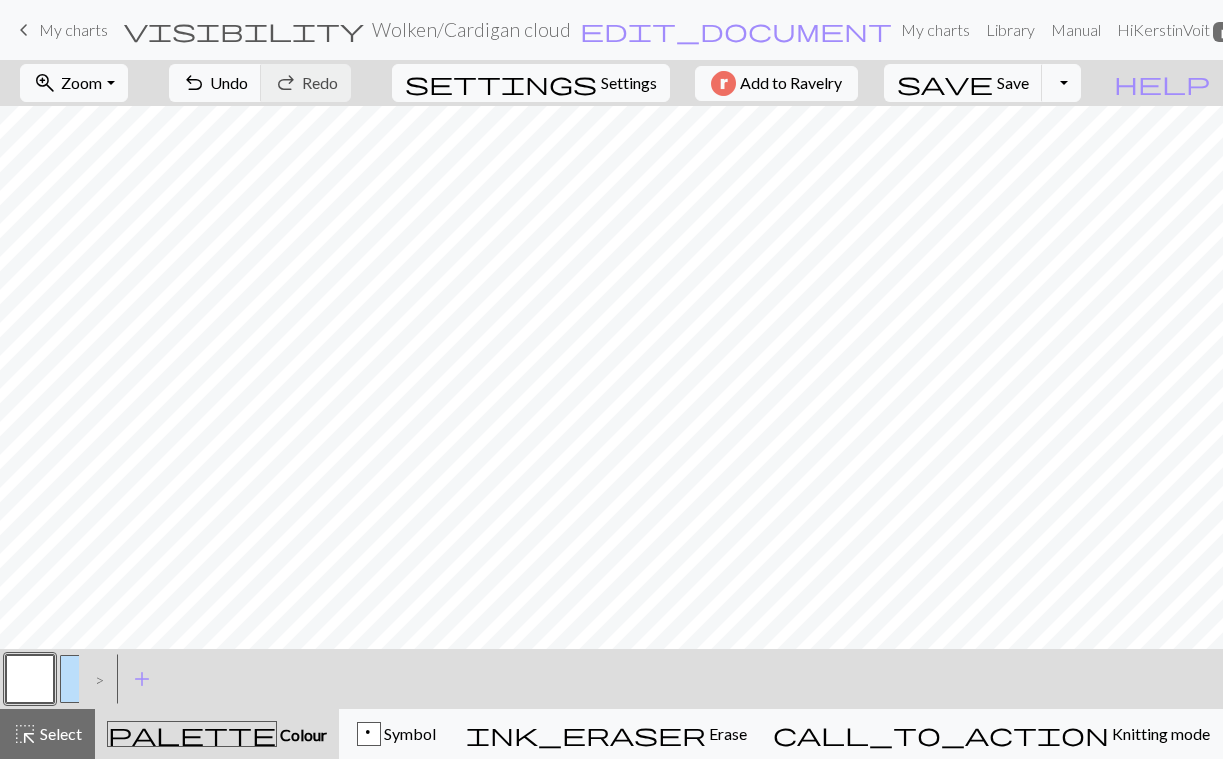 click at bounding box center [84, 679] 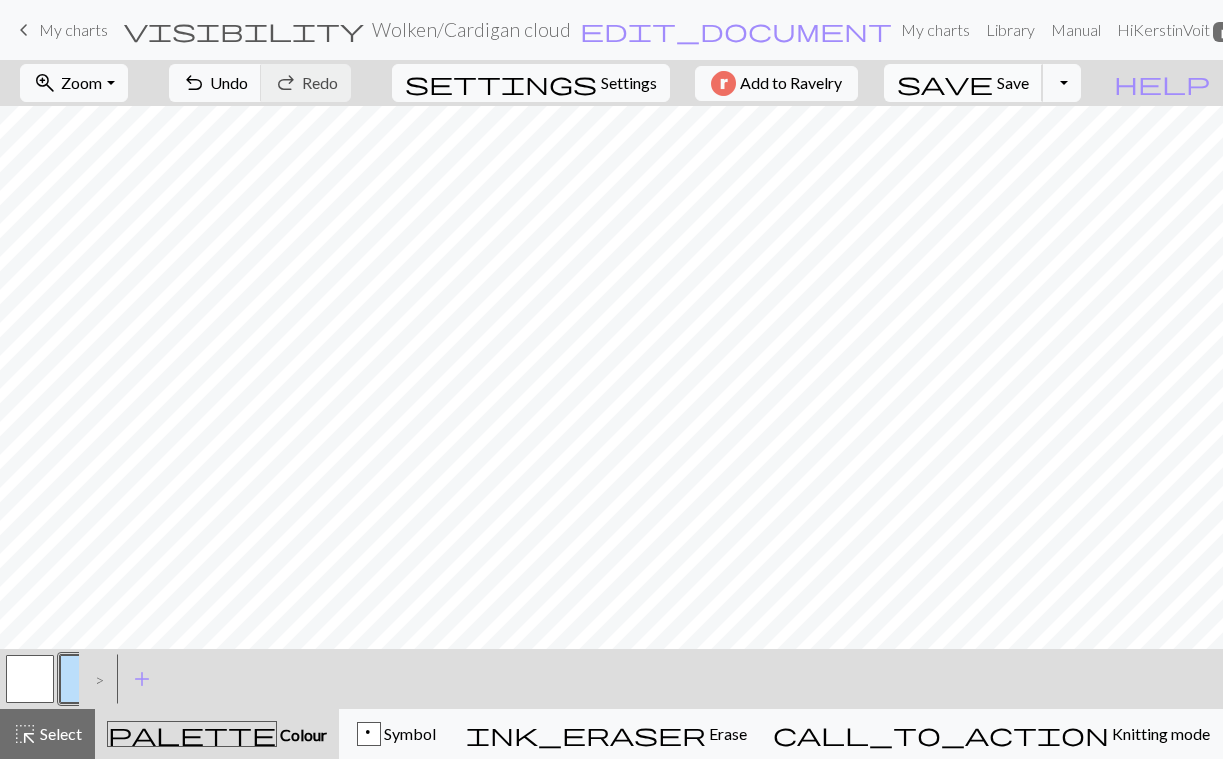 click on "save Save Save" at bounding box center [963, 83] 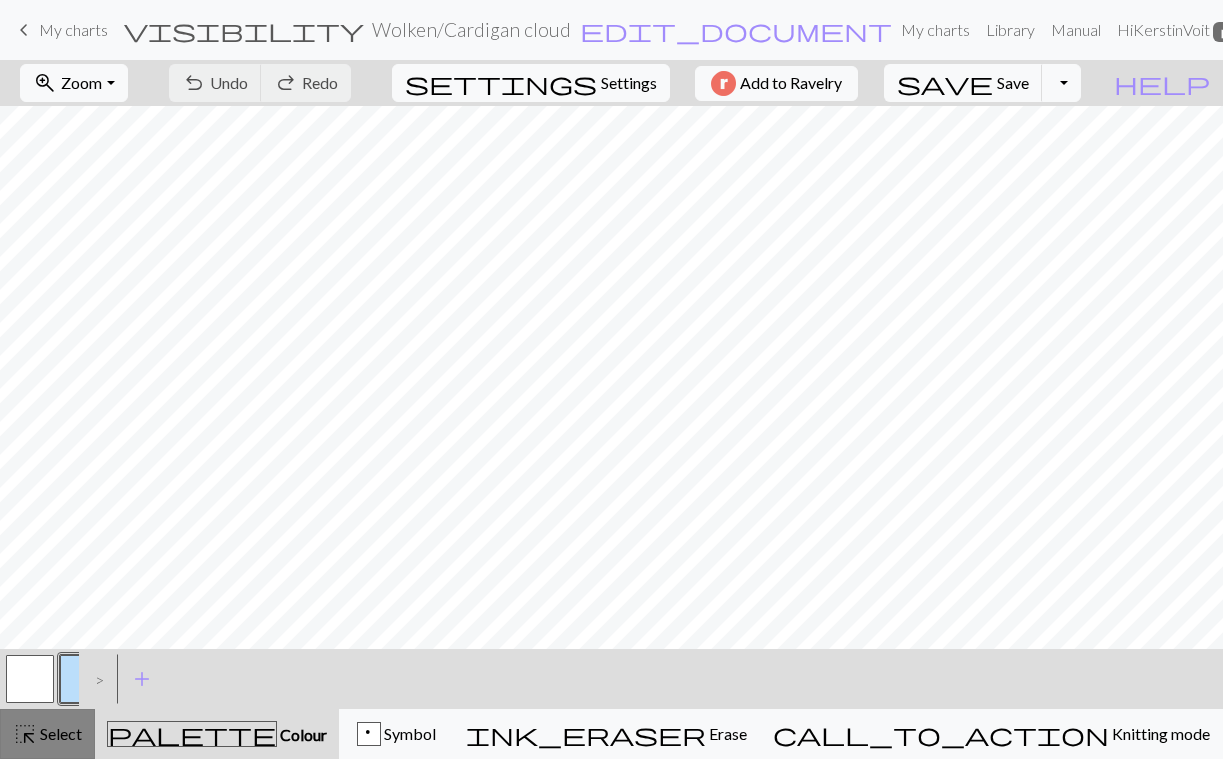 click on "Select" at bounding box center (59, 733) 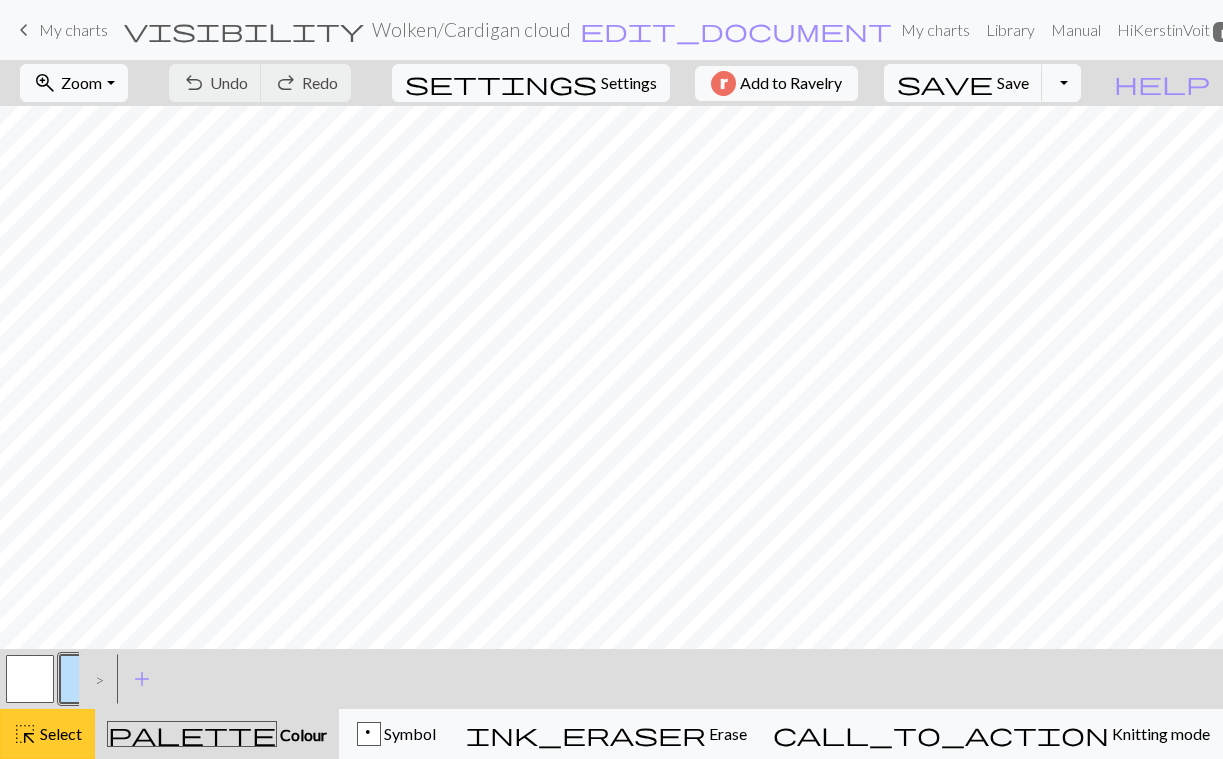 click on "Select" at bounding box center (59, 733) 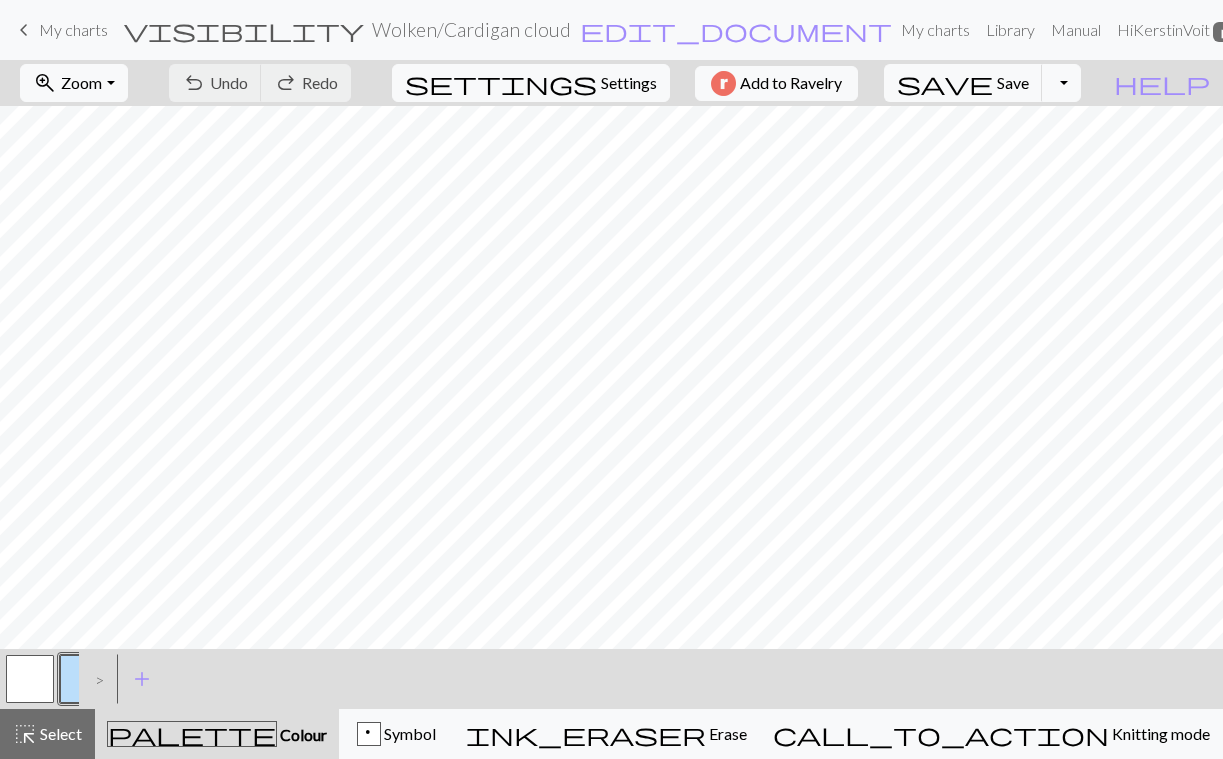 click at bounding box center [30, 679] 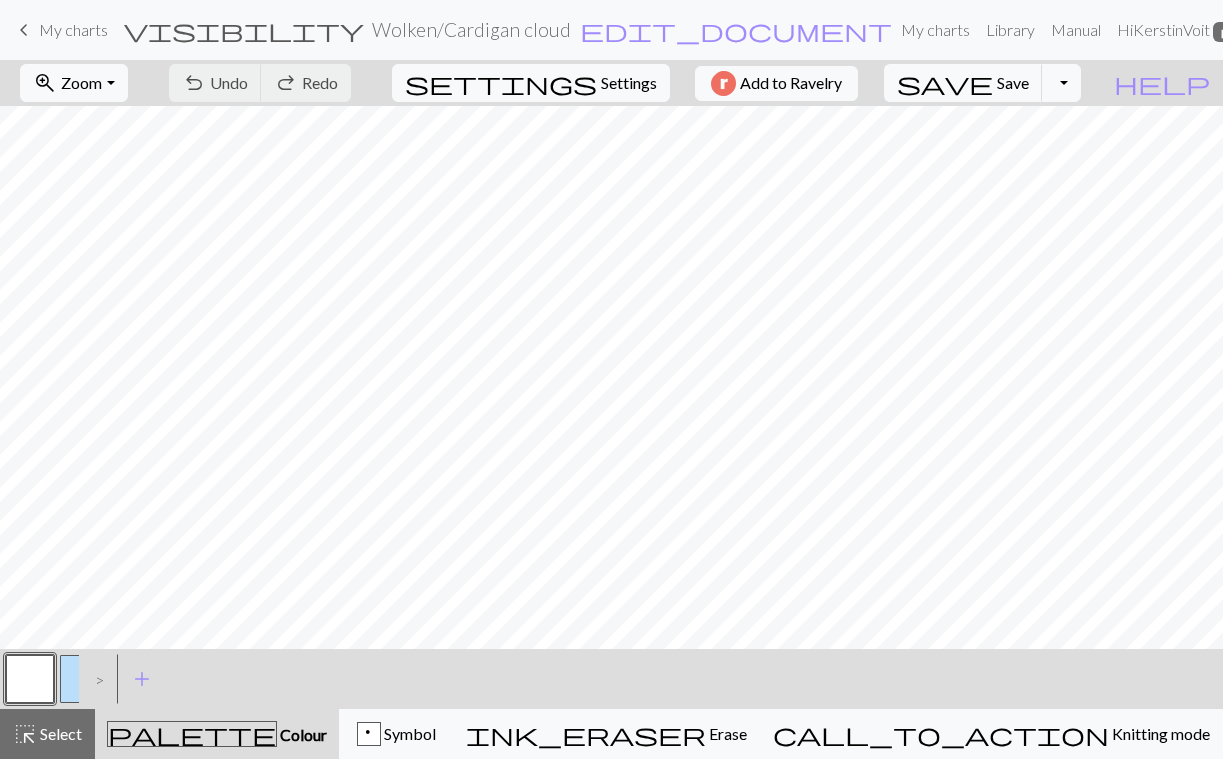 click on "Colour" at bounding box center [302, 734] 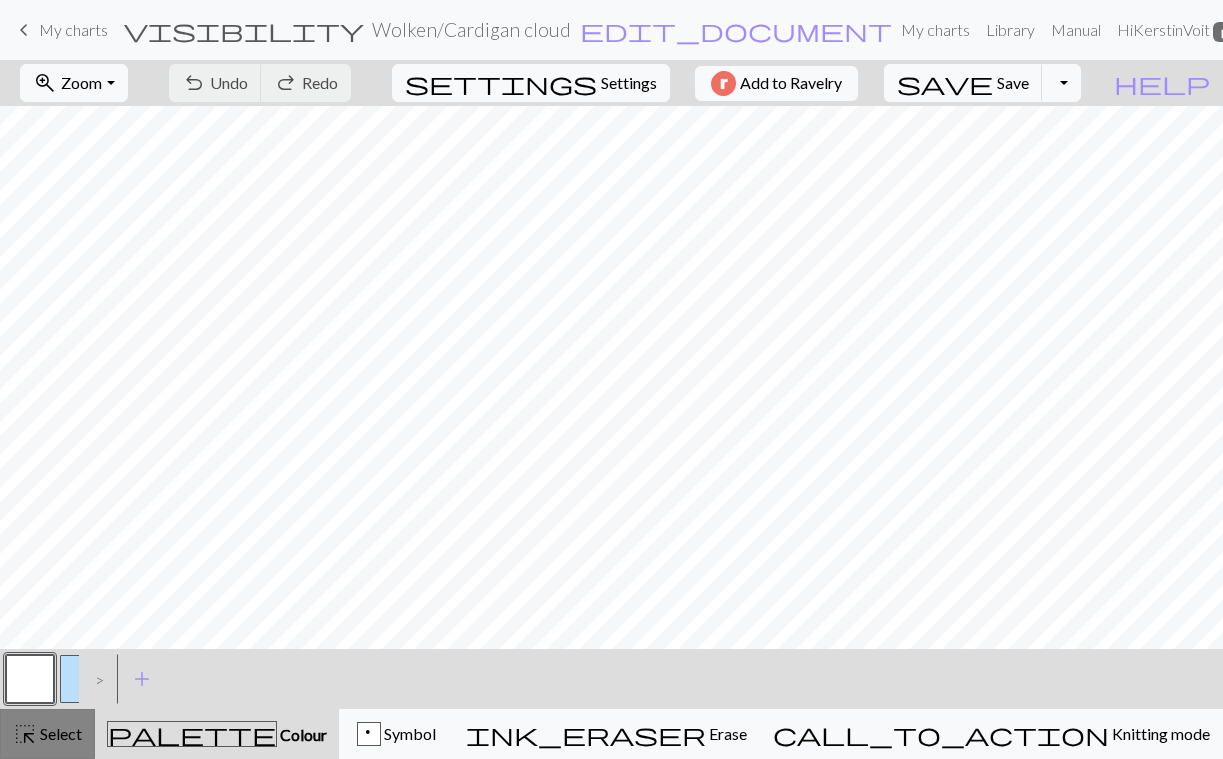 click on "highlight_alt" at bounding box center (25, 734) 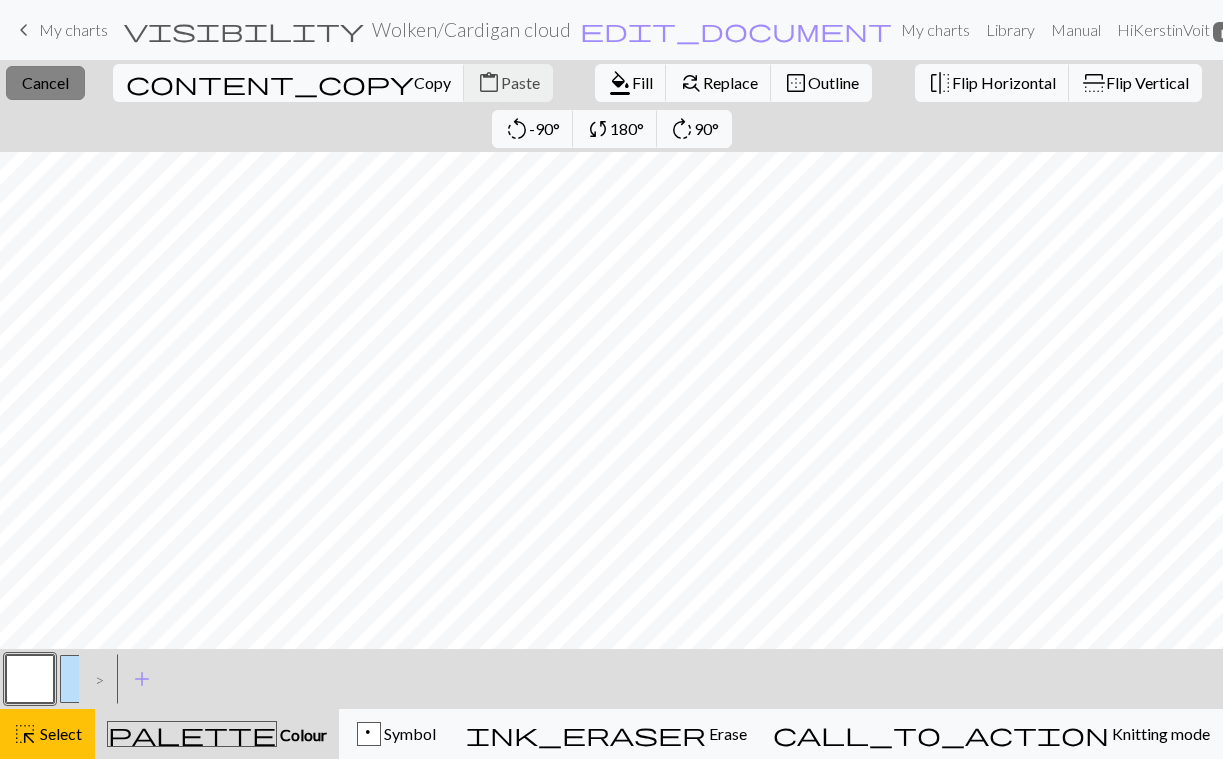 click on "Cancel" at bounding box center [45, 82] 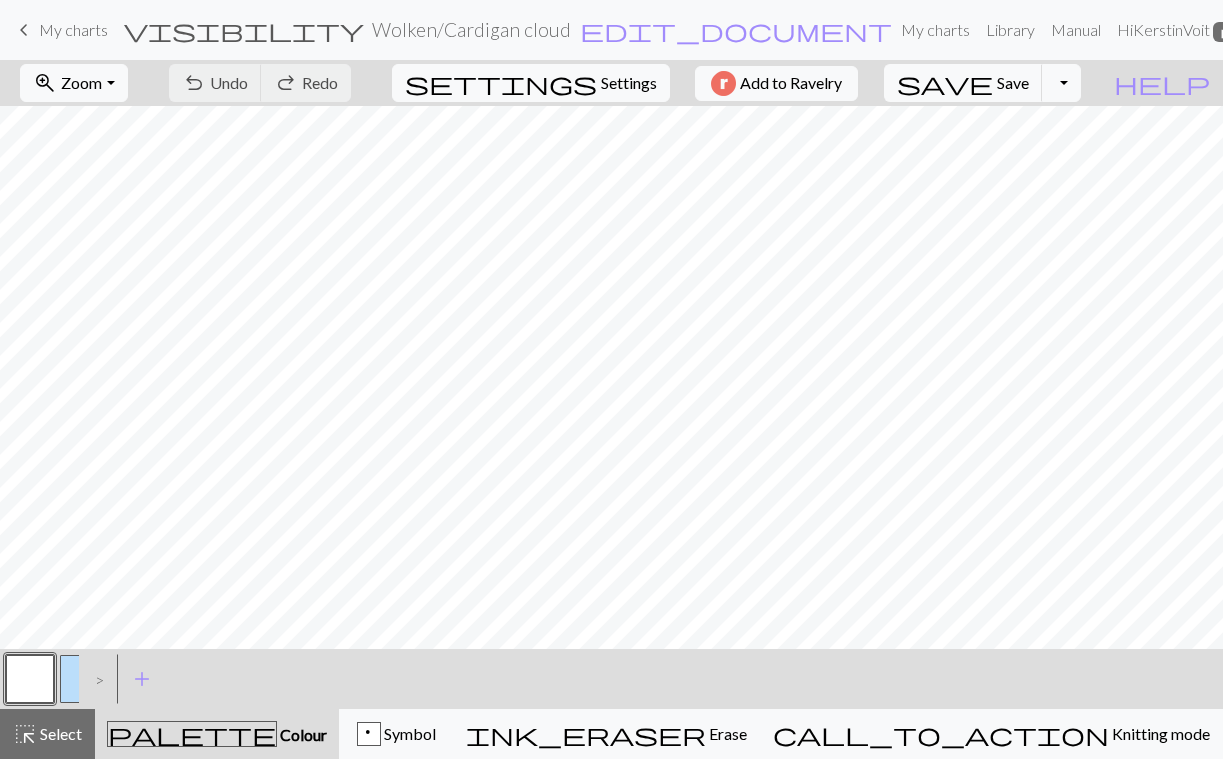 click on "undo Undo Undo redo Redo Redo" at bounding box center (260, 83) 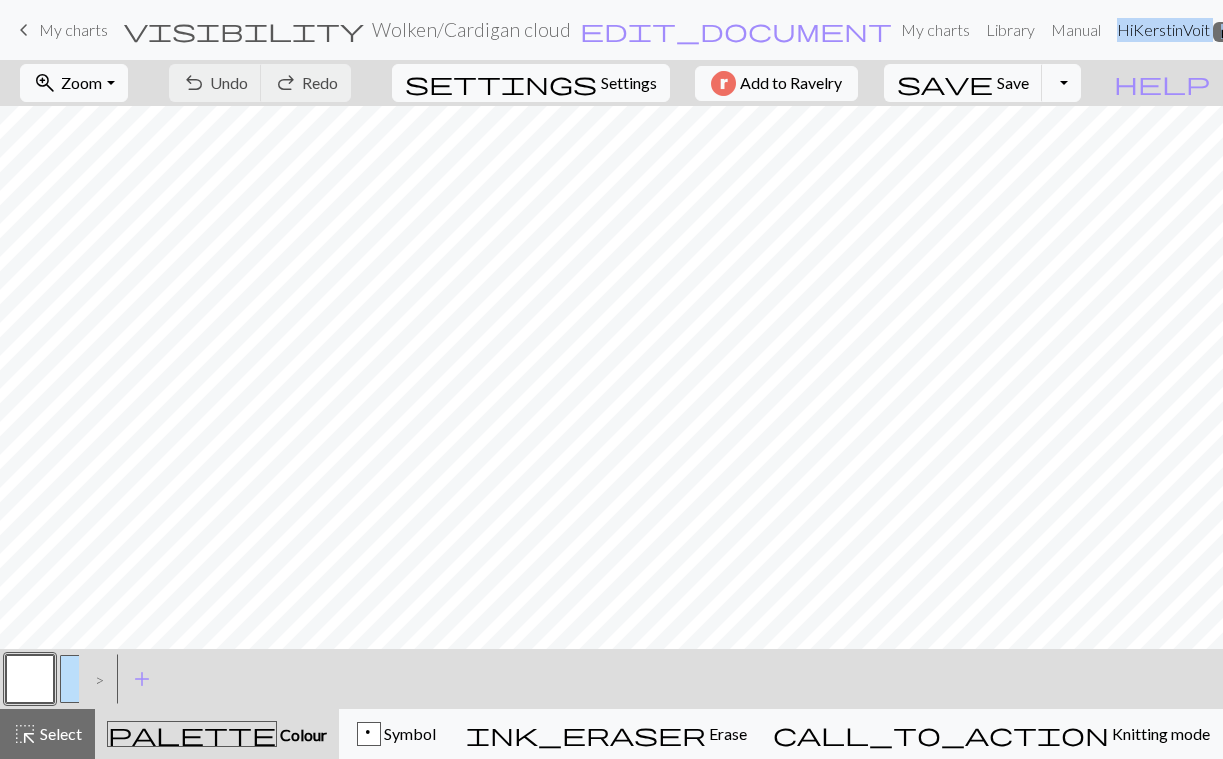 click on "undo Undo Undo redo Redo Redo" at bounding box center [260, 83] 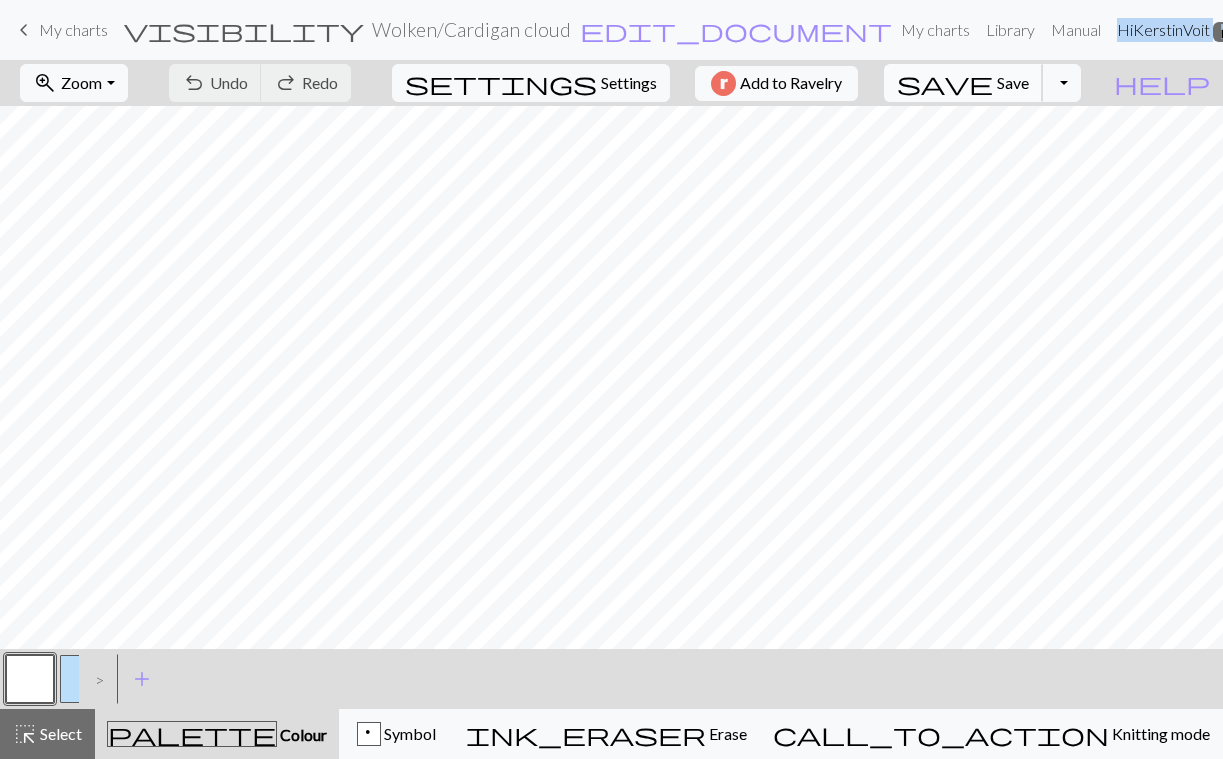 click on "save Save Save" at bounding box center [963, 83] 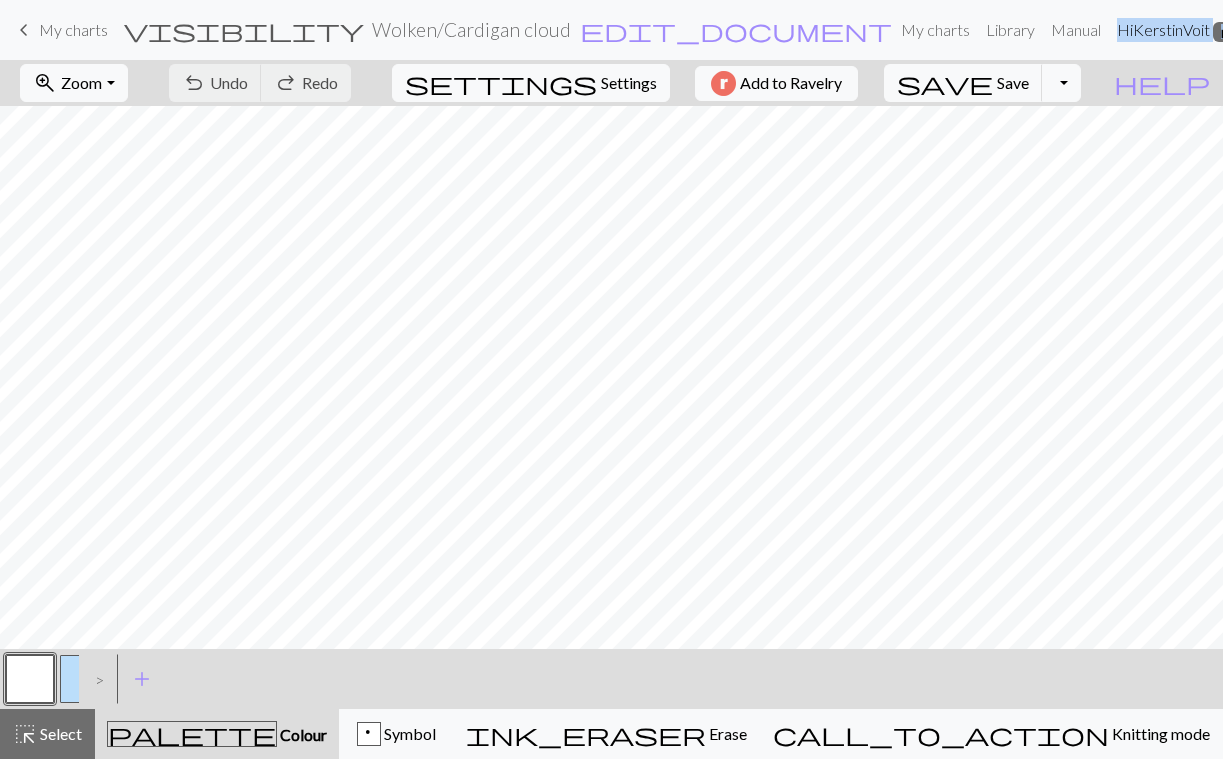 click on "Chart saved" at bounding box center (611, 39) 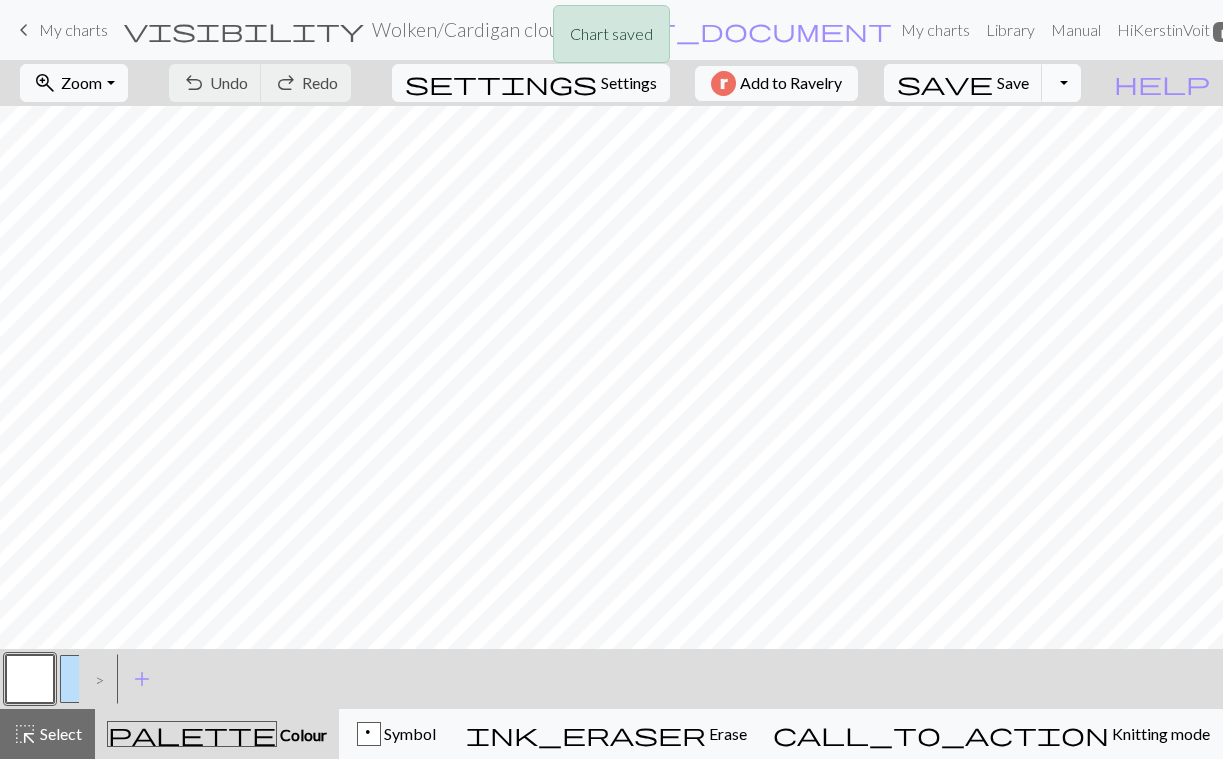click on "Toggle Dropdown" at bounding box center [1061, 83] 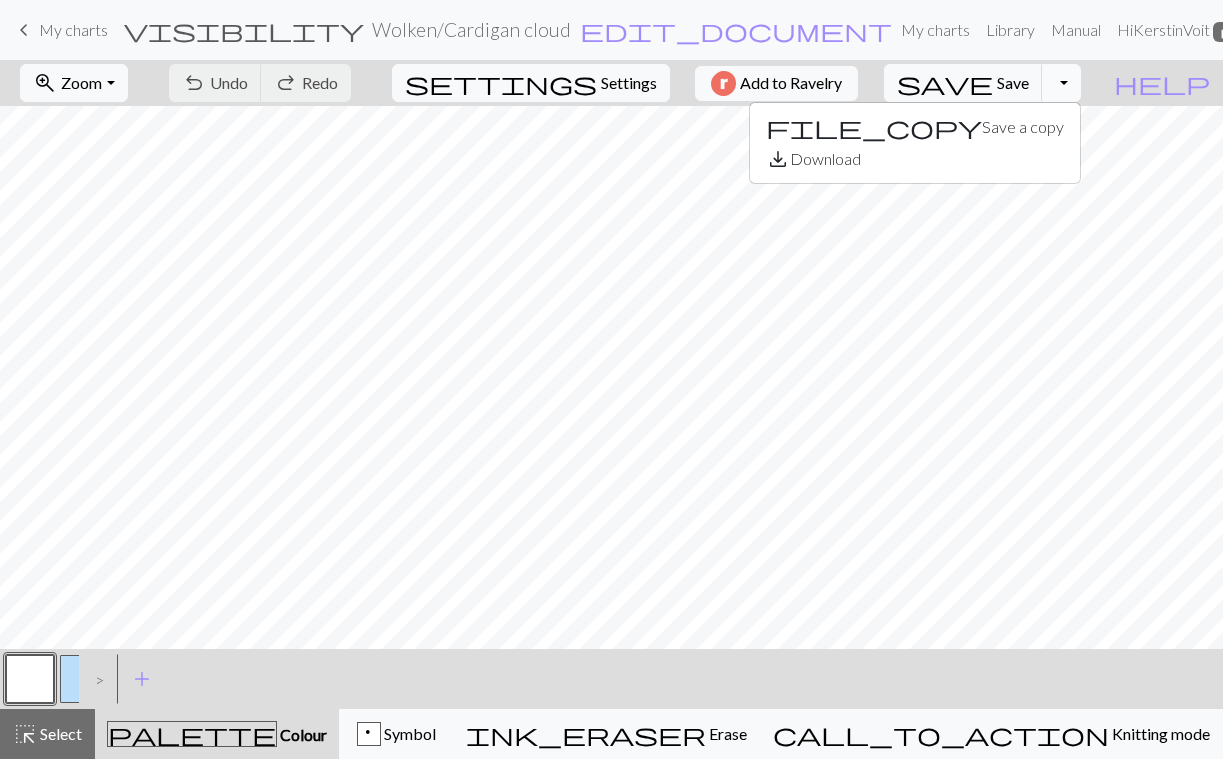 click on "Toggle Dropdown" at bounding box center [1061, 83] 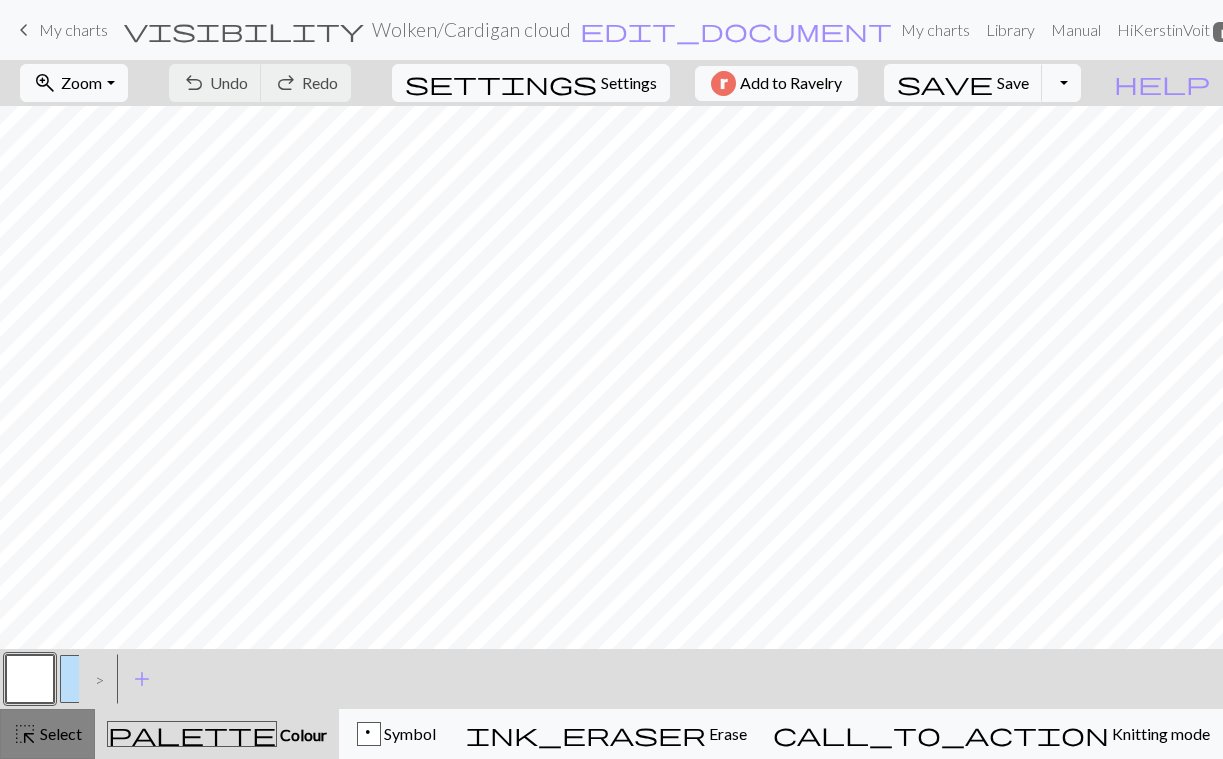click on "Select" at bounding box center [59, 733] 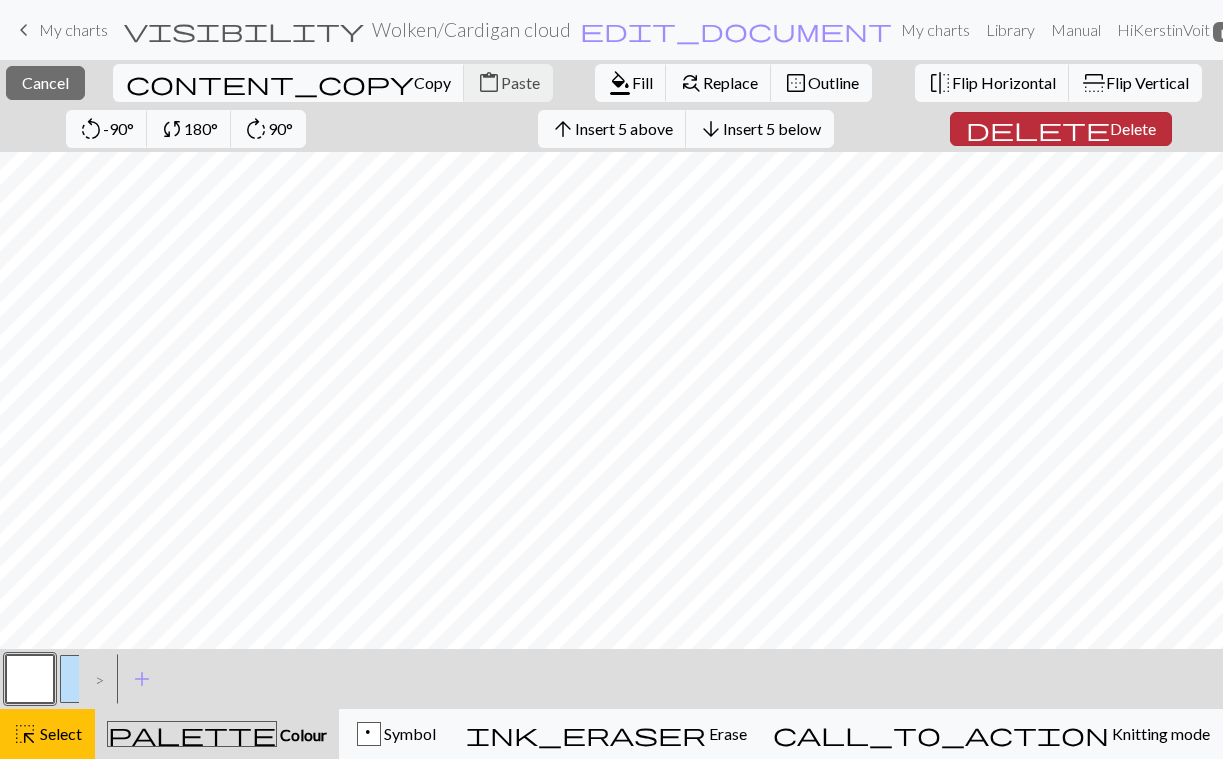 click on "Delete" at bounding box center [1133, 128] 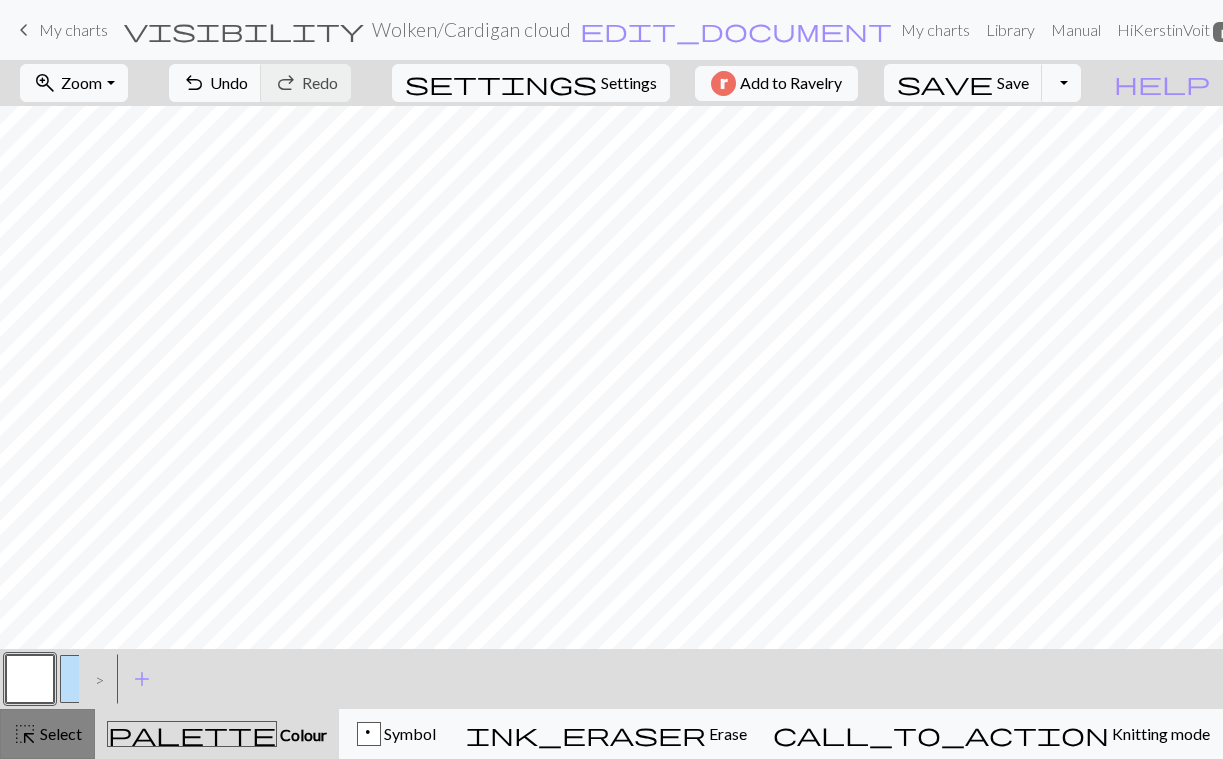 click on "highlight_alt" at bounding box center (25, 734) 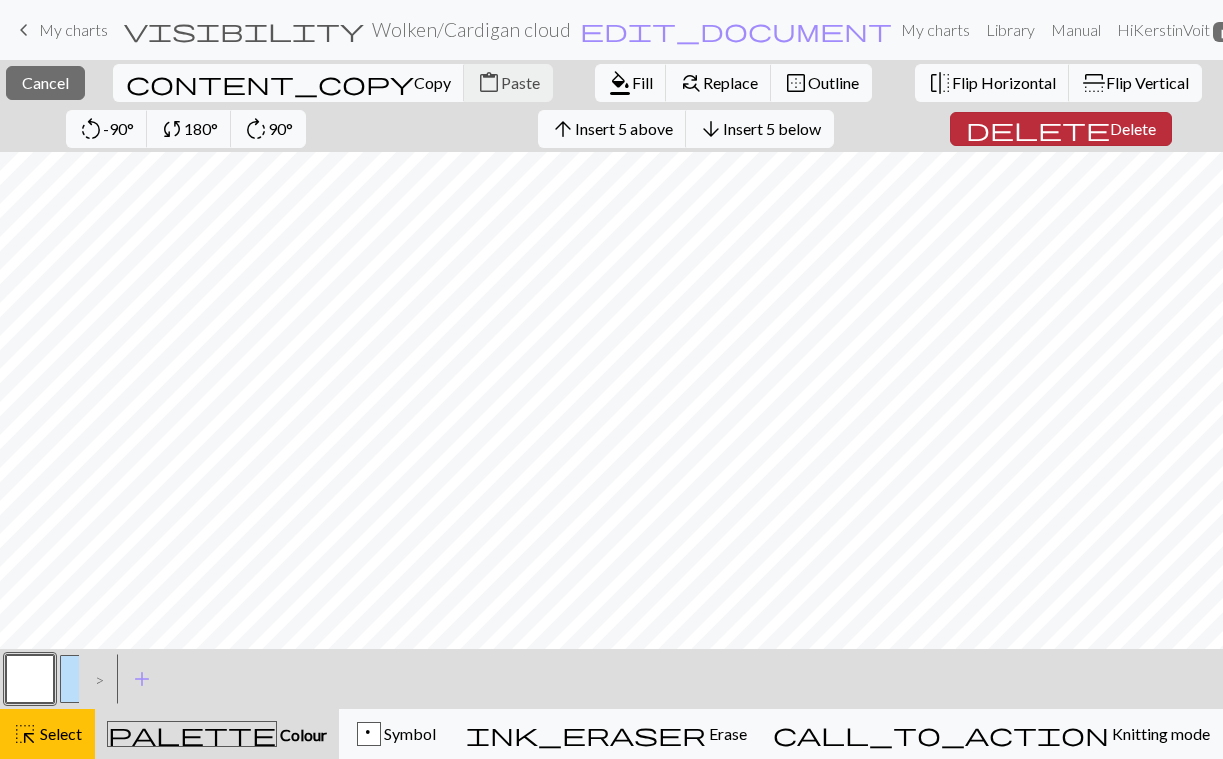 click on "Delete" at bounding box center [1133, 128] 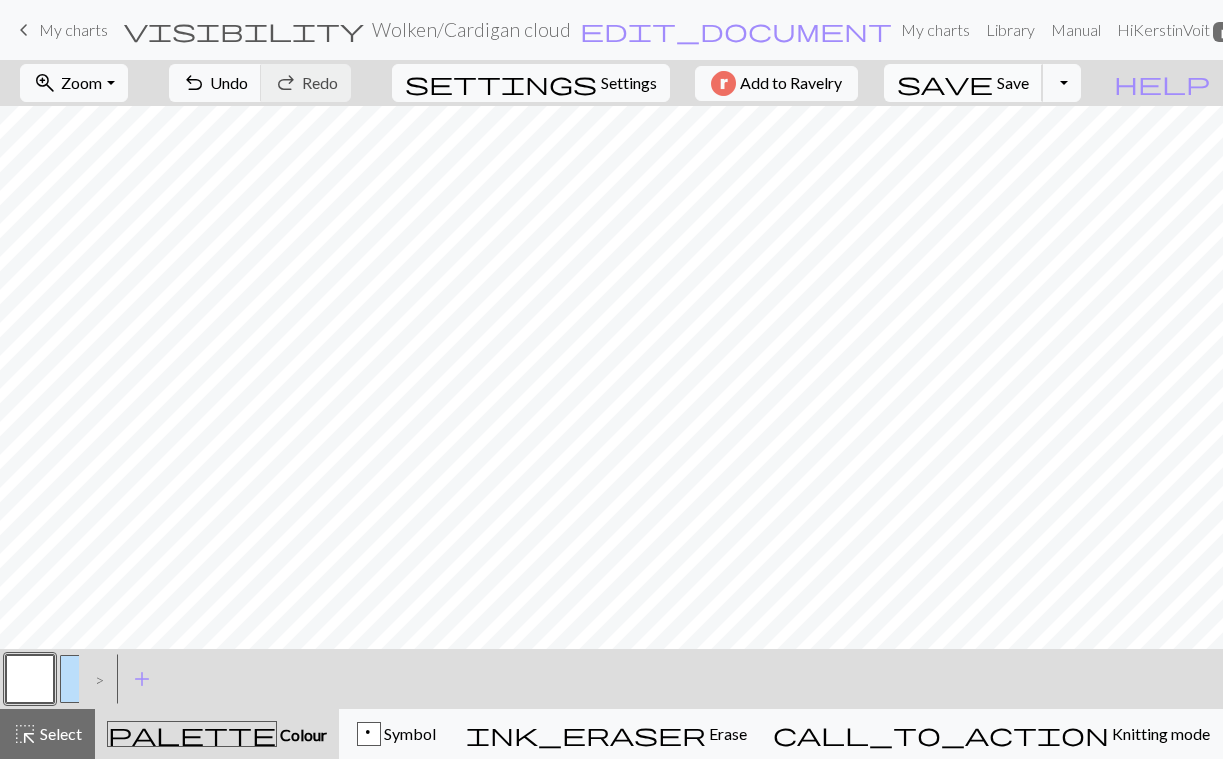 click on "save" at bounding box center (945, 83) 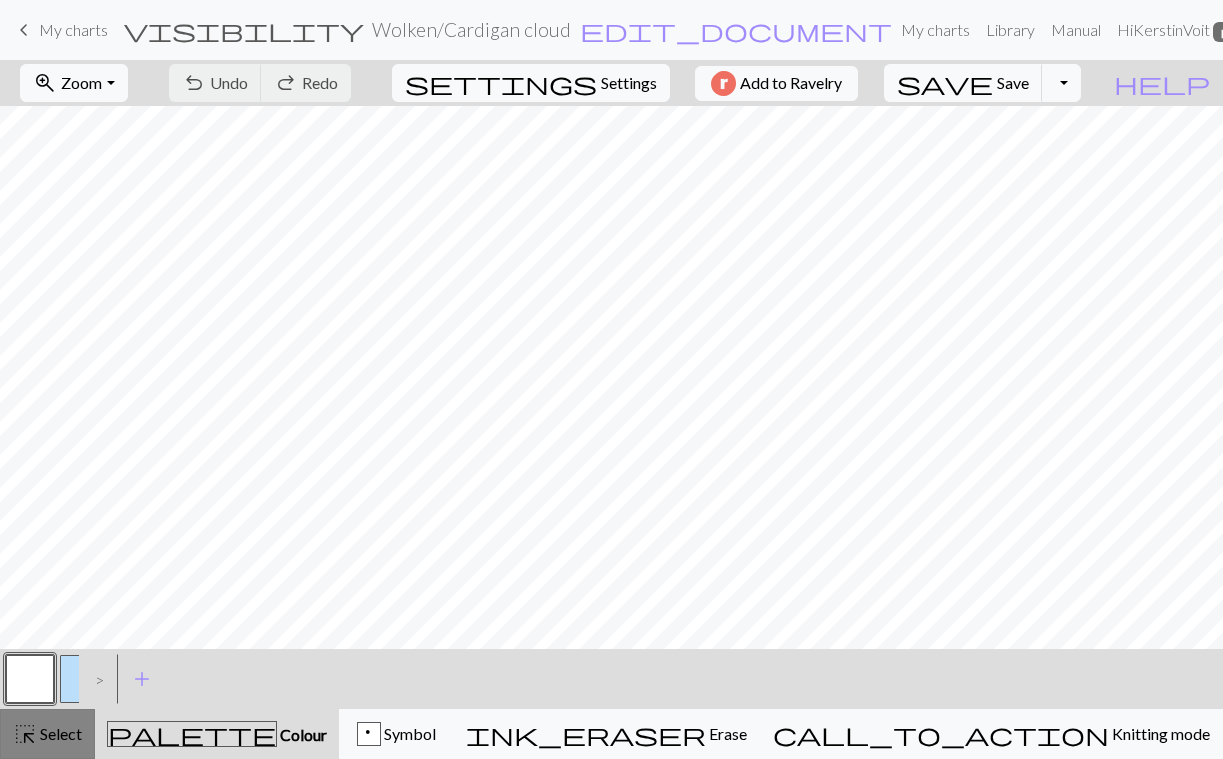 click on "Select" at bounding box center [59, 733] 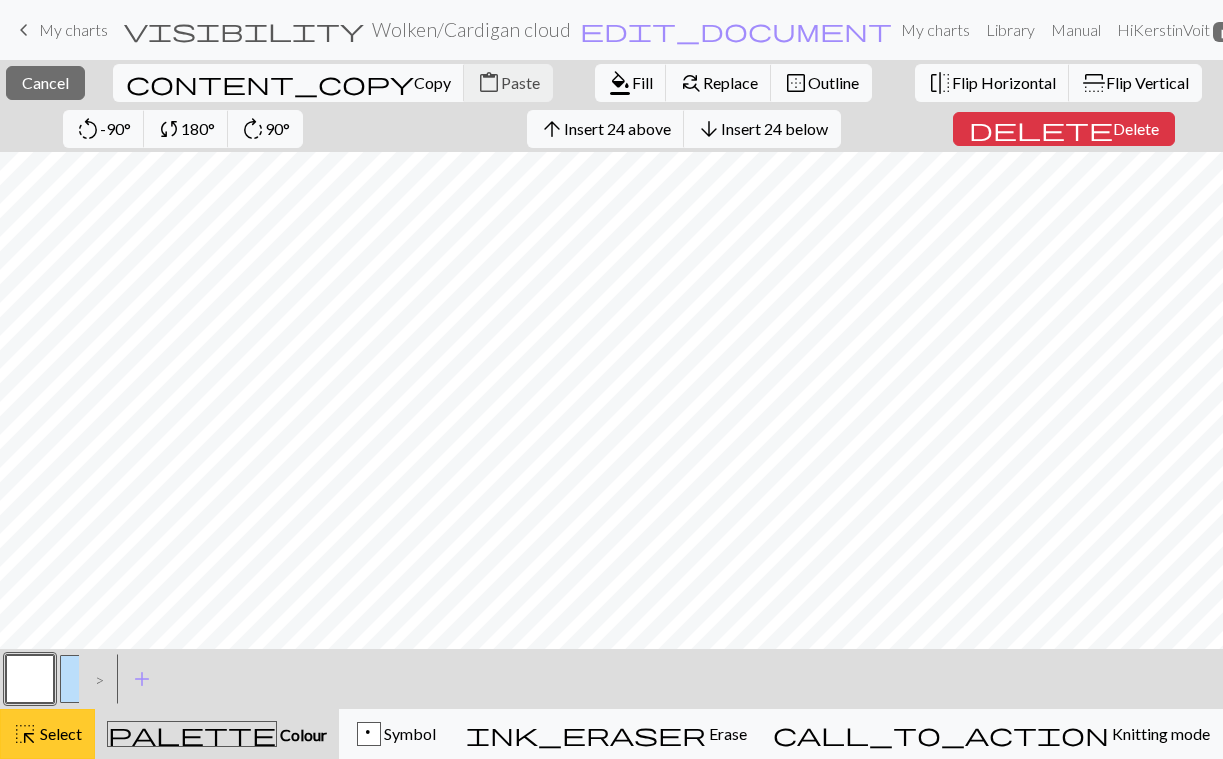 click on "Select" at bounding box center (59, 733) 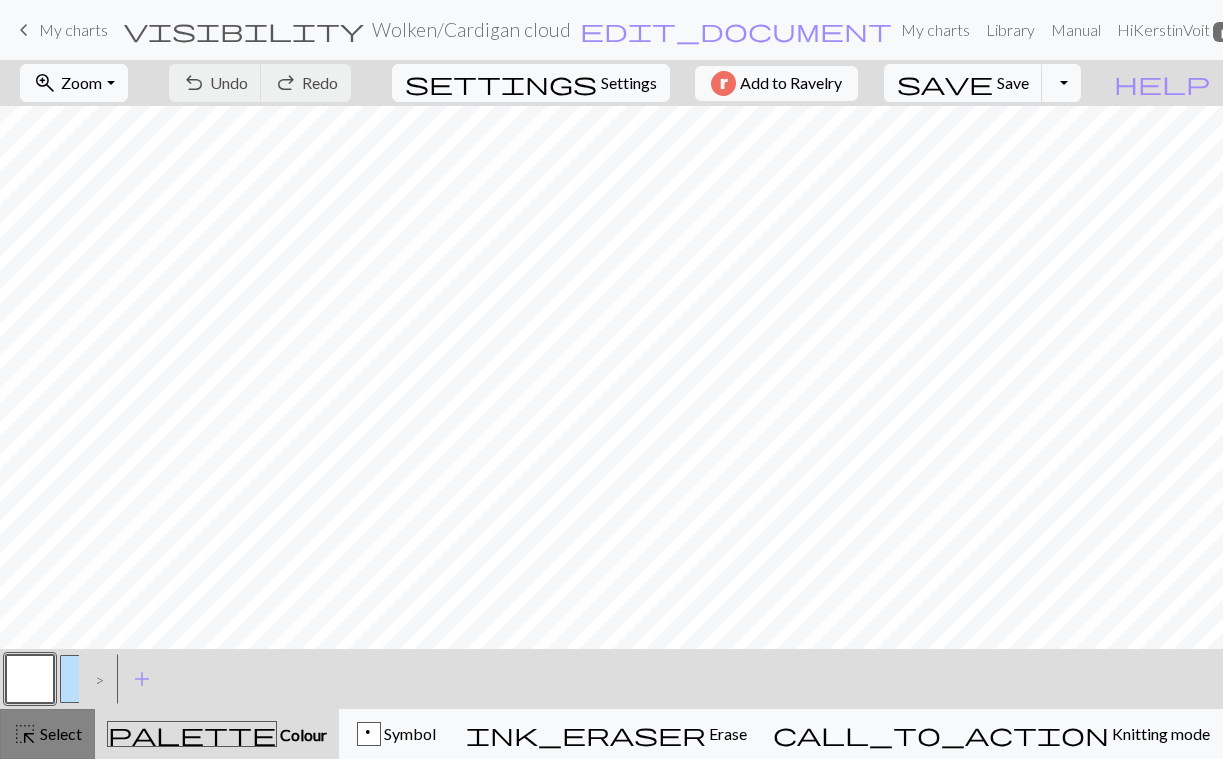 click on "highlight_alt   Select   Select" at bounding box center [47, 734] 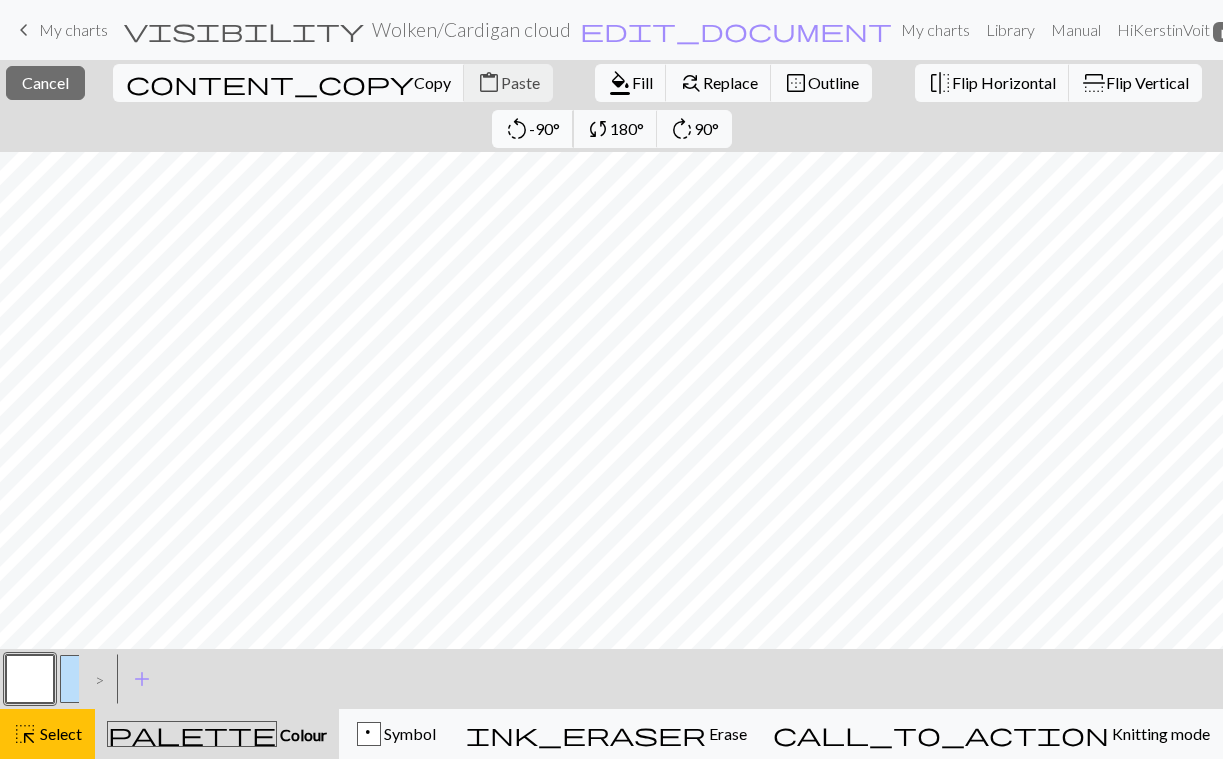 scroll, scrollTop: 0, scrollLeft: 374, axis: horizontal 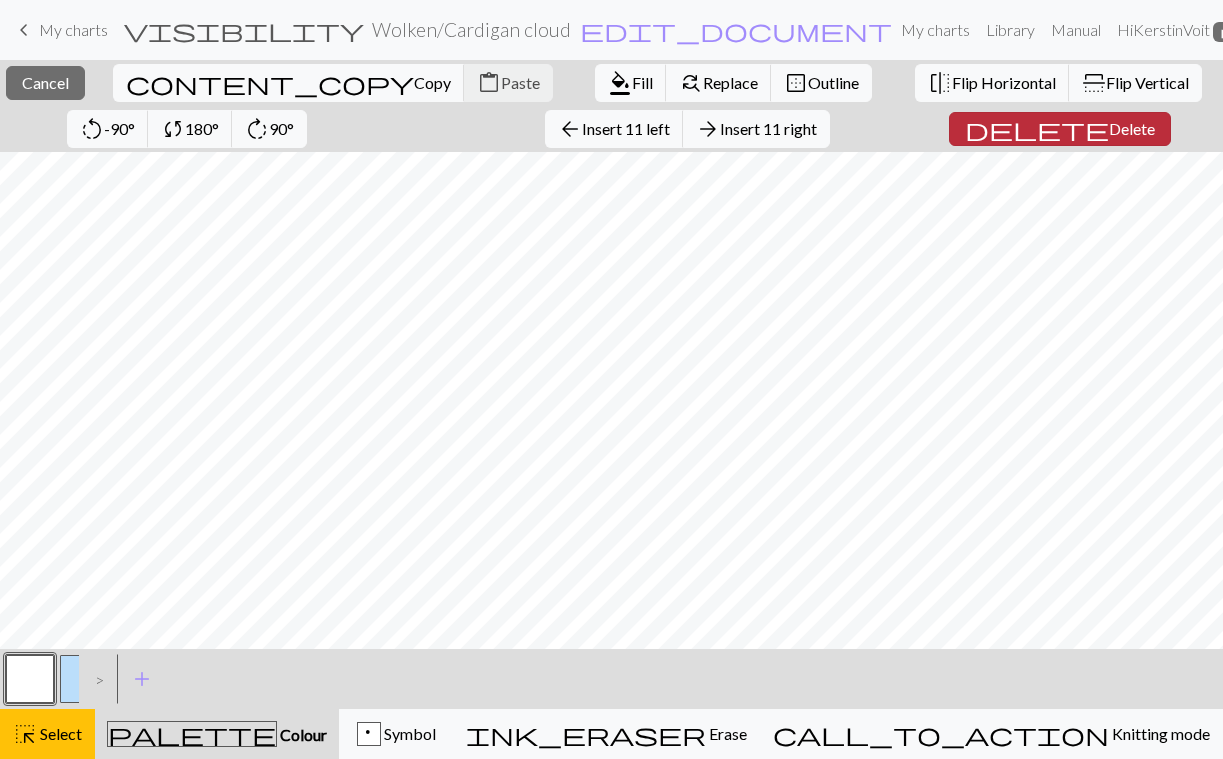 click on "Delete" at bounding box center [1132, 128] 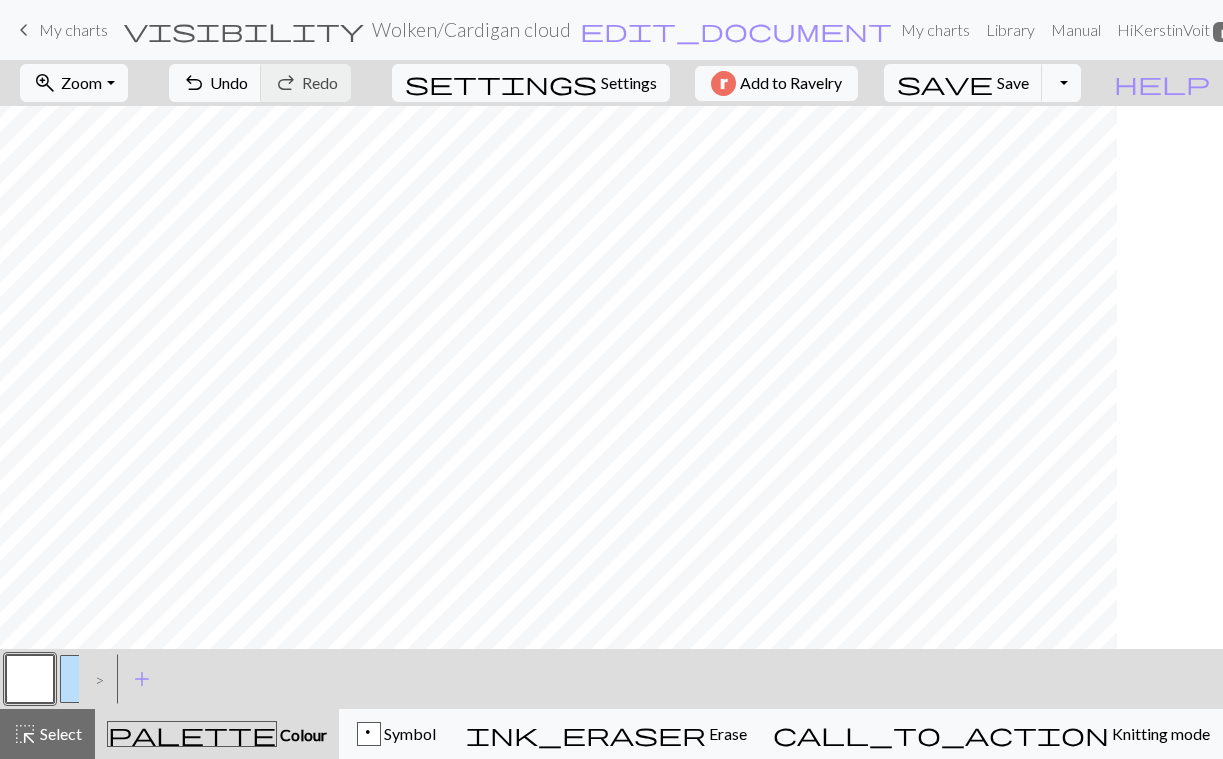 scroll, scrollTop: 0, scrollLeft: 0, axis: both 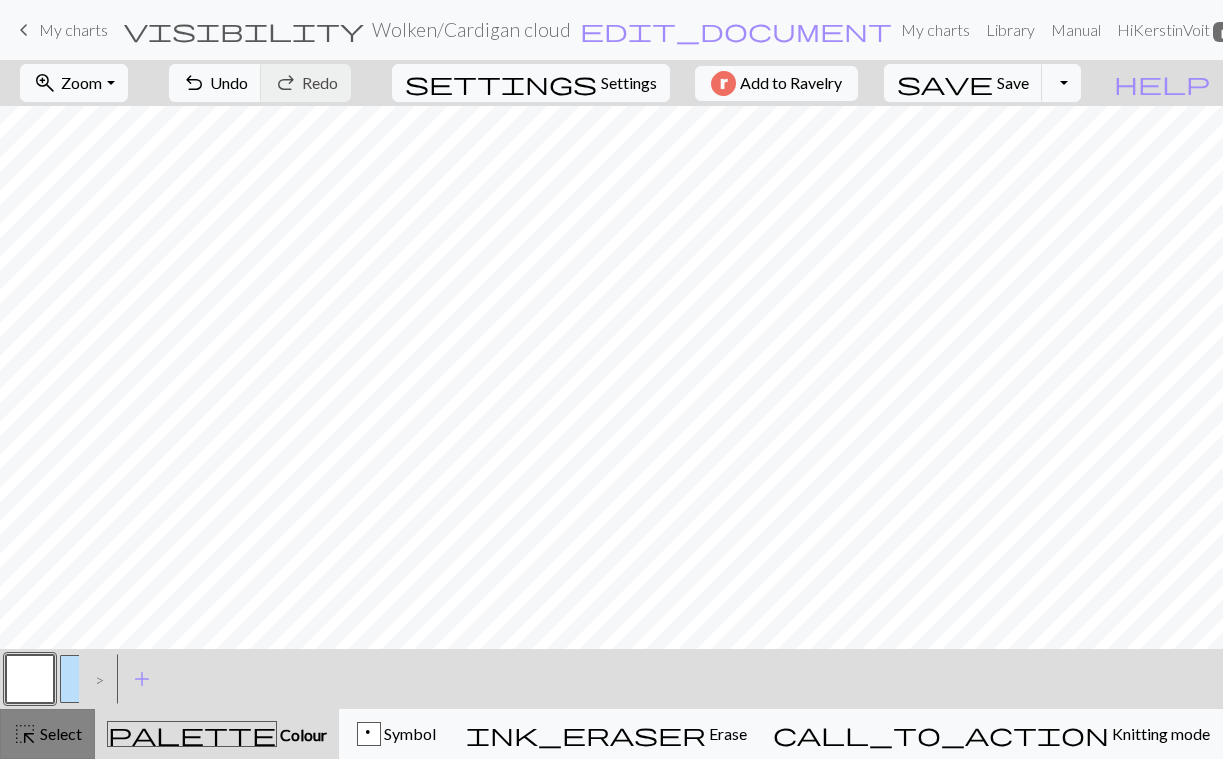 click on "highlight_alt   Select   Select" at bounding box center (47, 734) 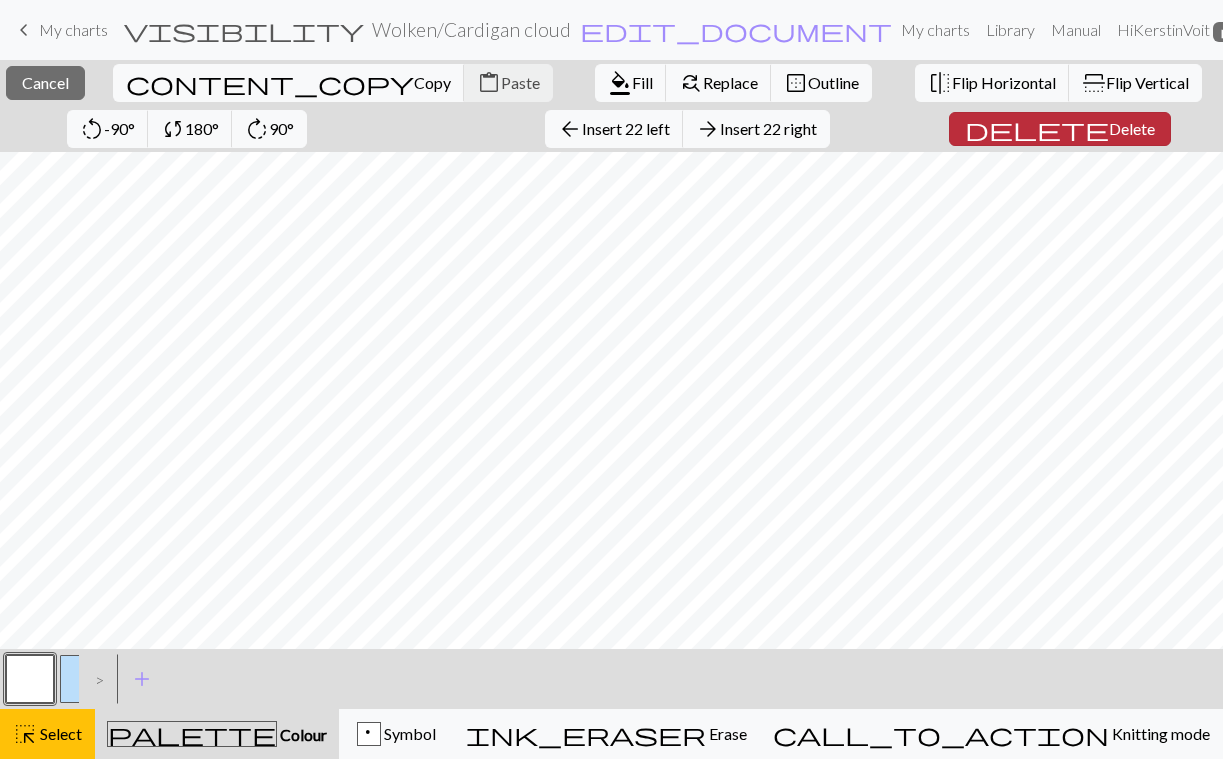 click on "Delete" at bounding box center (1132, 128) 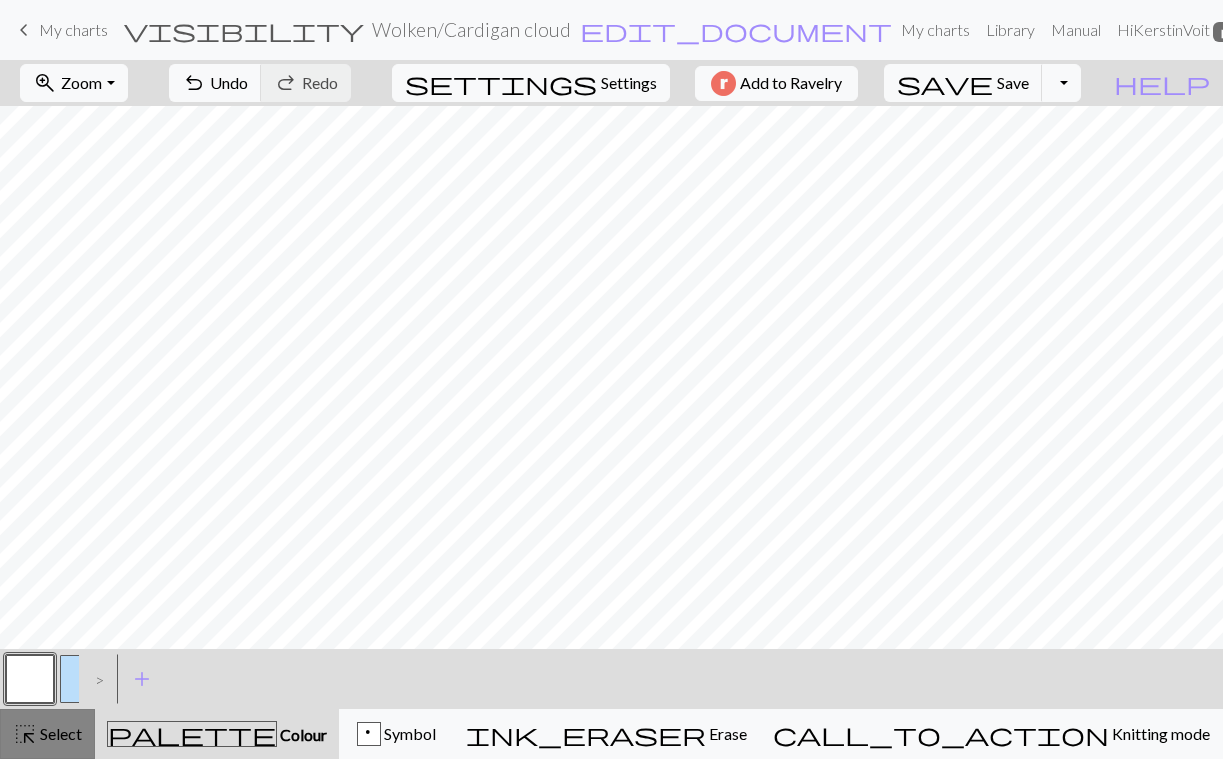 click on "Select" at bounding box center [59, 733] 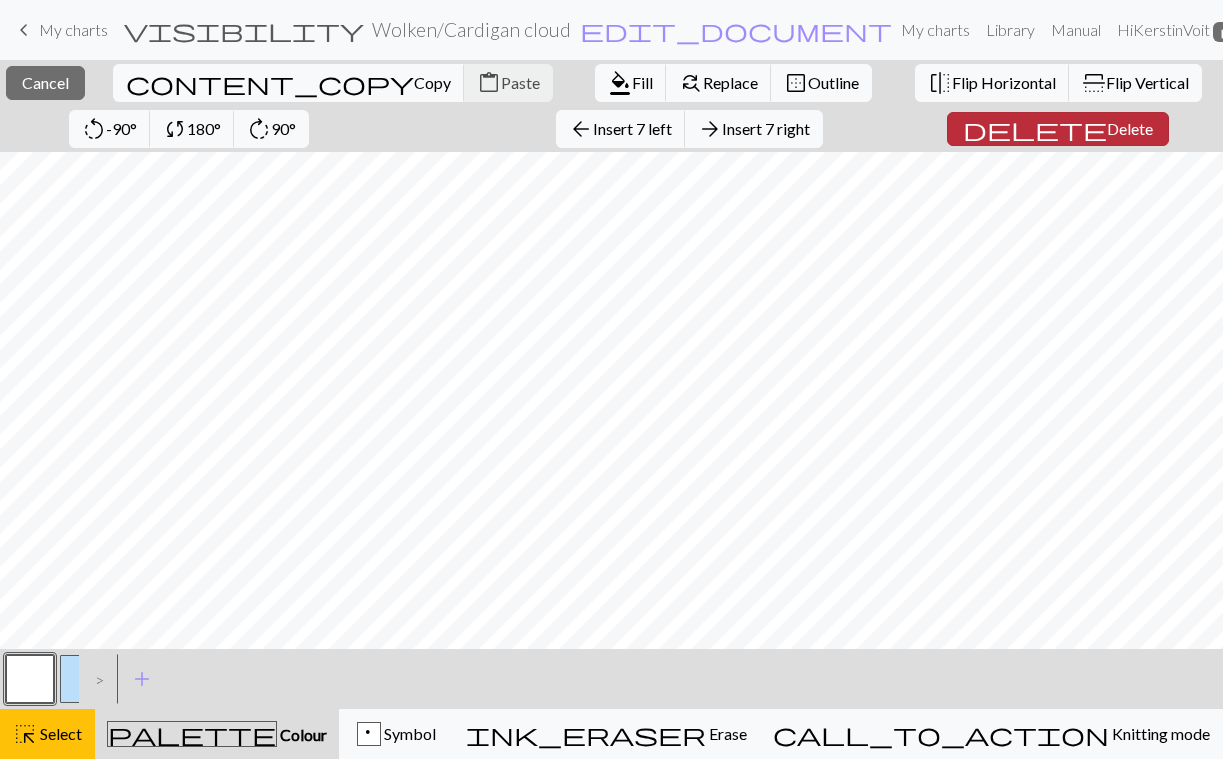 click on "Delete" at bounding box center (1130, 128) 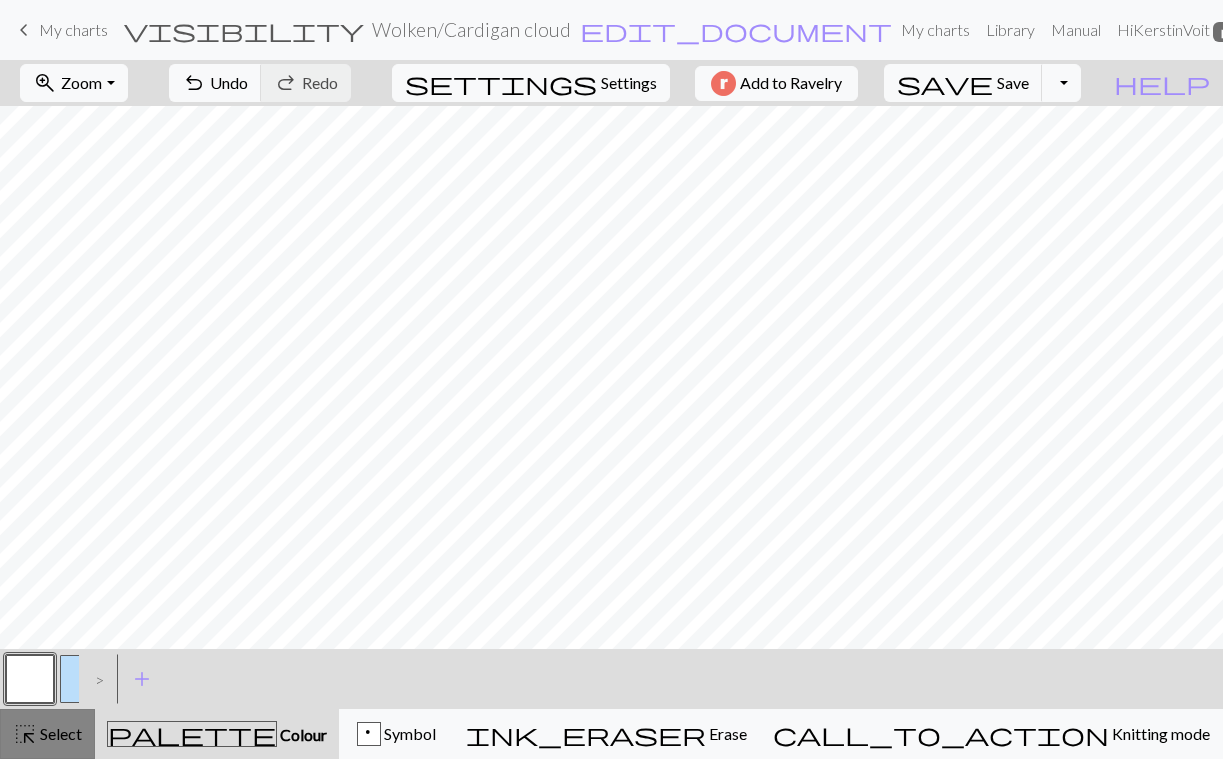 click on "Select" at bounding box center [59, 733] 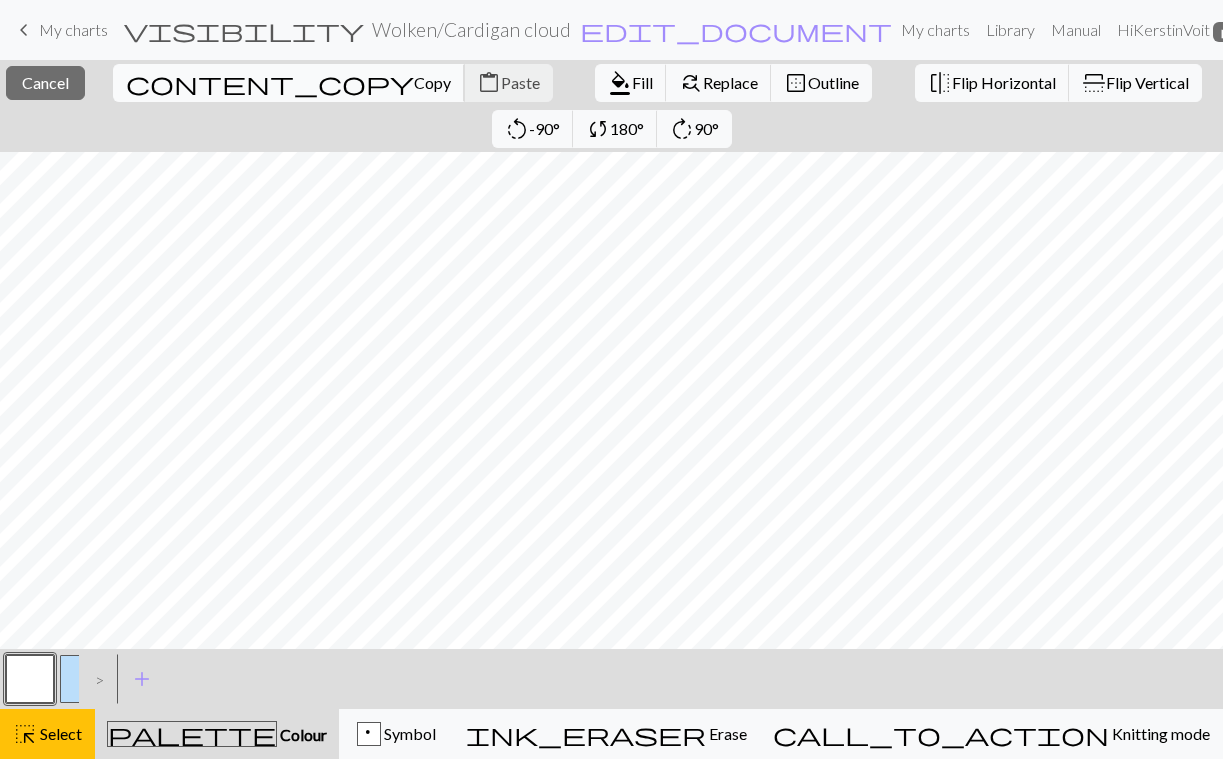 click on "Copy" at bounding box center (432, 82) 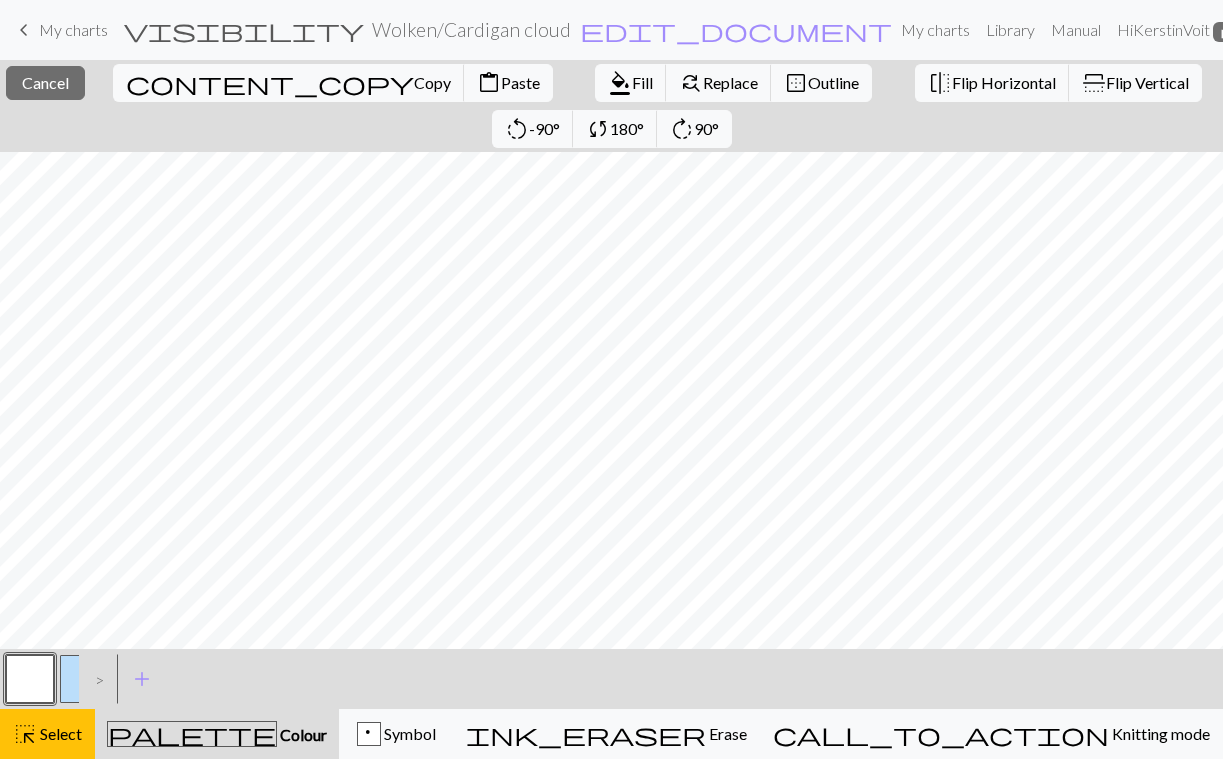 click at bounding box center [84, 679] 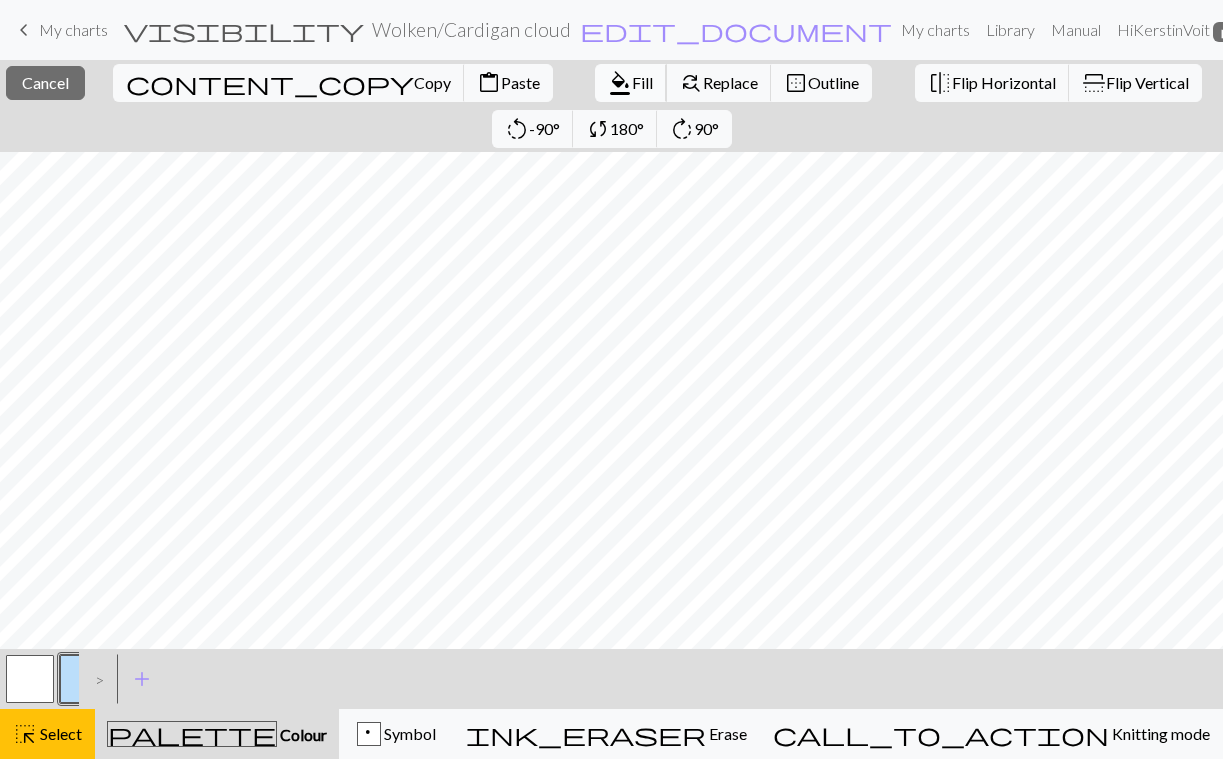 click on "Fill" at bounding box center (642, 82) 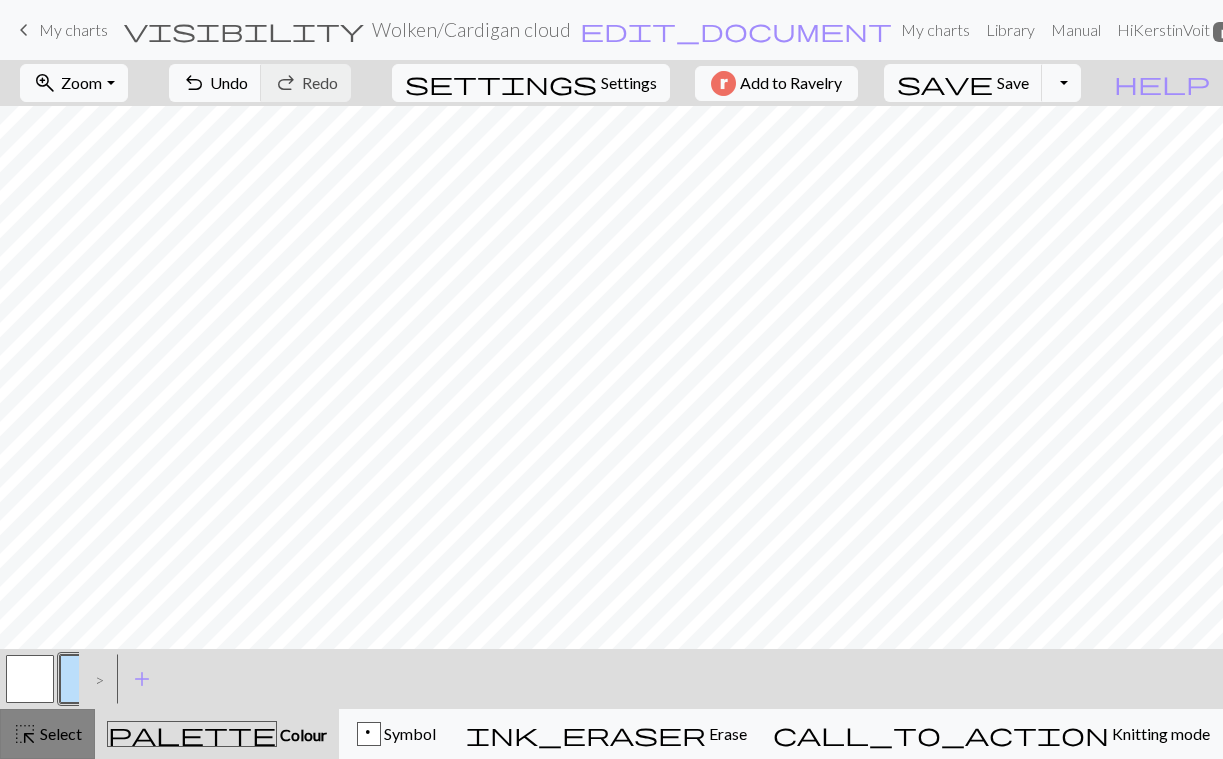 click on "Select" at bounding box center (59, 733) 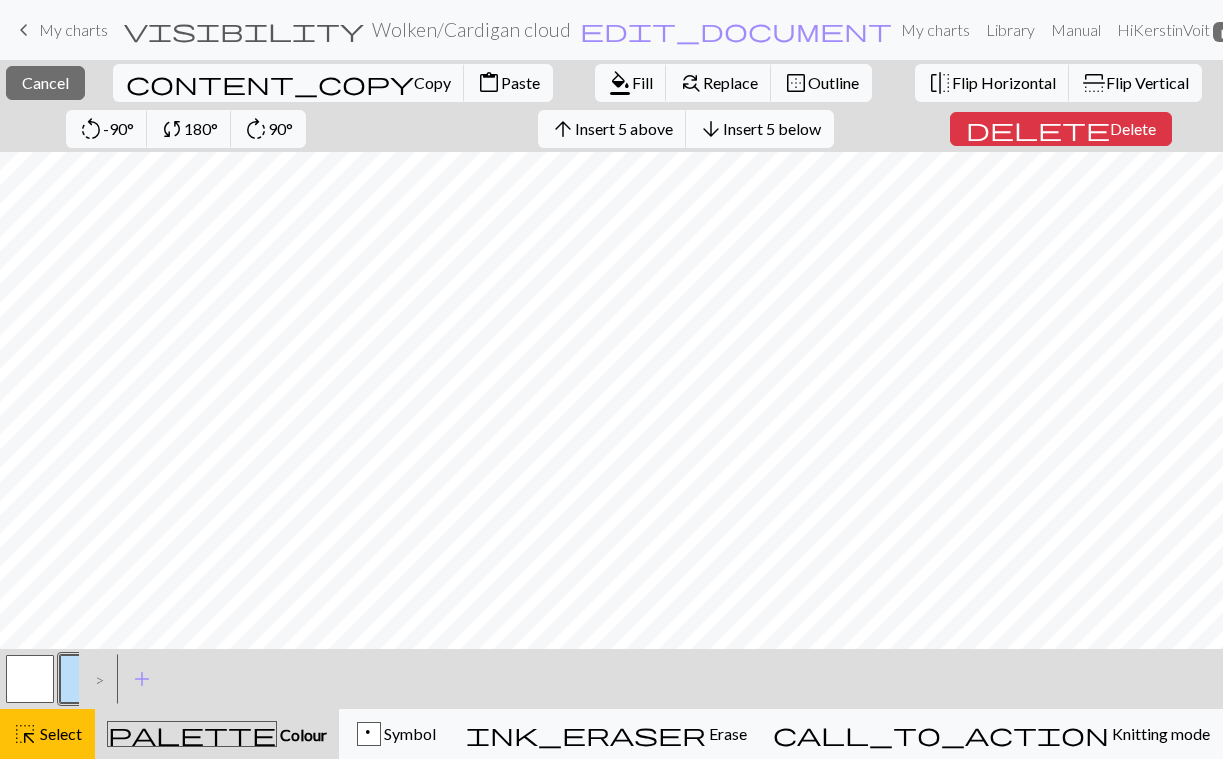 click on "arrow_downward Insert 5 below" at bounding box center (760, 129) 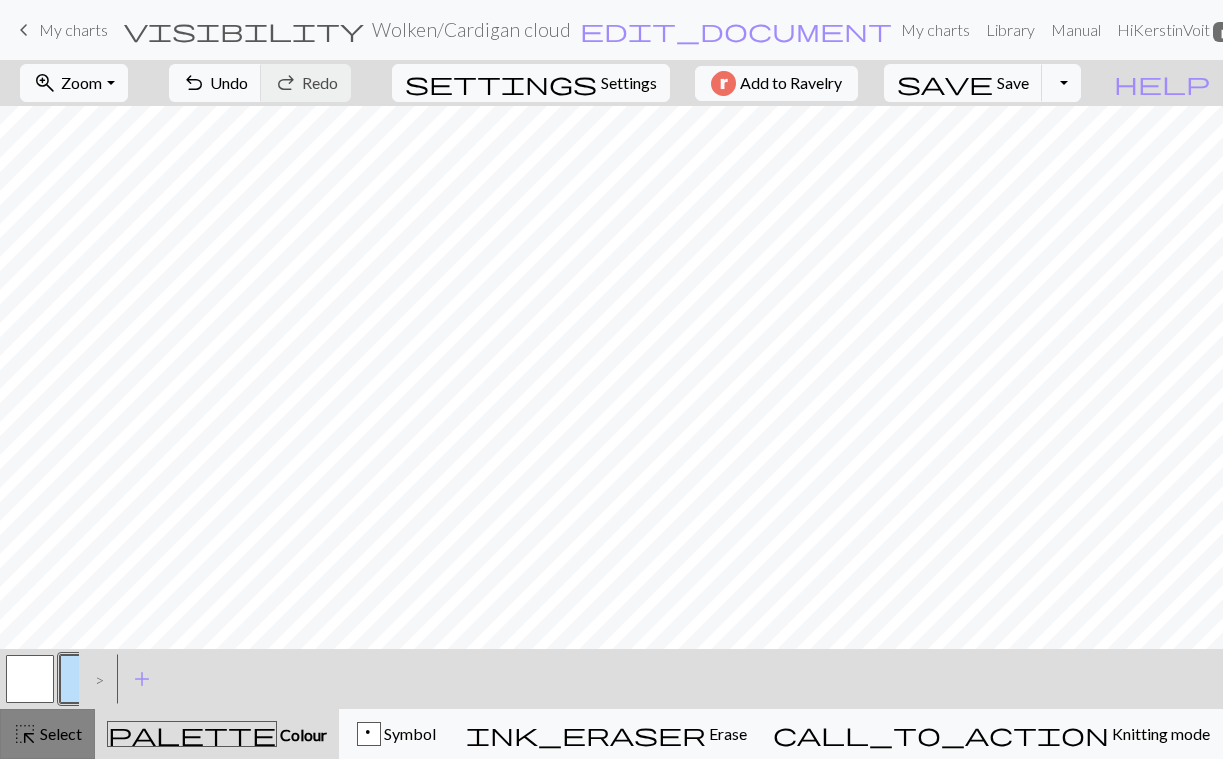 click on "highlight_alt   Select   Select" at bounding box center [47, 734] 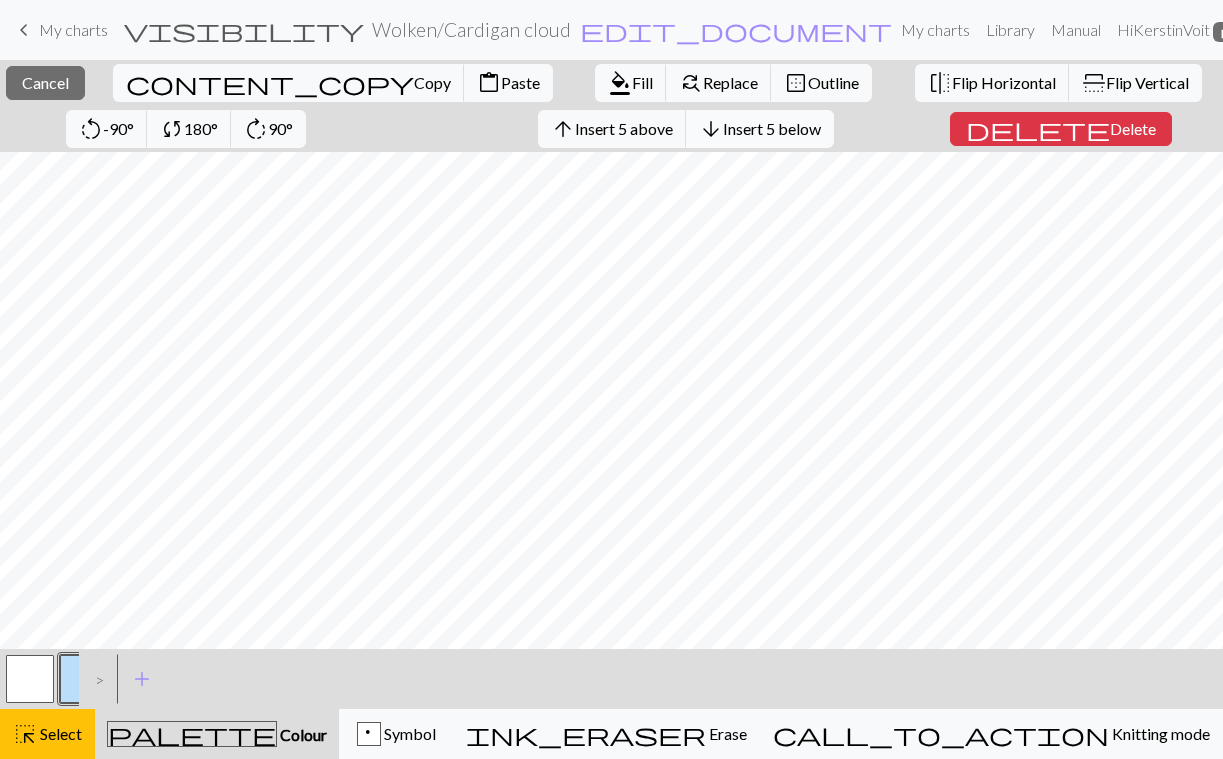 click on "Insert 5 below" at bounding box center [772, 128] 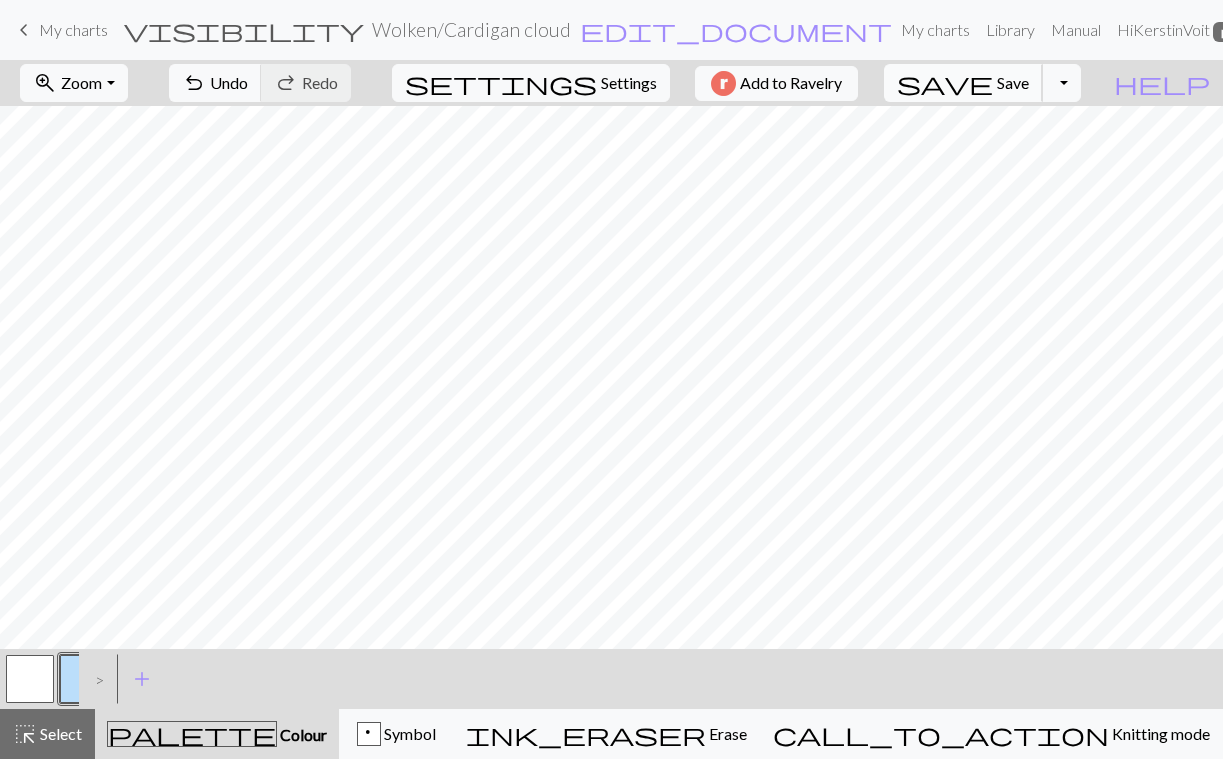 click on "Save" at bounding box center (1013, 82) 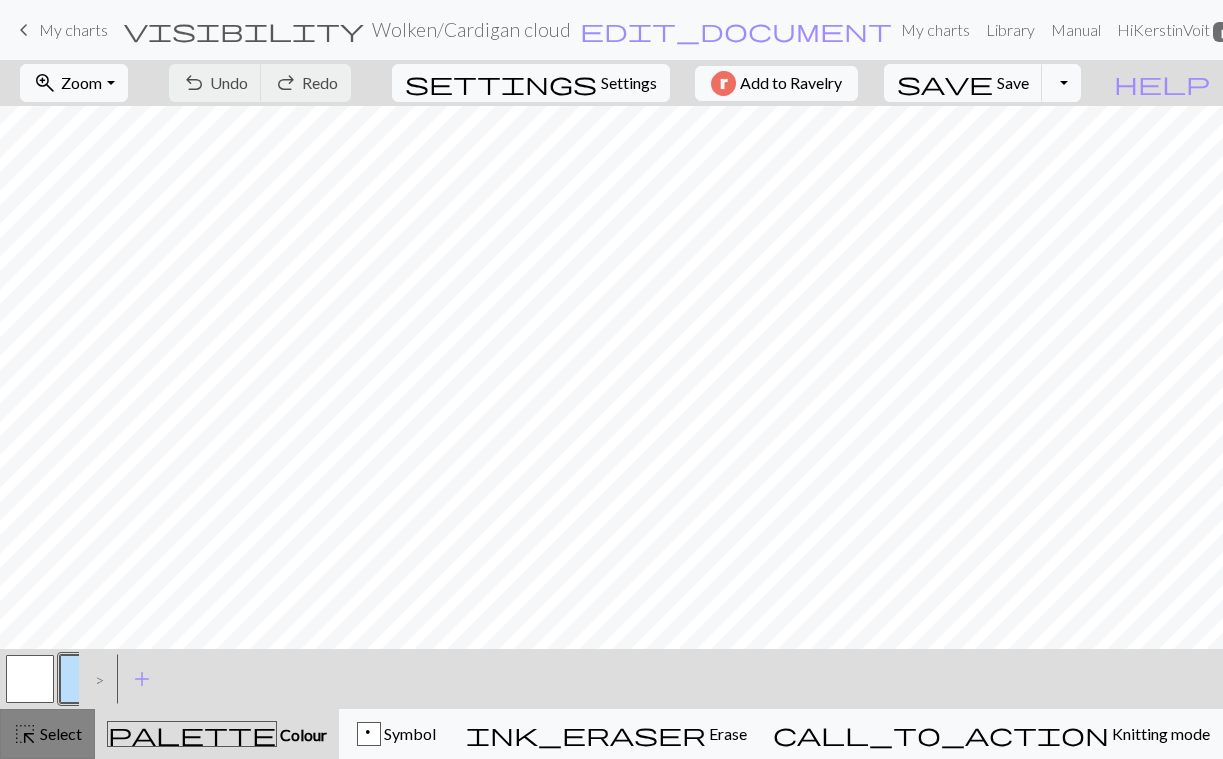 click on "highlight_alt   Select   Select" at bounding box center (47, 734) 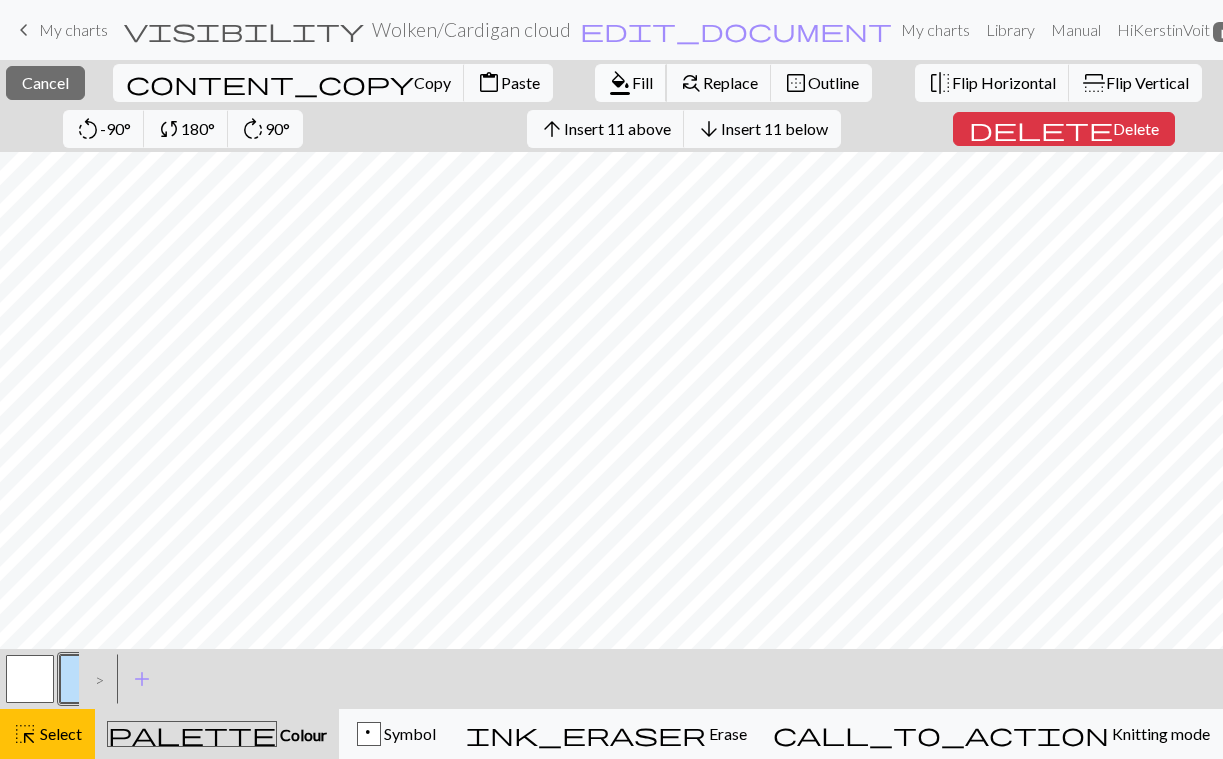 click on "format_color_fill" at bounding box center [620, 83] 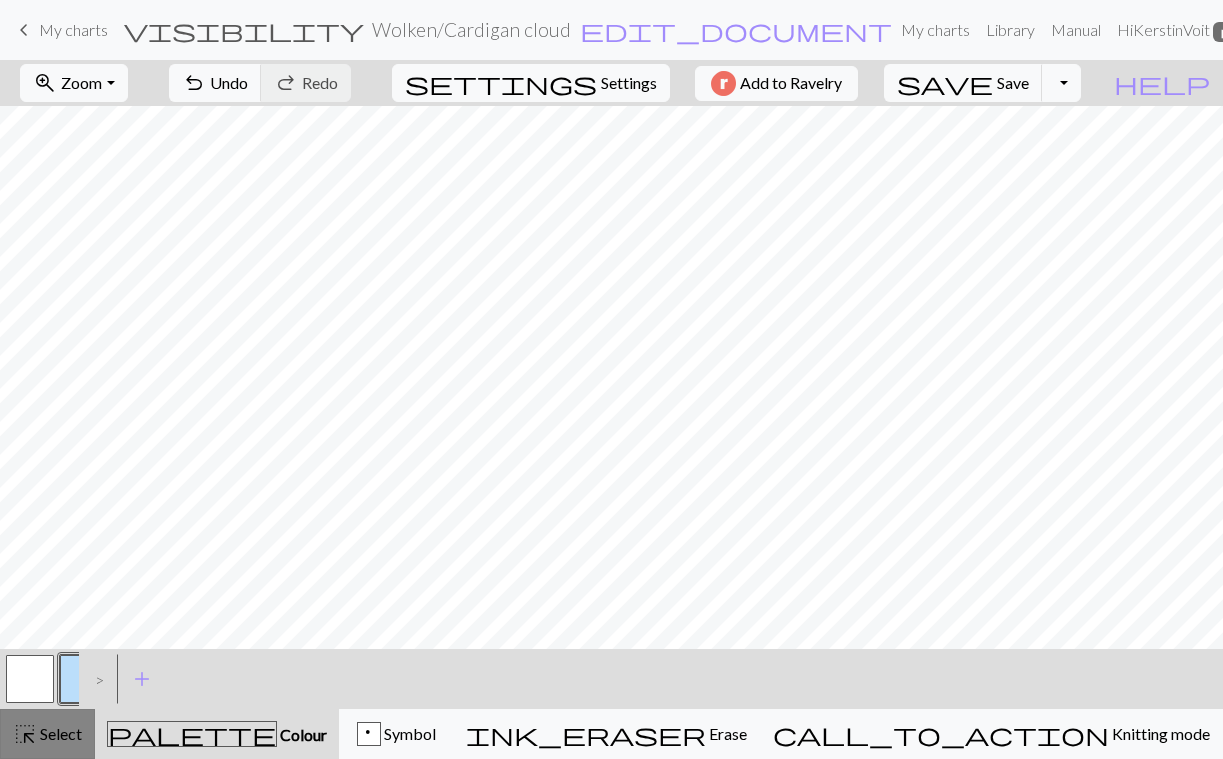 click on "Select" at bounding box center [59, 733] 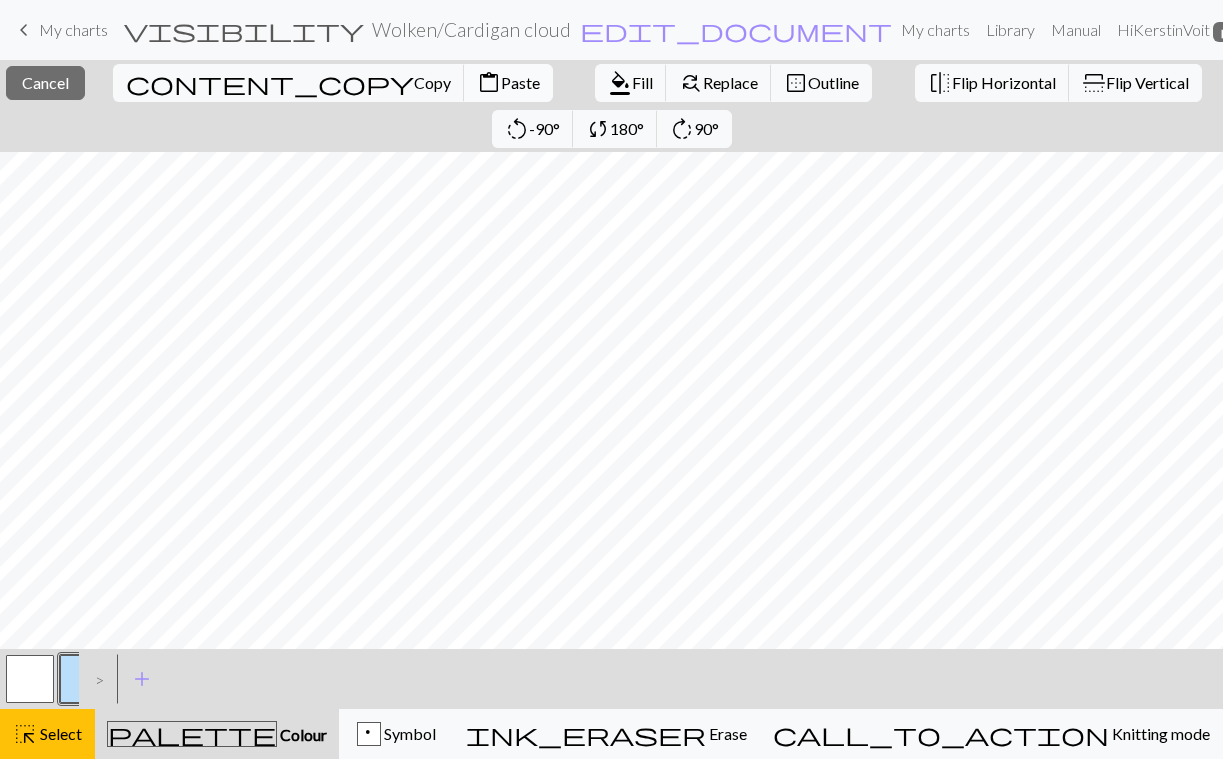 click on "Paste" at bounding box center (520, 82) 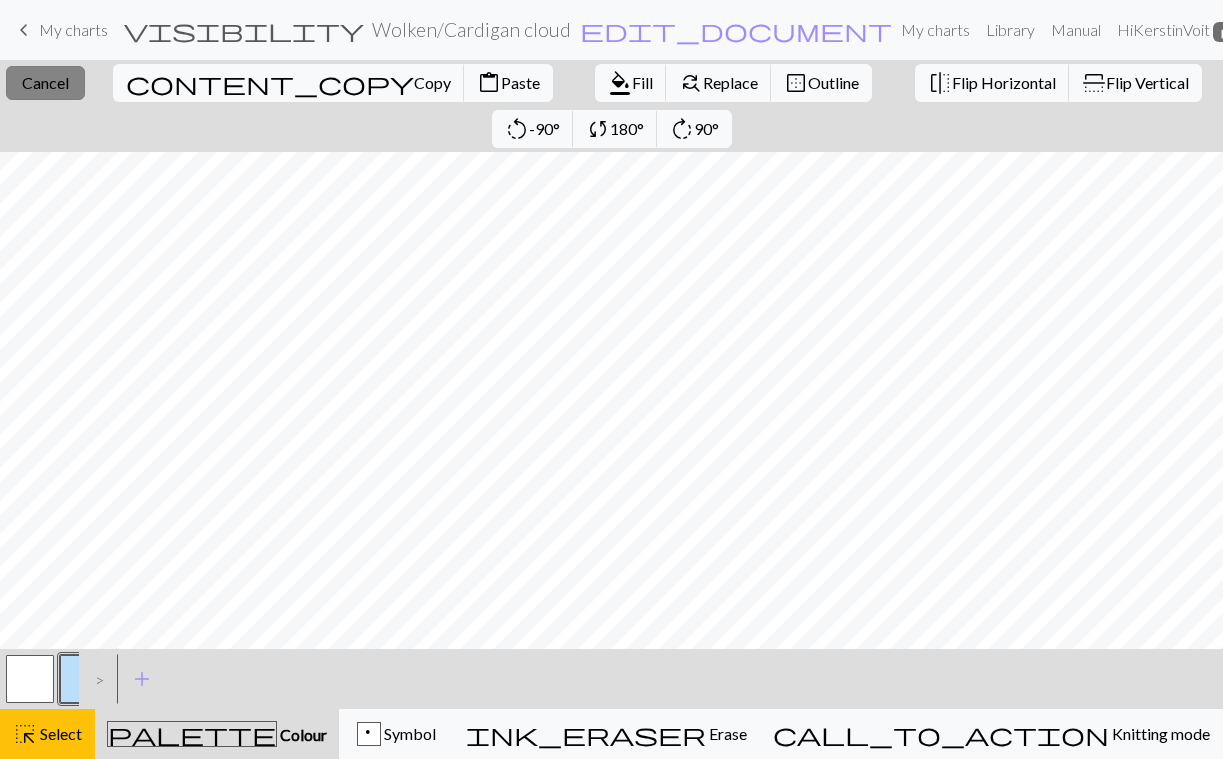 click on "Cancel" at bounding box center [45, 82] 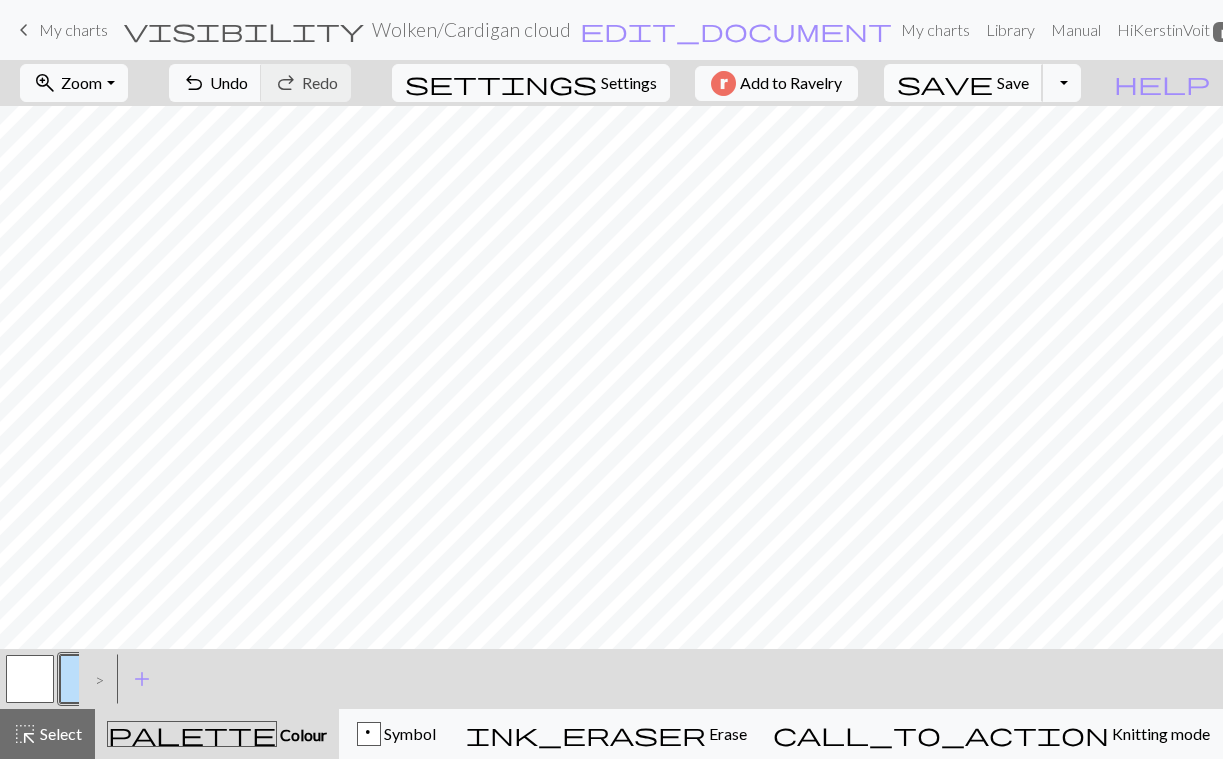 click on "save Save Save" at bounding box center (963, 83) 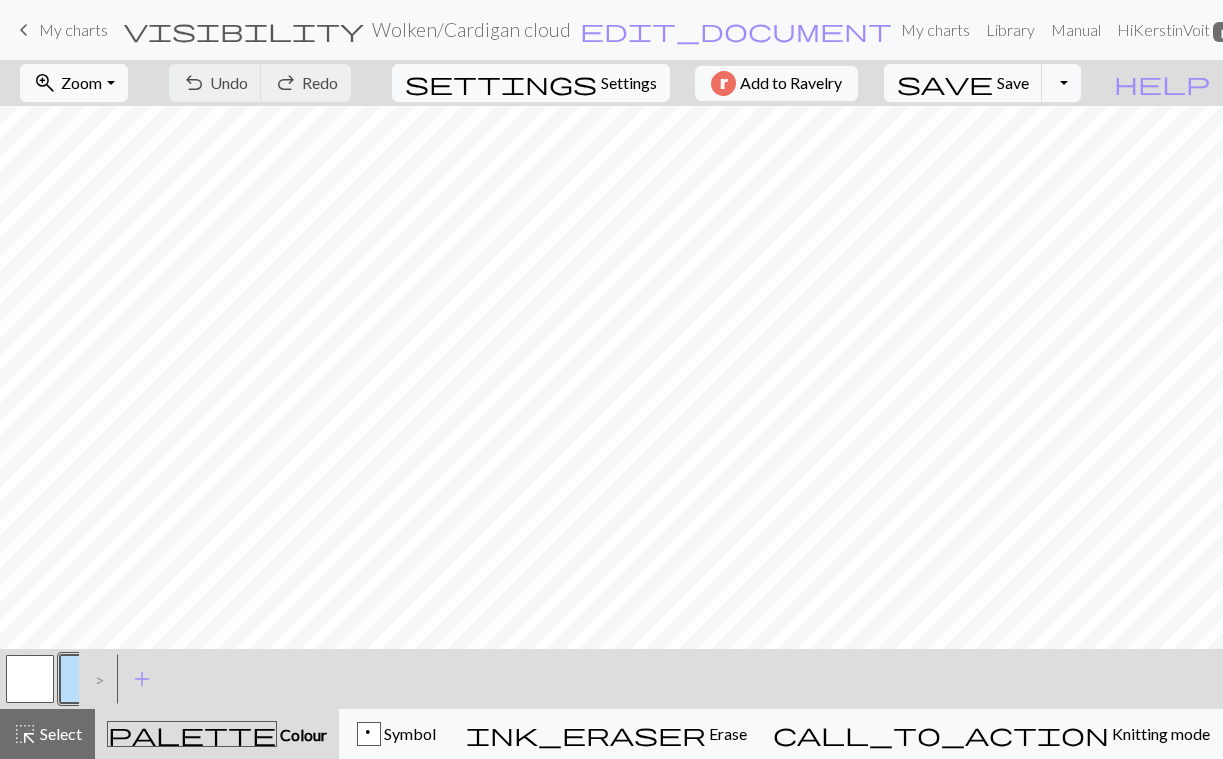 click at bounding box center (84, 679) 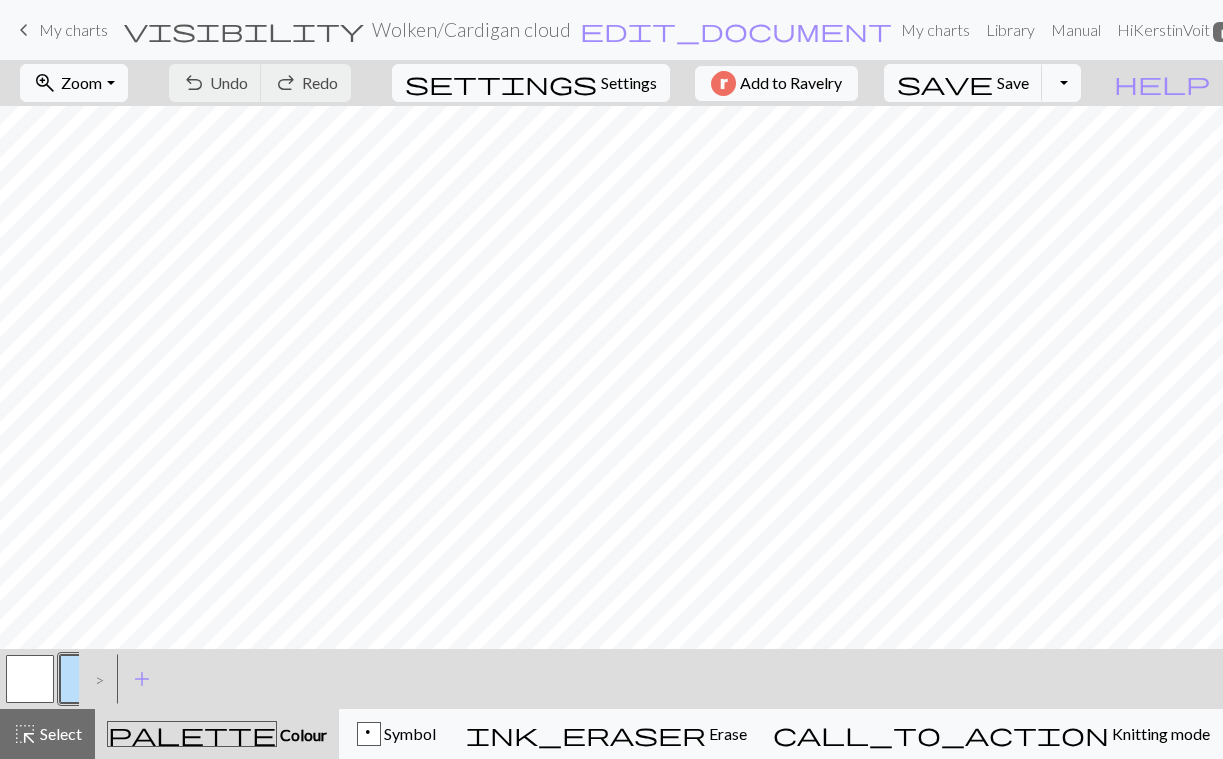 click on "Edit colour Name CC2 Use advanced picker Reorder arrow_back Move left arrow_forward Move right Delete Done Cancel" at bounding box center [611, 379] 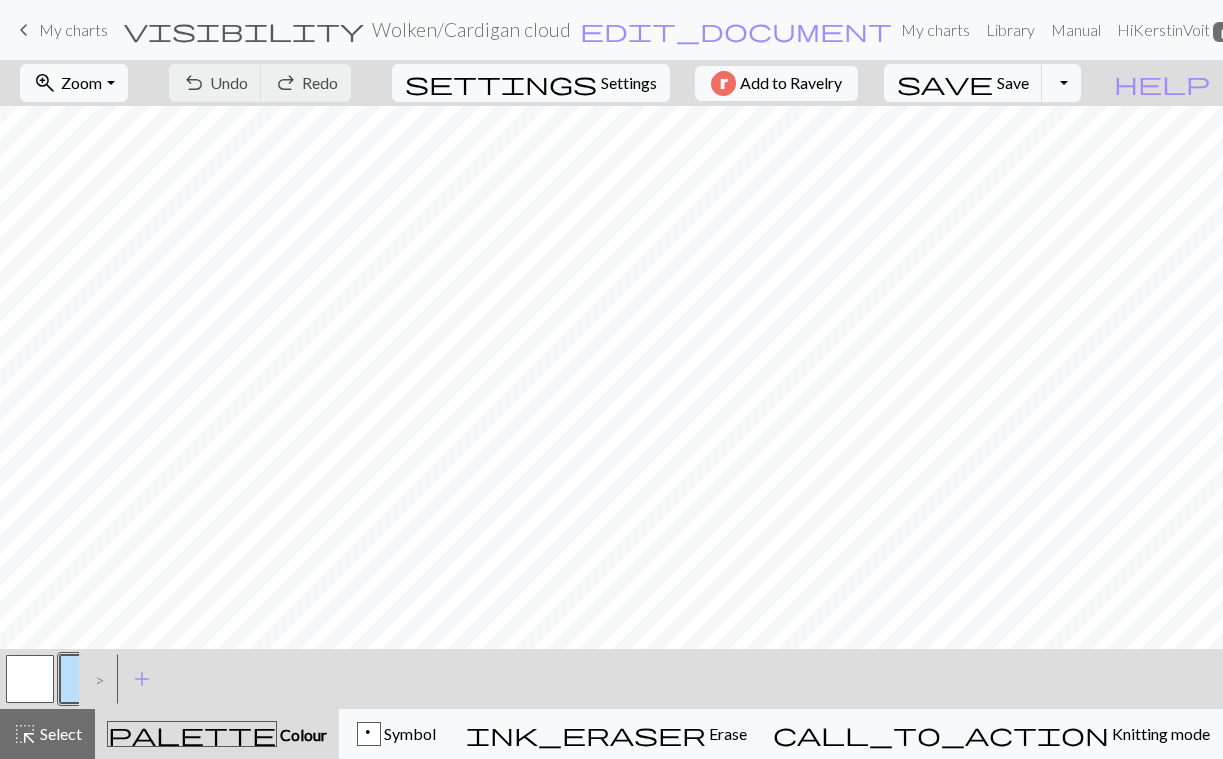 click at bounding box center [84, 679] 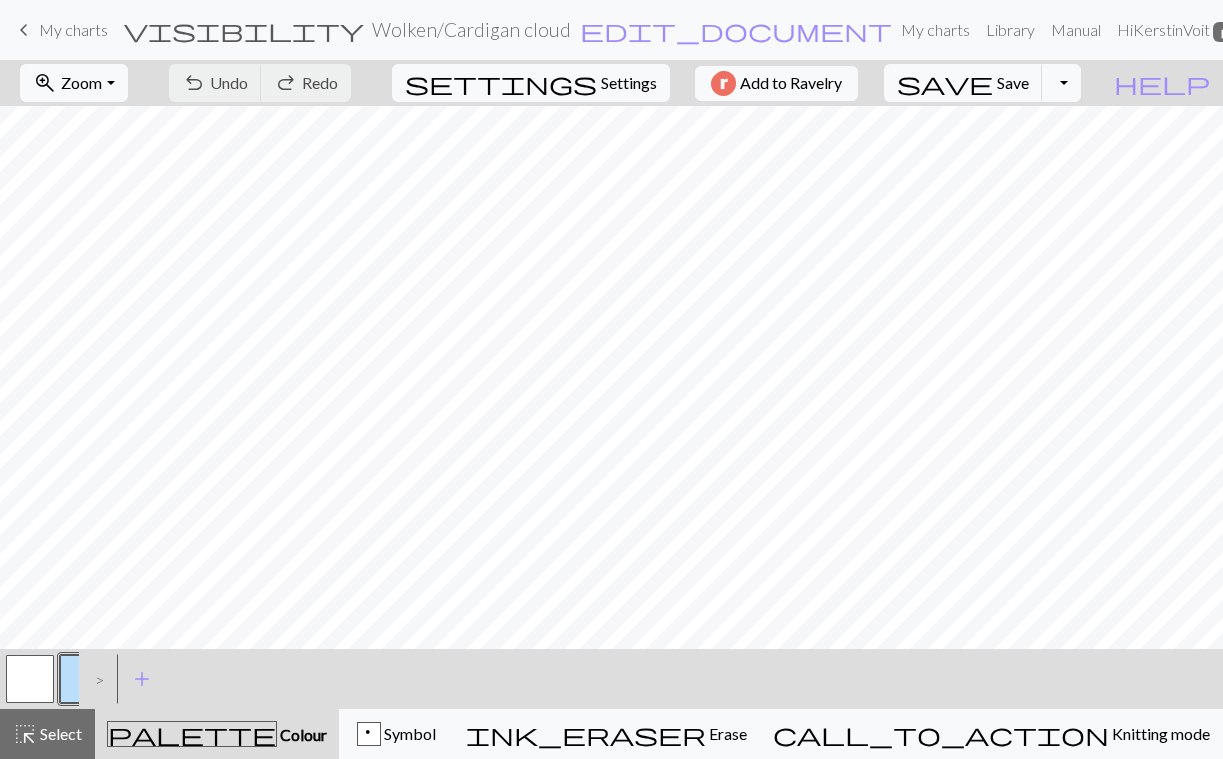 click on "Edit colour Name CC2 Use advanced picker Reorder arrow_back Move left arrow_forward Move right Delete Done Cancel" at bounding box center (611, 379) 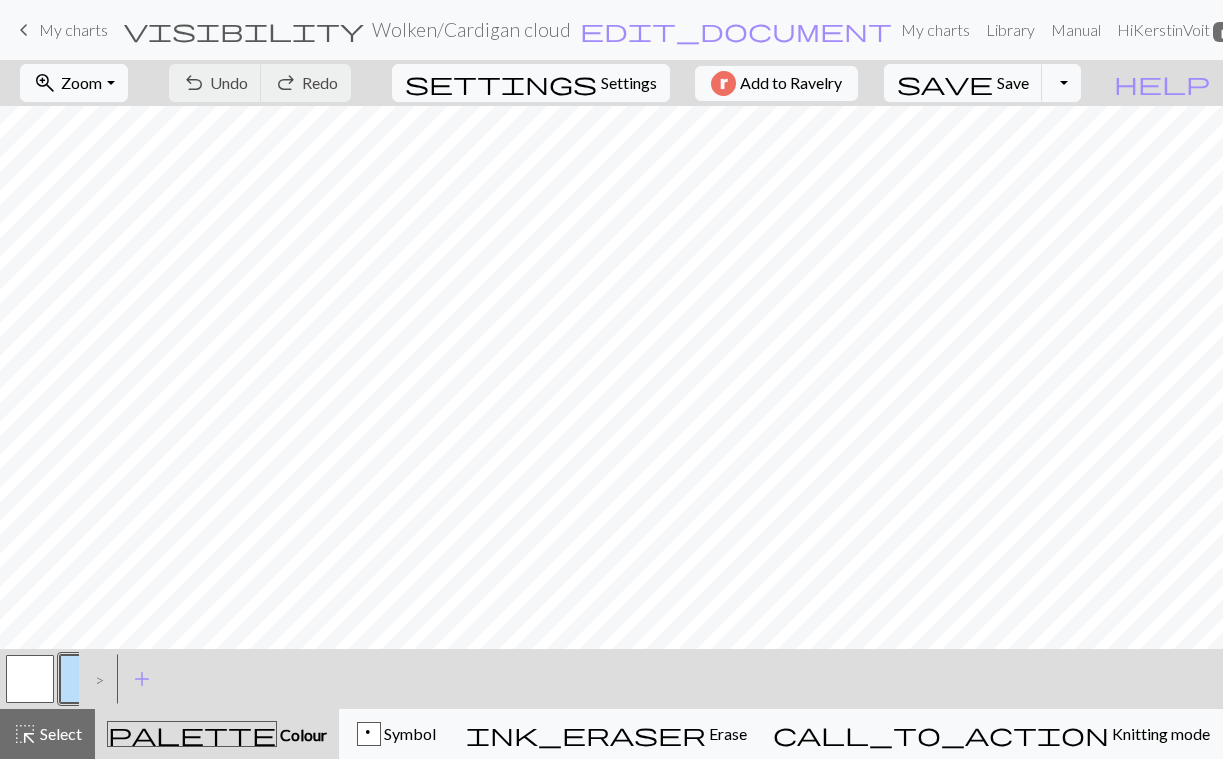 click at bounding box center [84, 679] 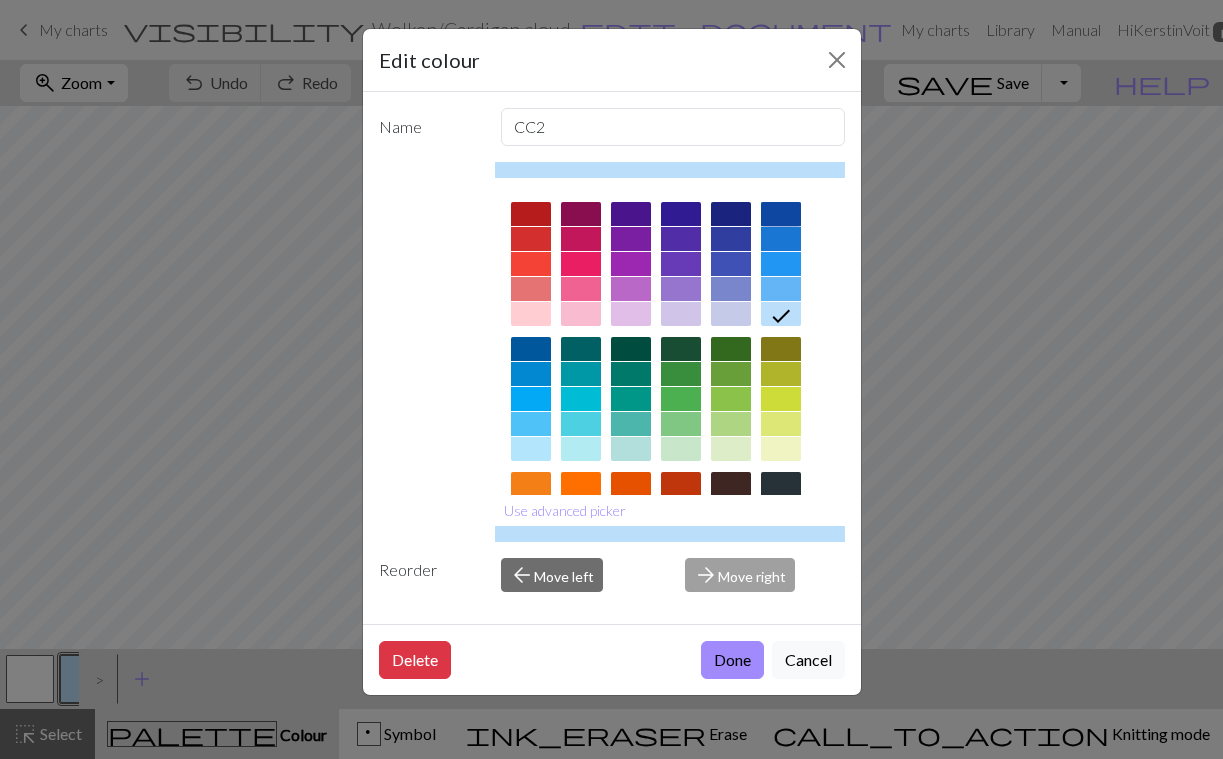 click at bounding box center (781, 214) 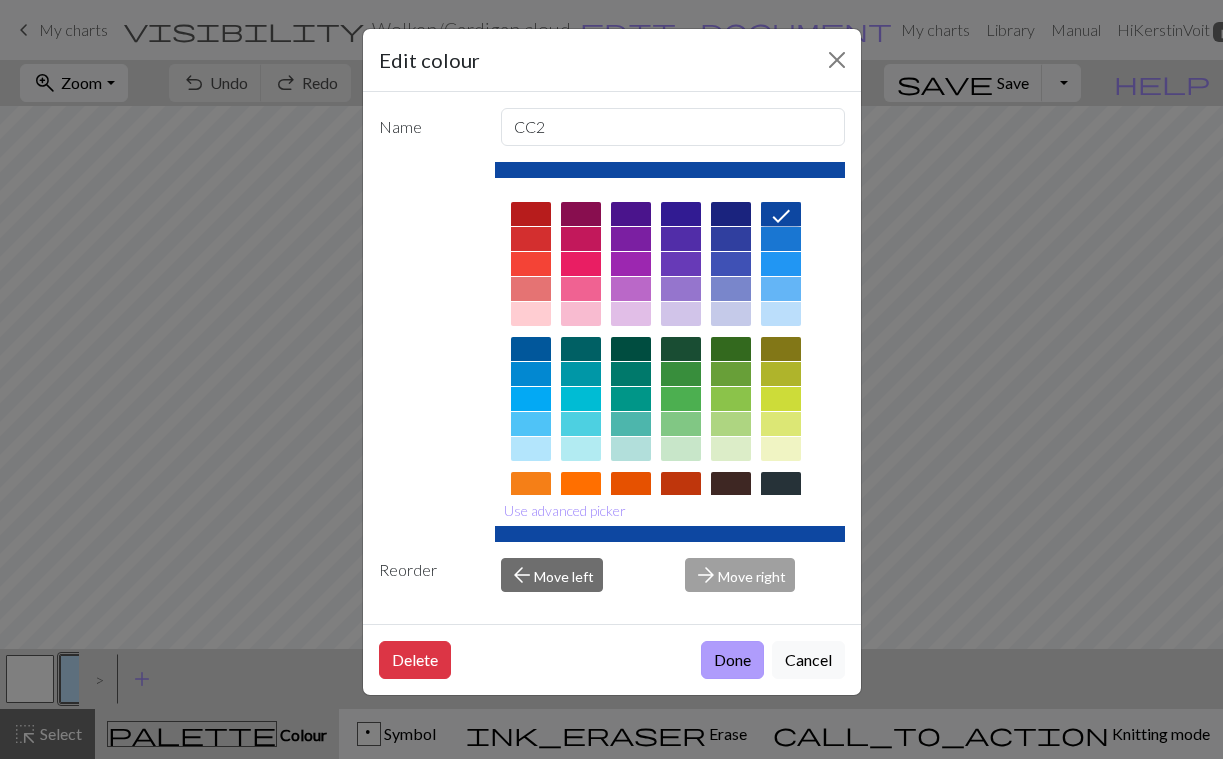 click on "Done" at bounding box center (732, 660) 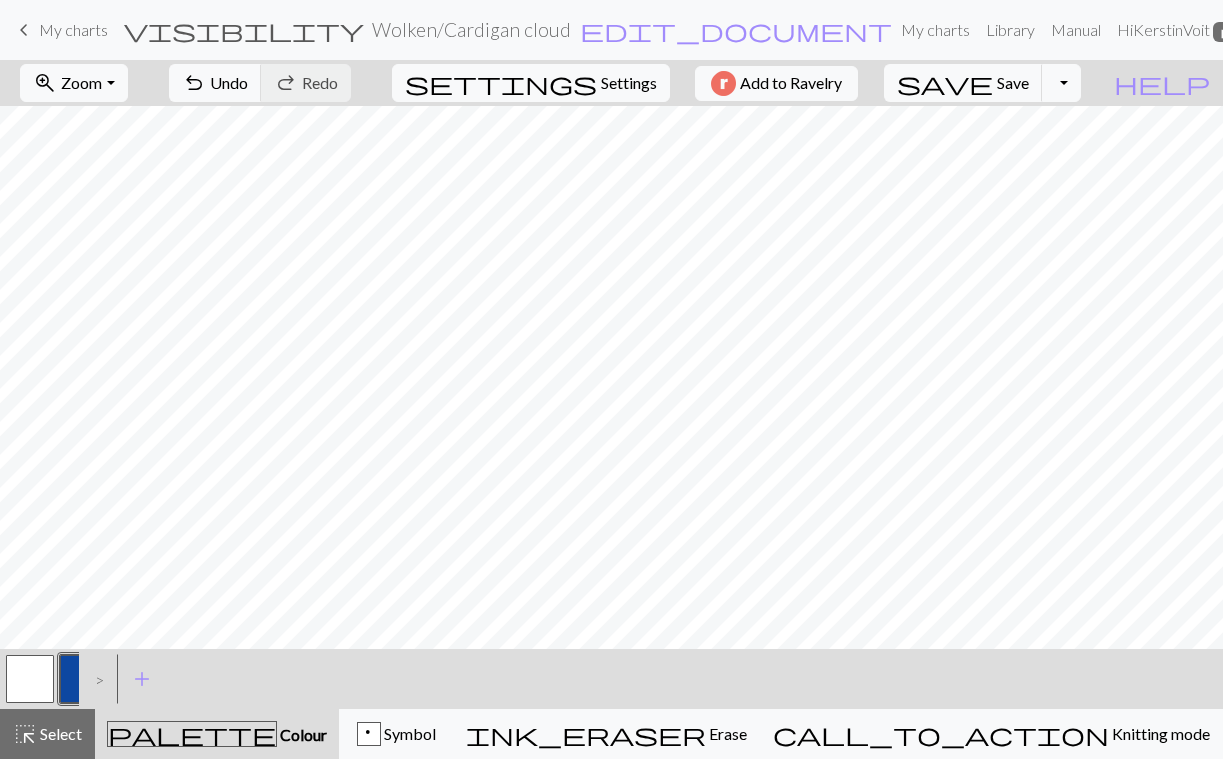 click at bounding box center [30, 679] 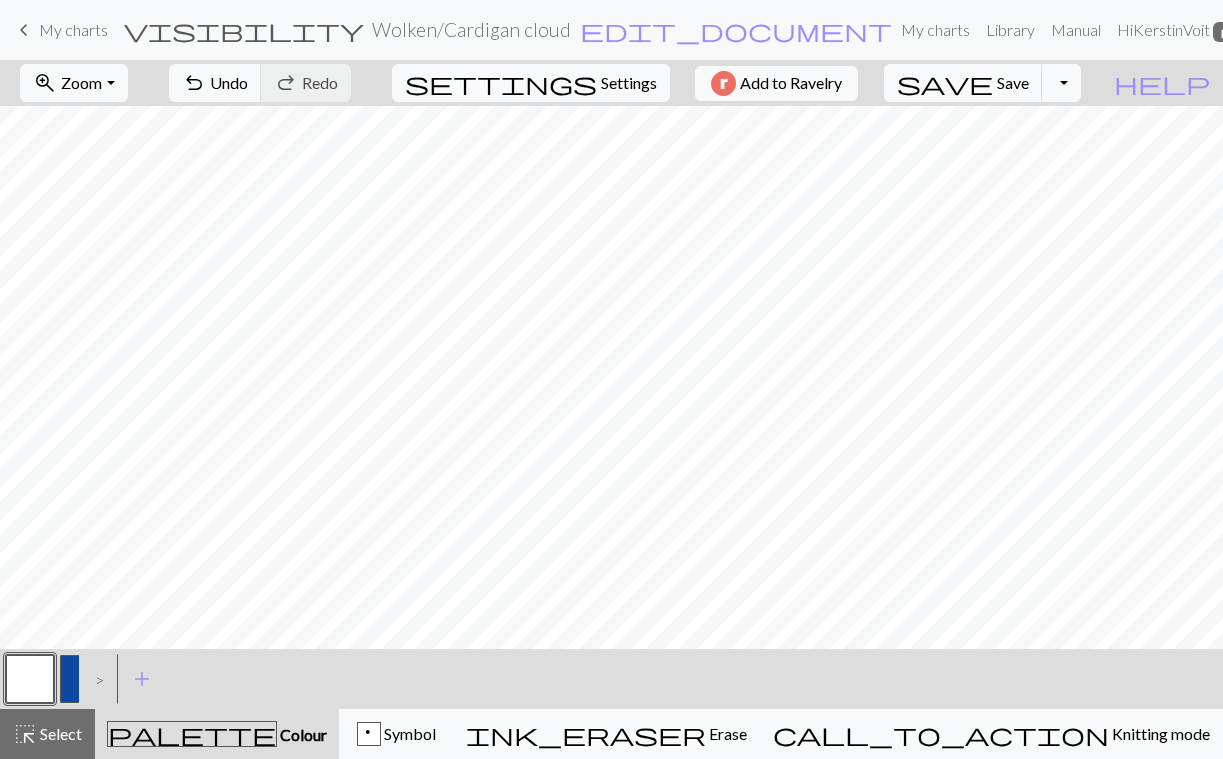 click at bounding box center (30, 679) 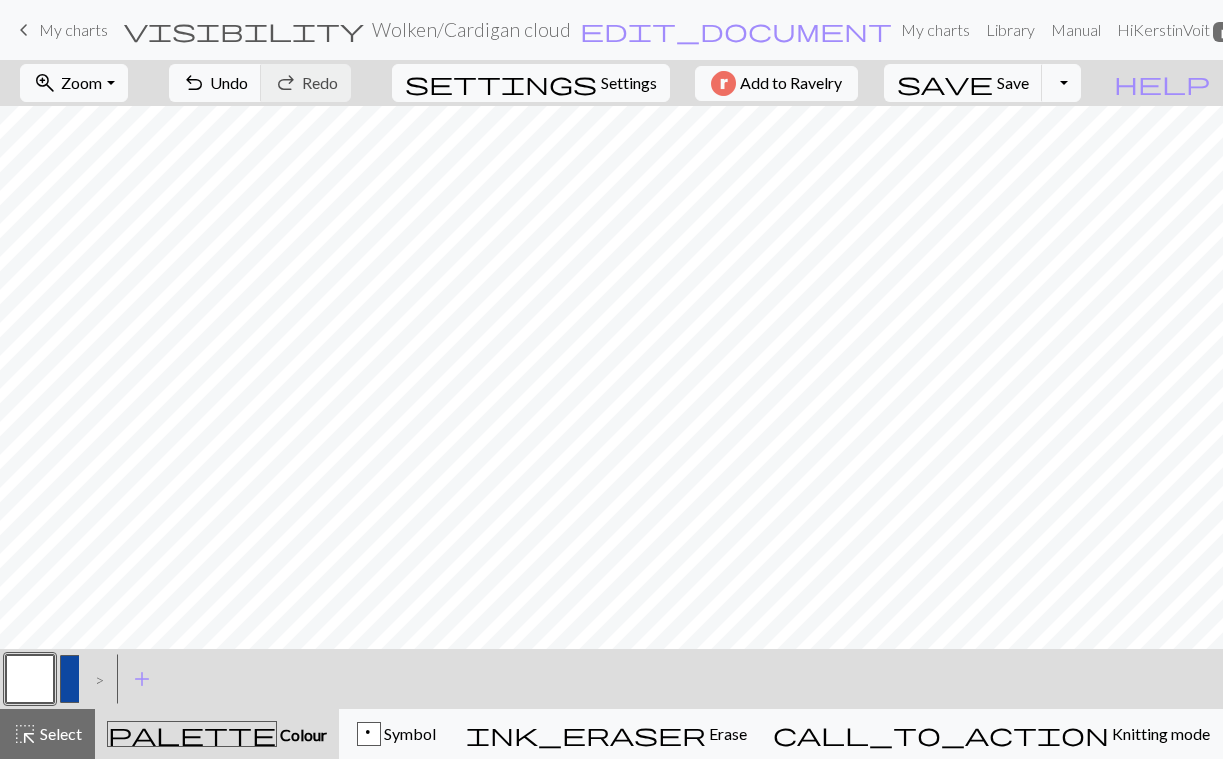 click on "Edit colour Name MC Use advanced picker Reorder arrow_back Move left arrow_forward Move right Delete Done Cancel" at bounding box center [611, 379] 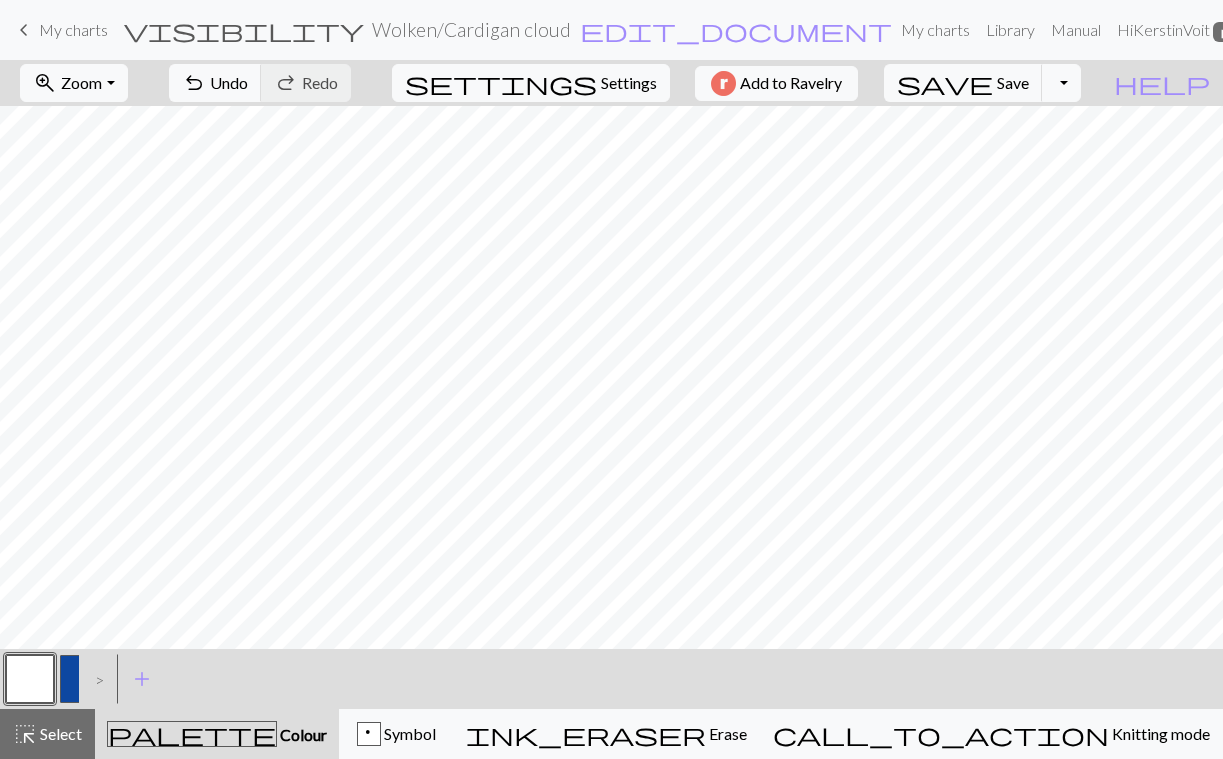 click at bounding box center [30, 679] 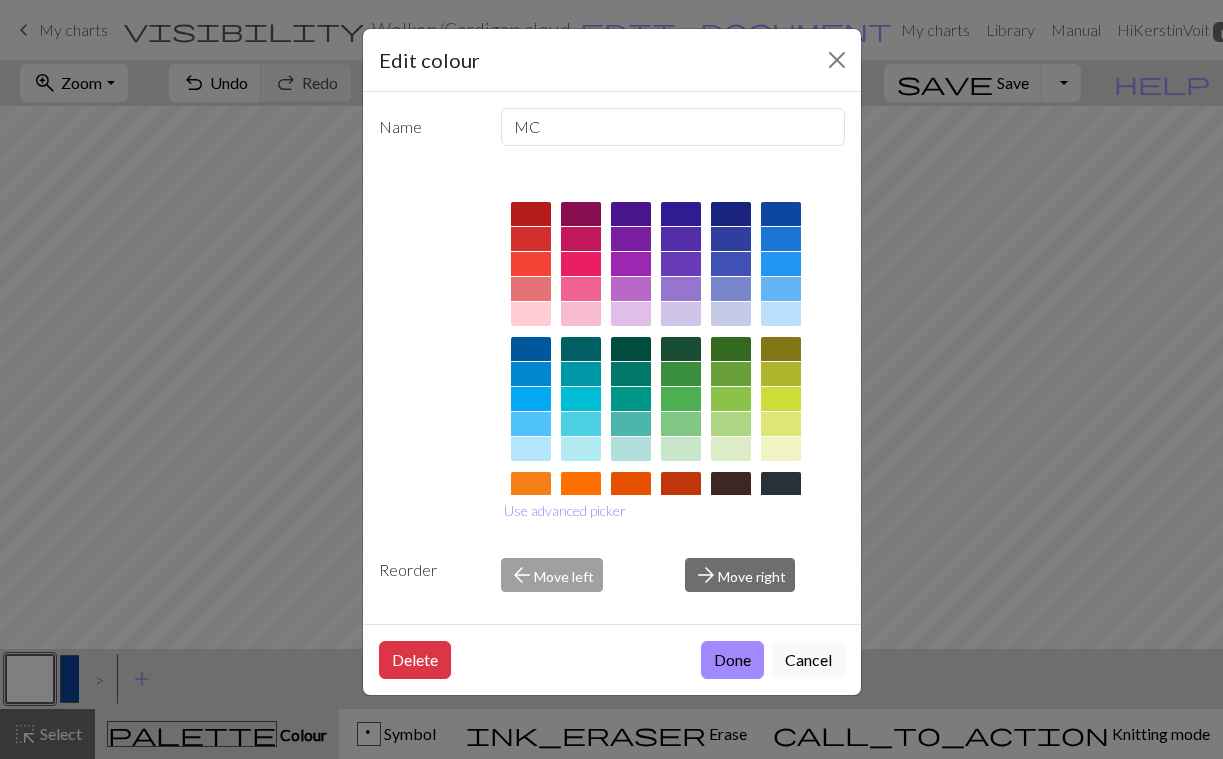 click at bounding box center [781, 314] 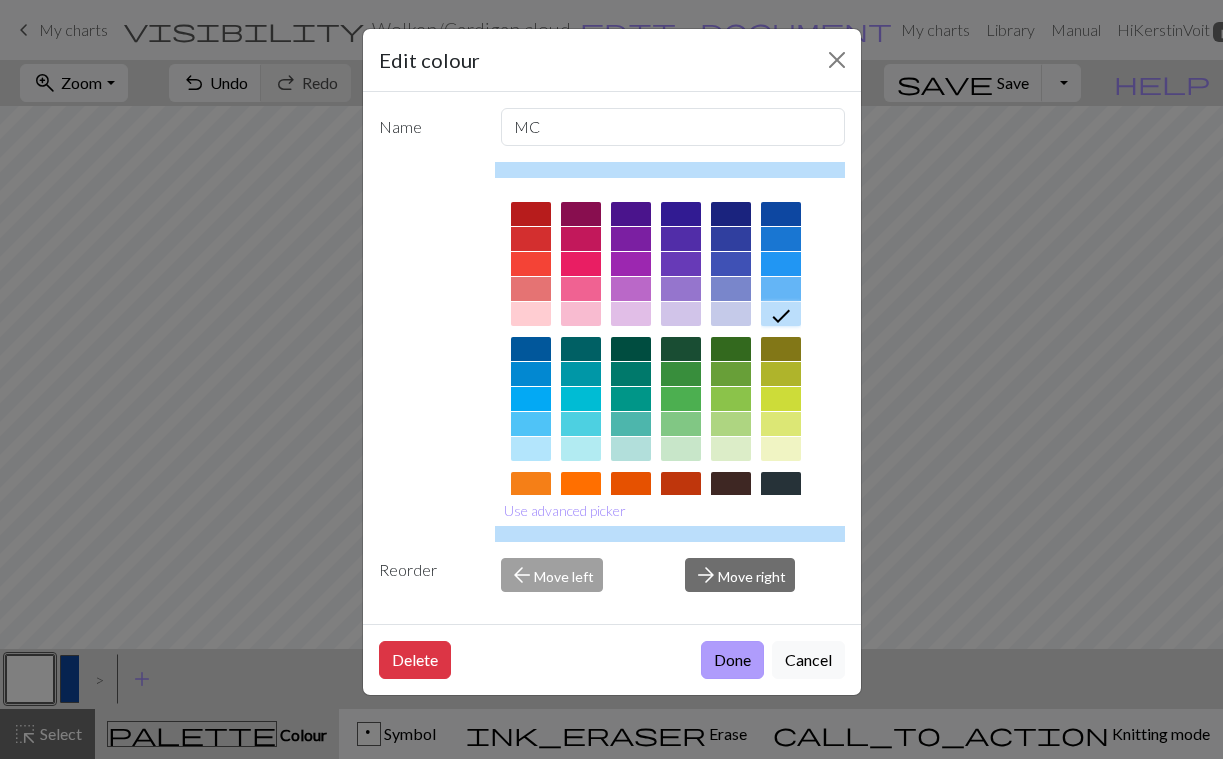 click on "Done" at bounding box center (732, 660) 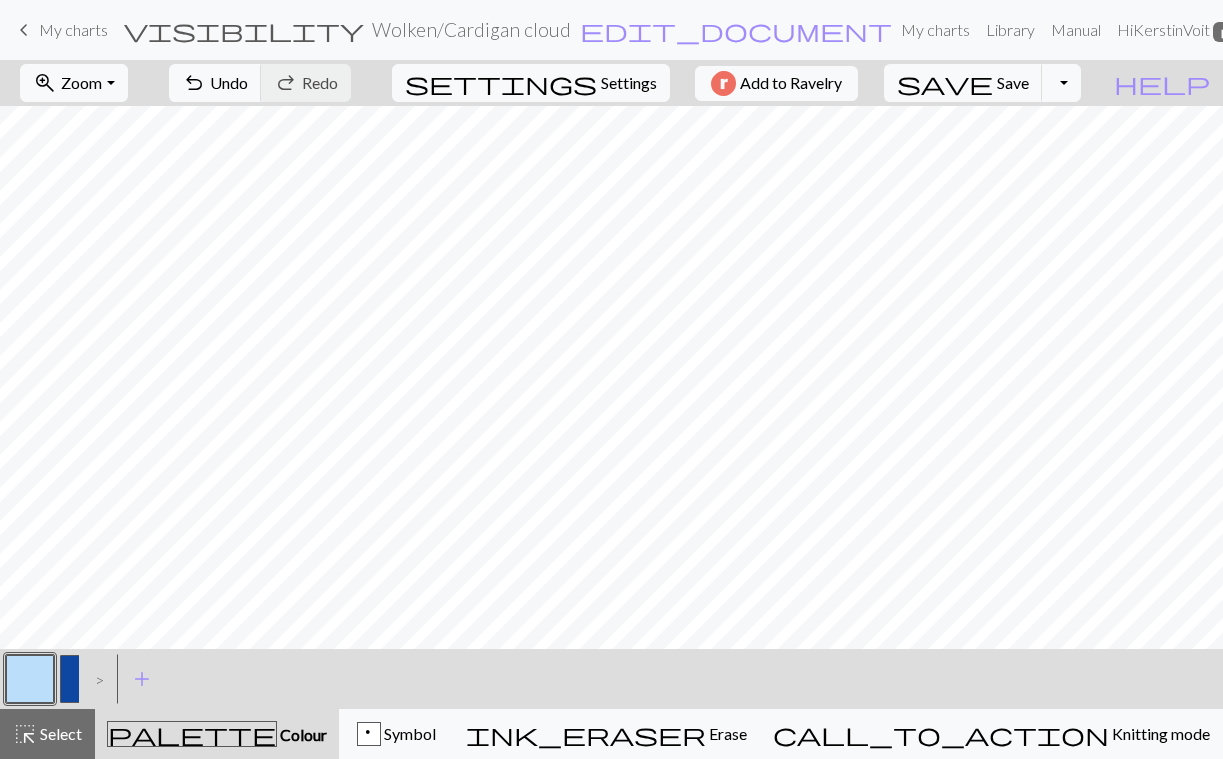 click at bounding box center (84, 679) 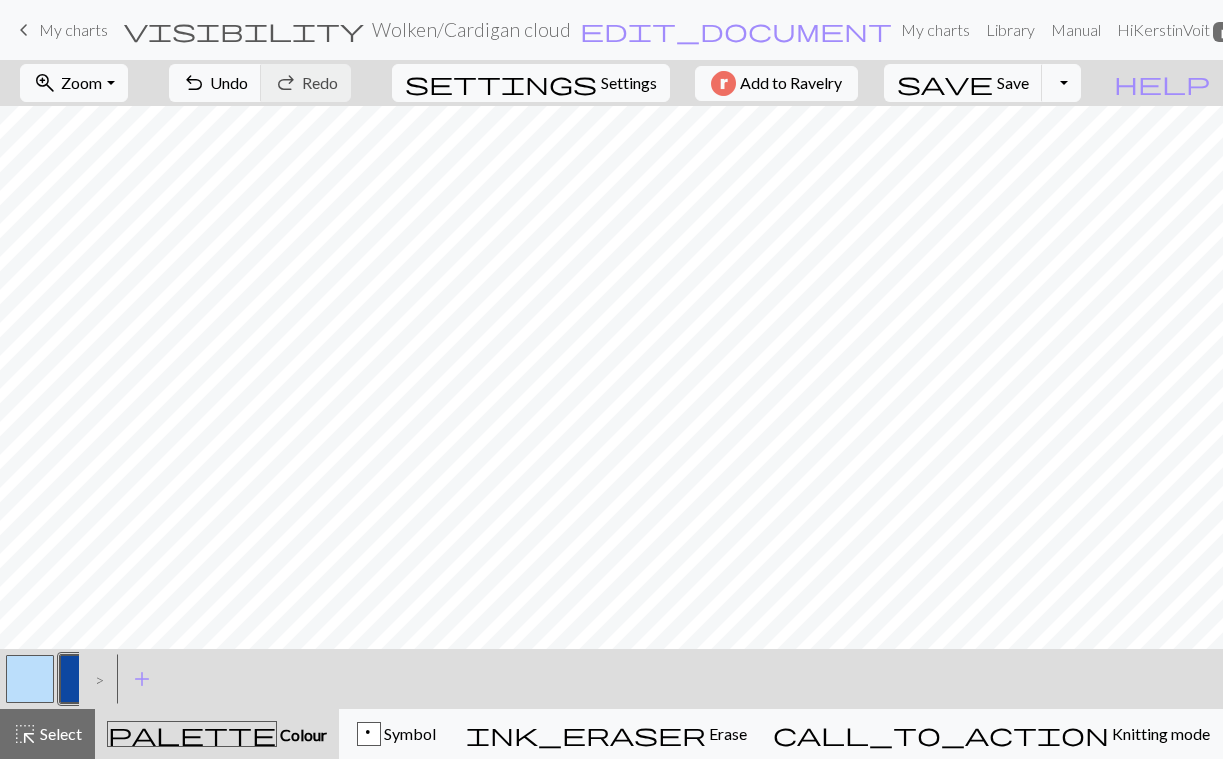 click at bounding box center [84, 679] 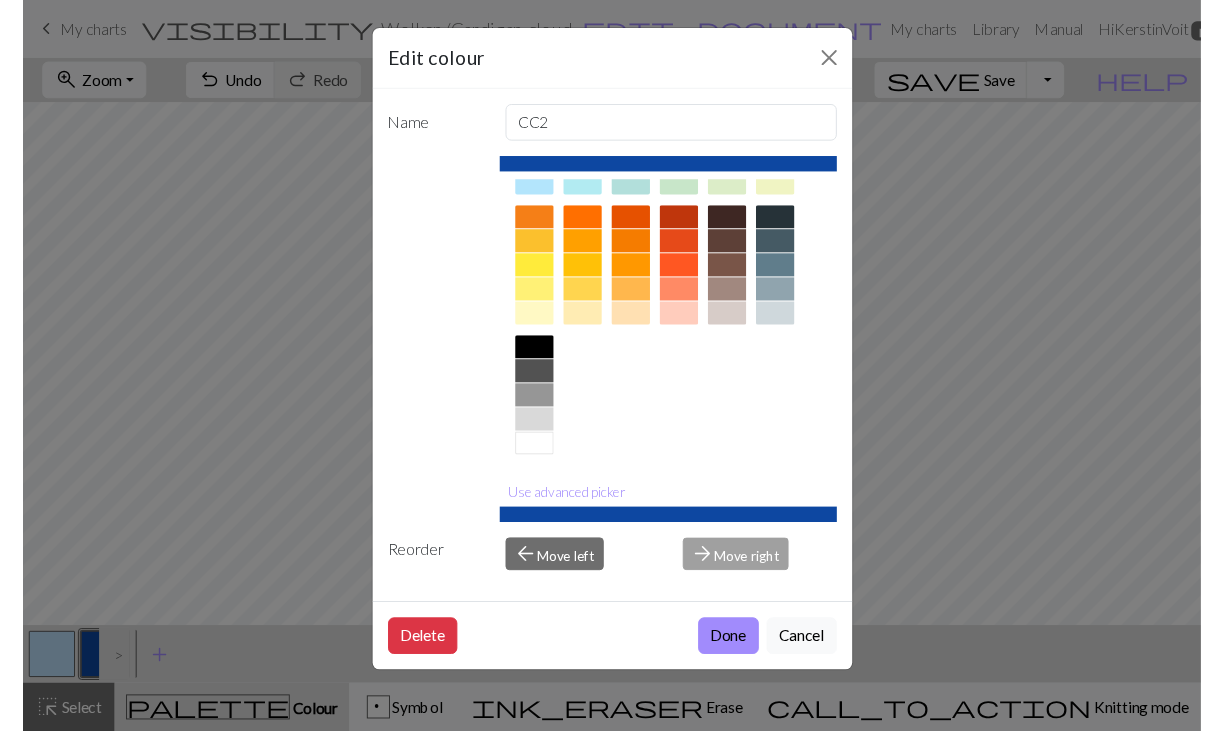 scroll, scrollTop: 259, scrollLeft: 0, axis: vertical 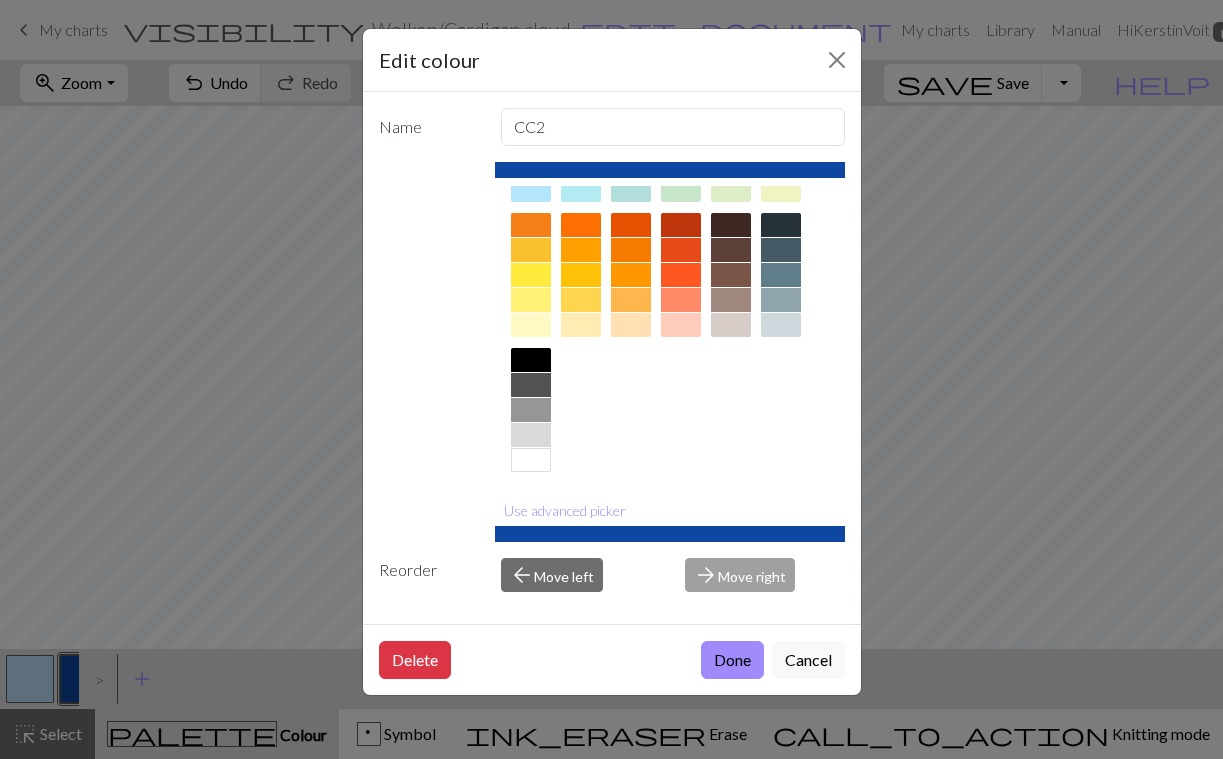 click at bounding box center (531, 460) 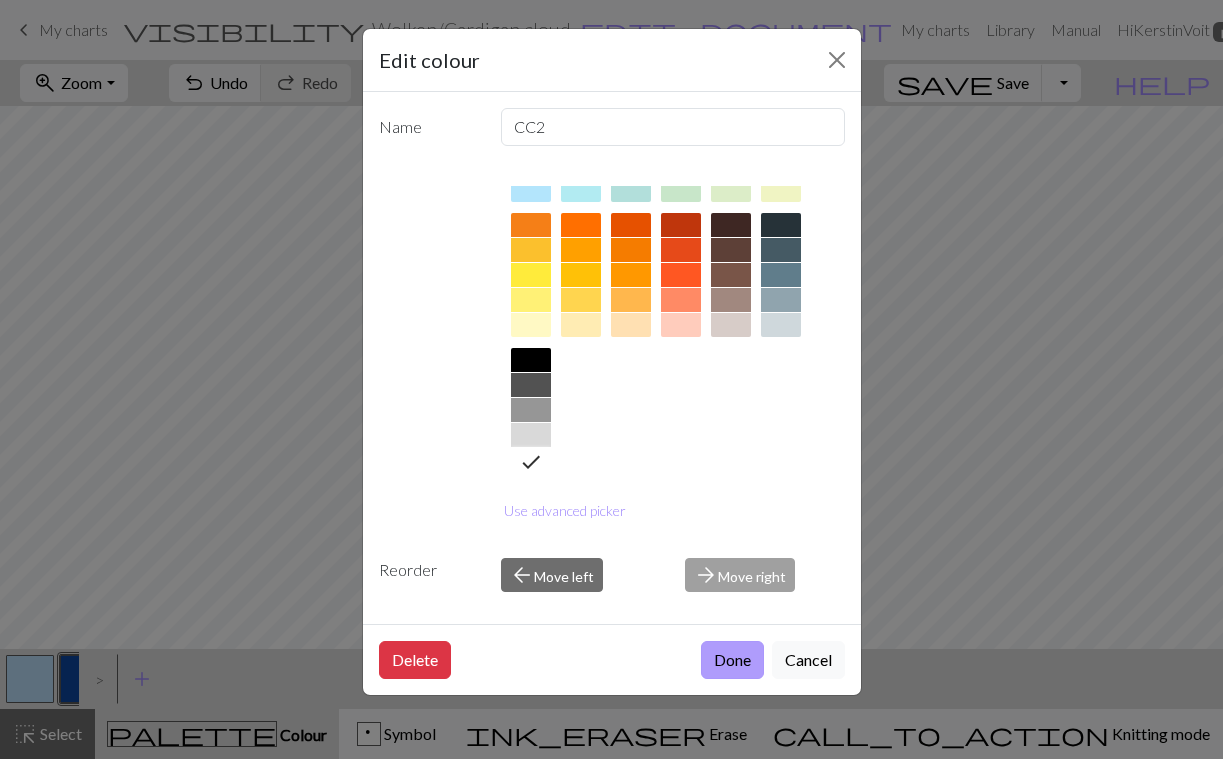 click on "Done" at bounding box center (732, 660) 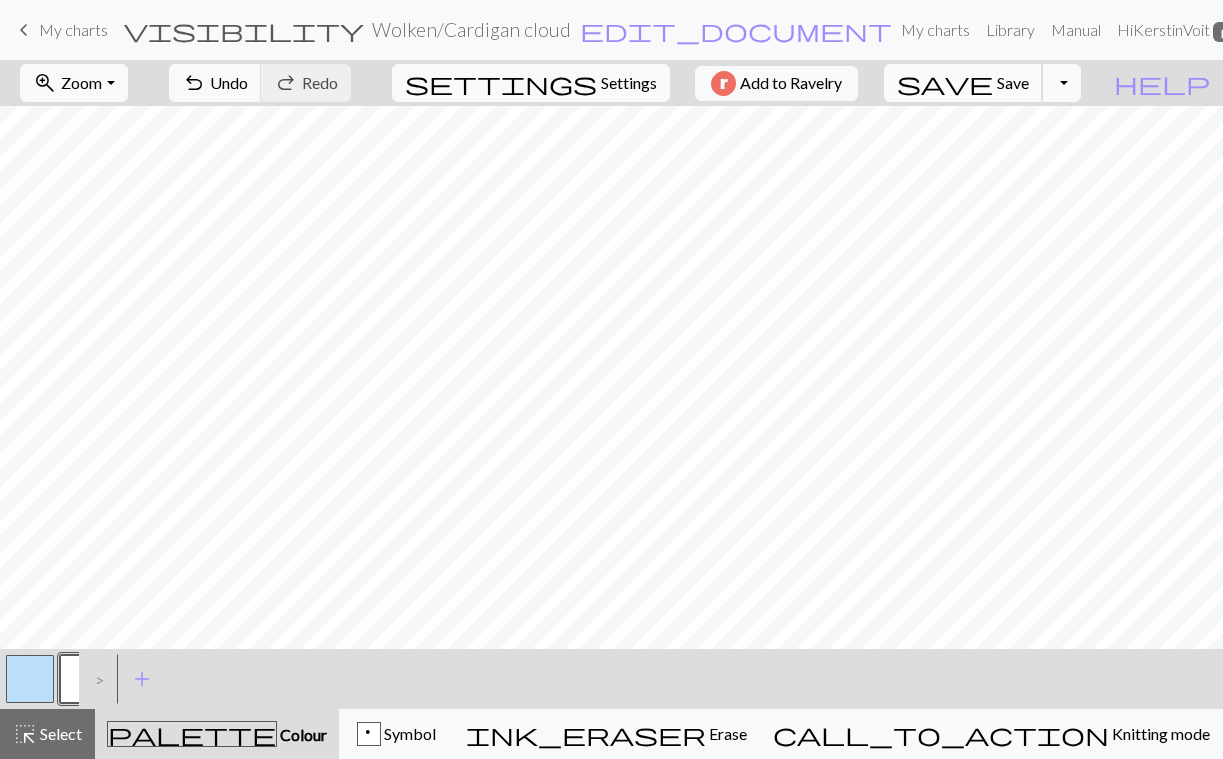 click on "Save" at bounding box center [1013, 82] 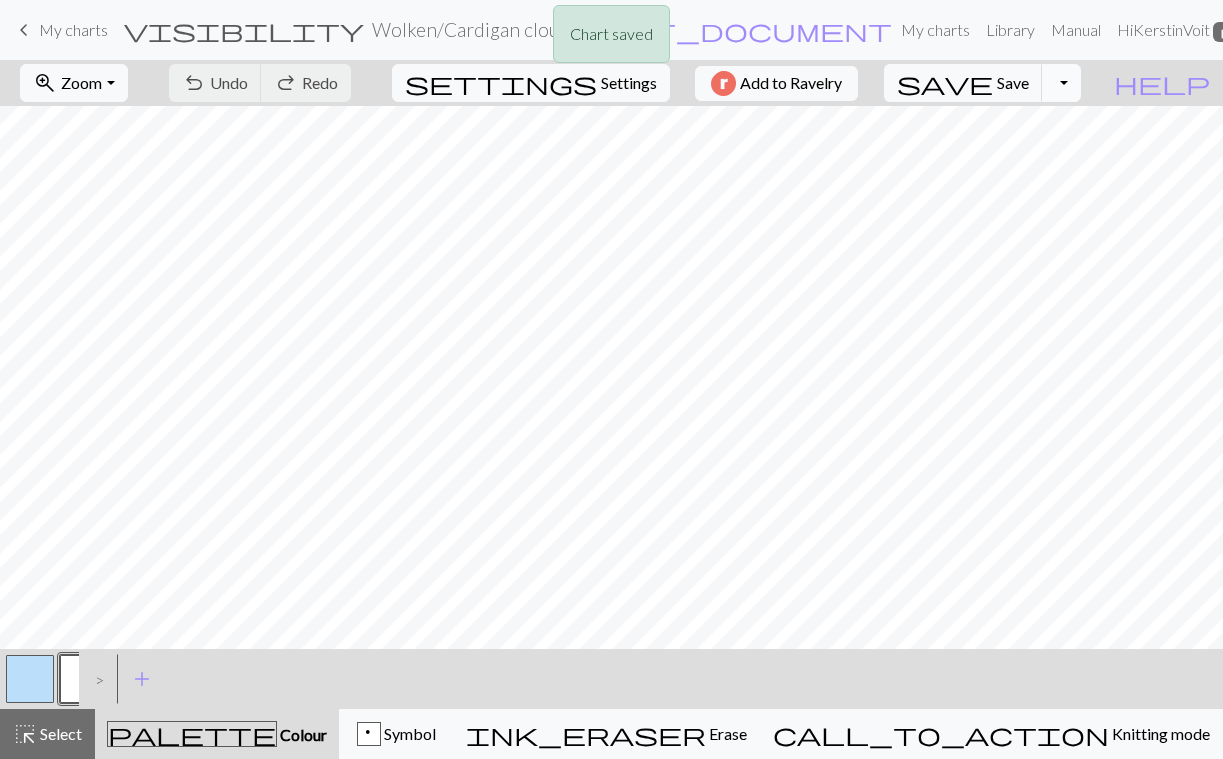 click on "Toggle Dropdown" at bounding box center (1061, 83) 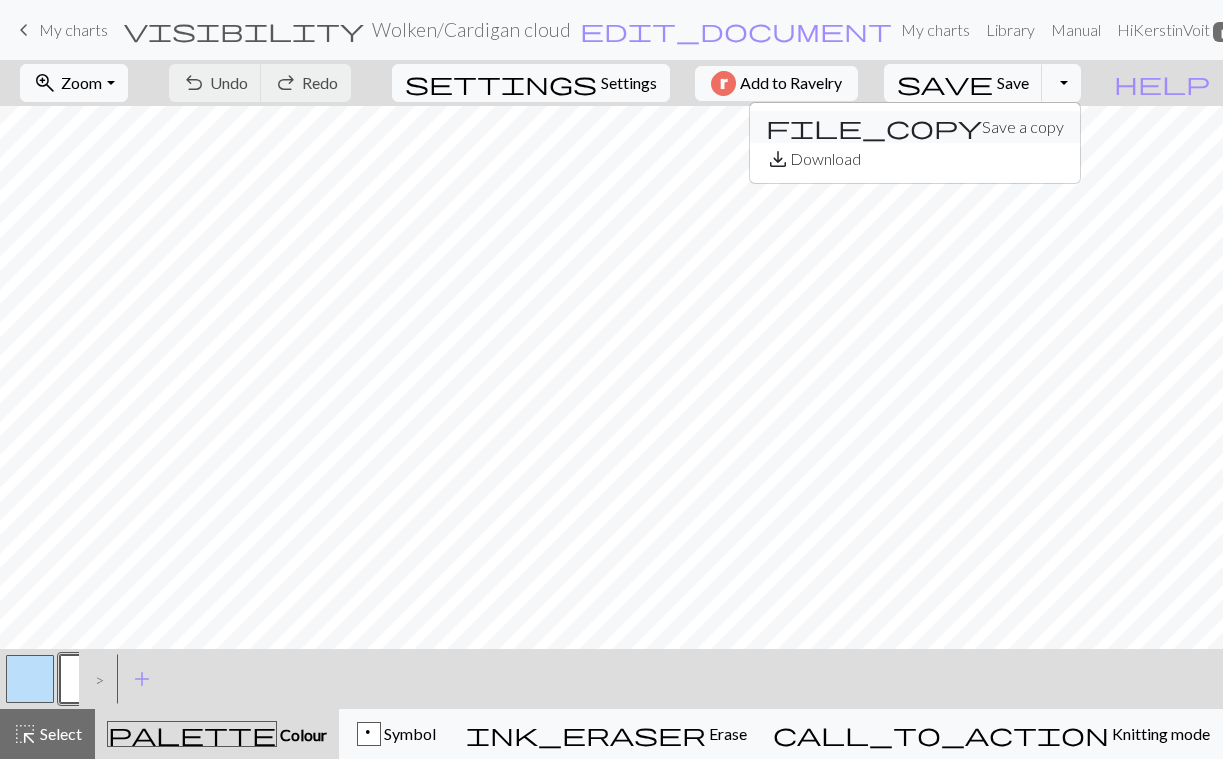 click on "file_copy  Save a copy" at bounding box center [915, 127] 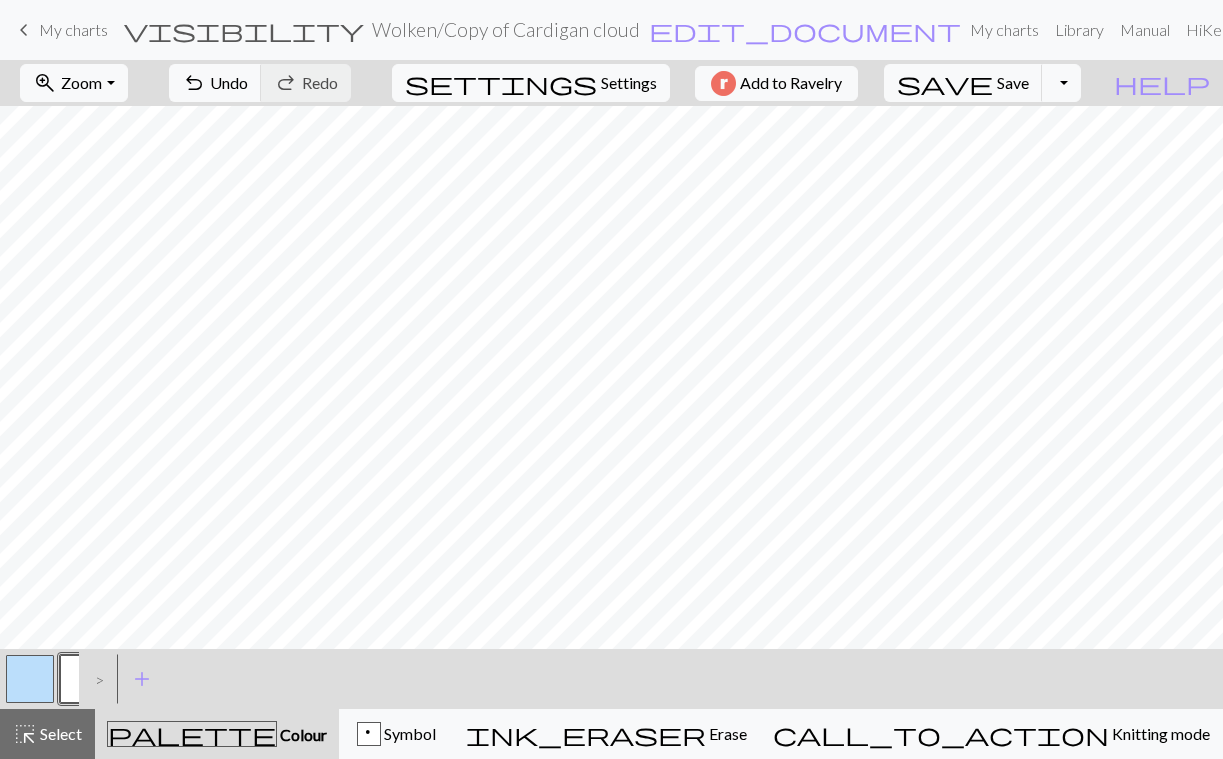 click on "My charts" at bounding box center (73, 29) 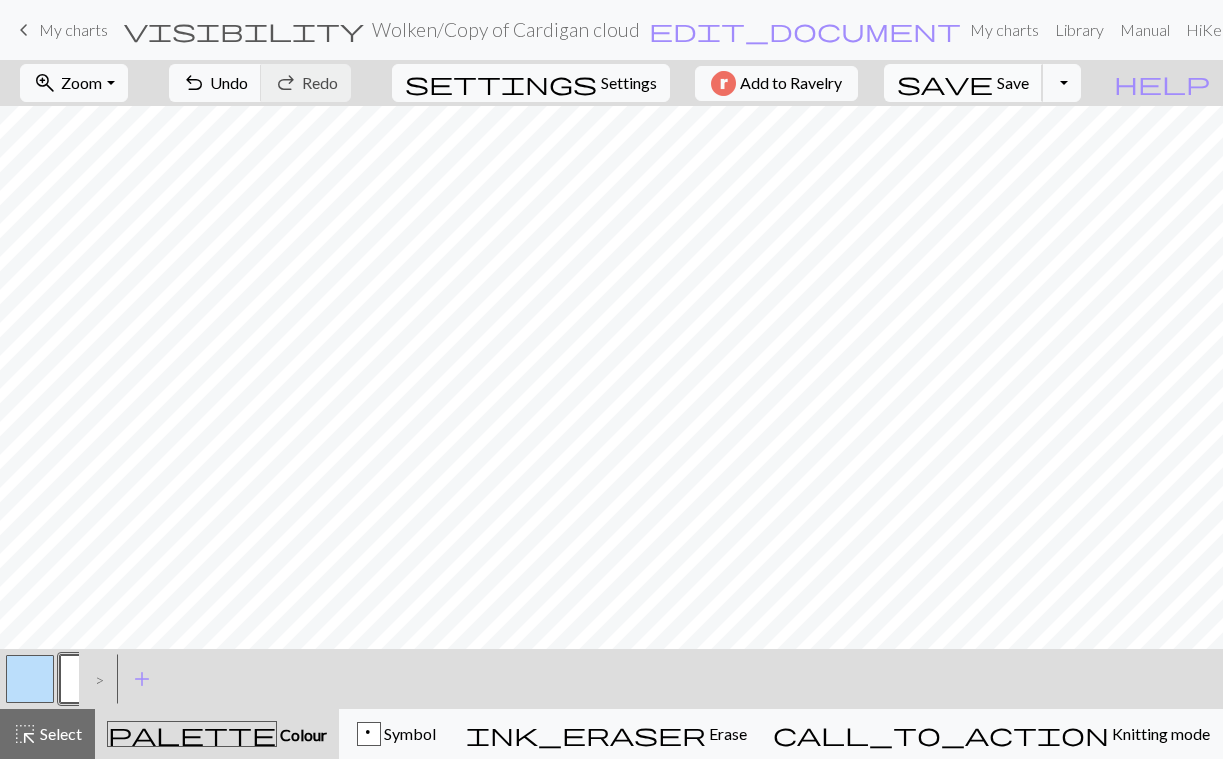 click on "Save" at bounding box center [1013, 82] 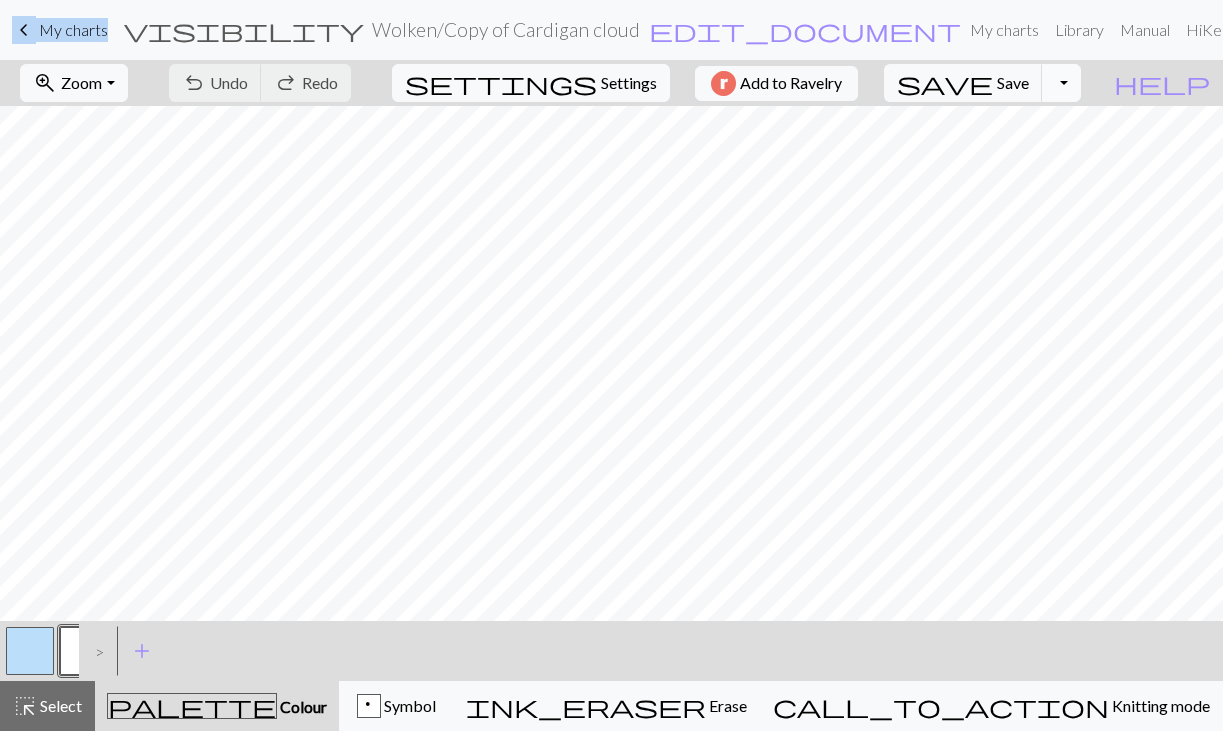 click on "Toggle Dropdown" at bounding box center (1061, 83) 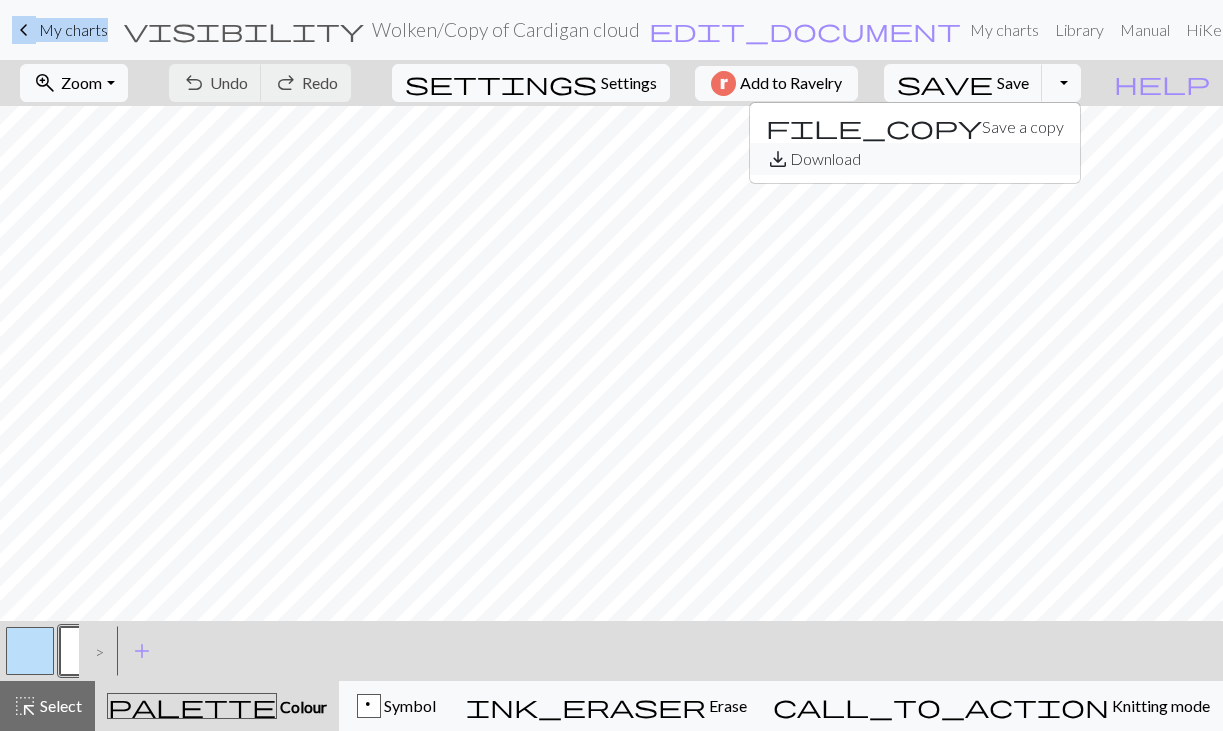 click on "save_alt  Download" at bounding box center [915, 159] 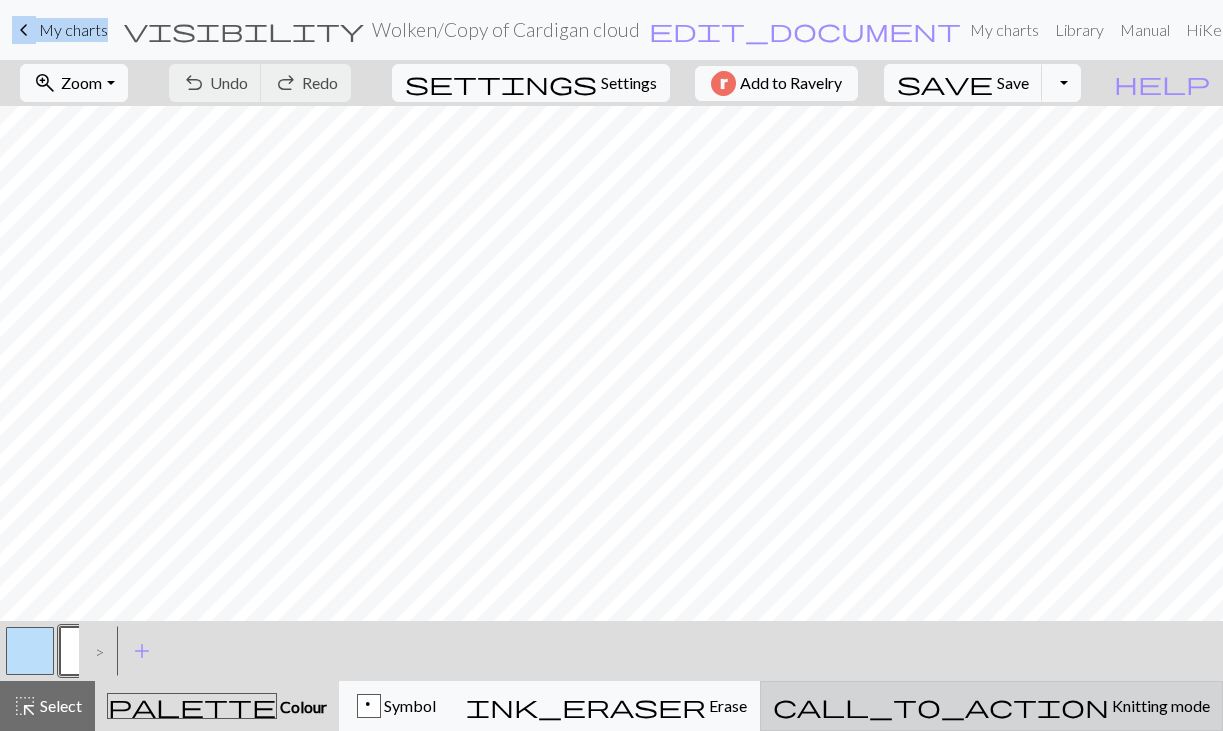 click on "call_to_action" at bounding box center (941, 706) 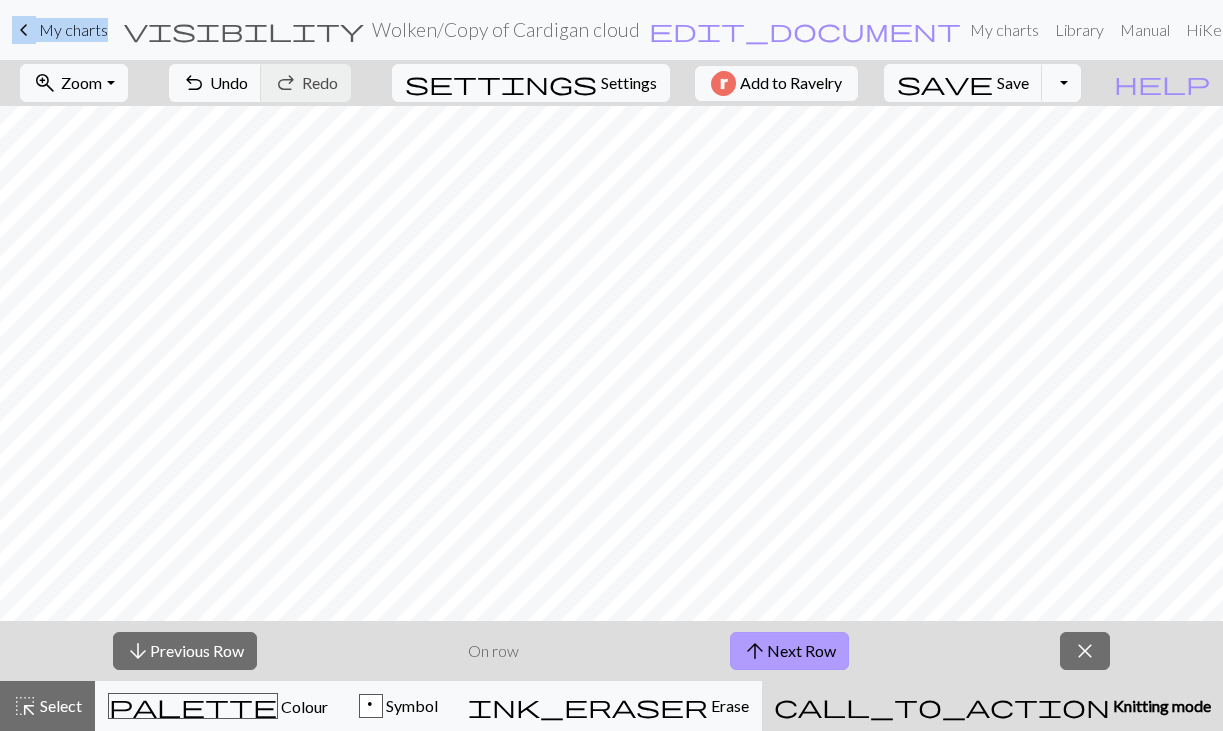 click on "arrow_upward" at bounding box center (755, 651) 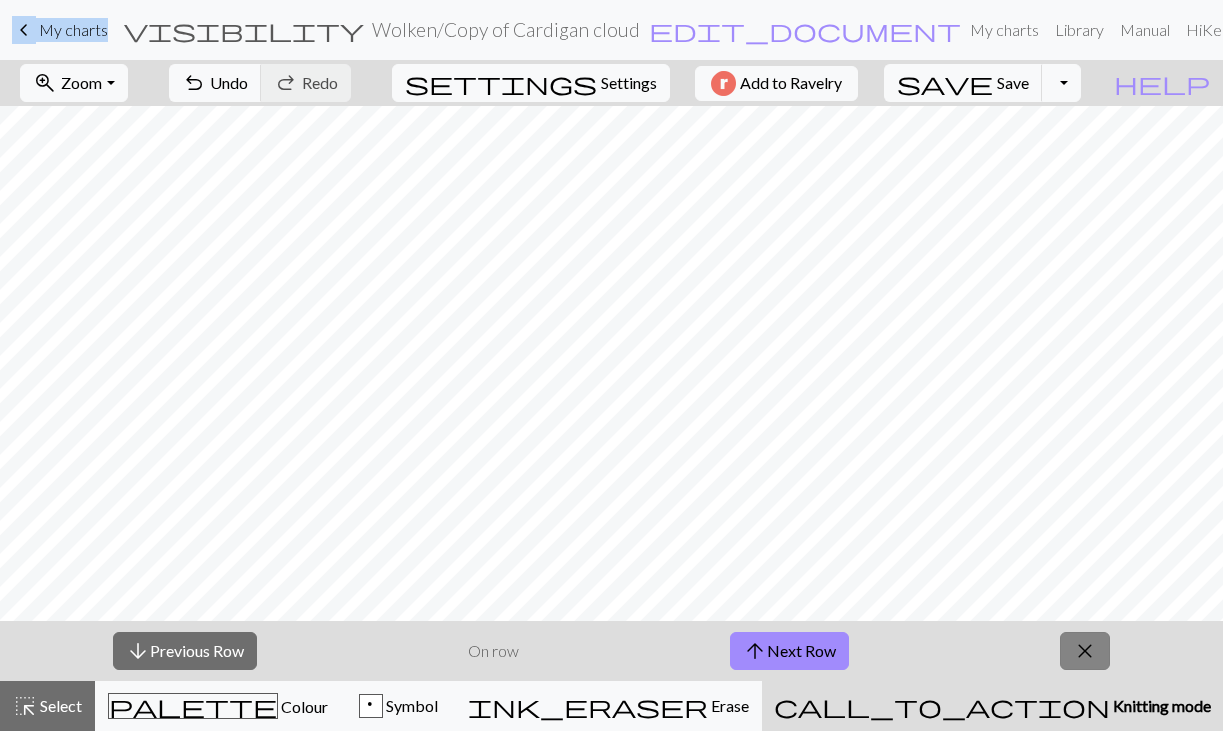 click on "close" at bounding box center (1085, 651) 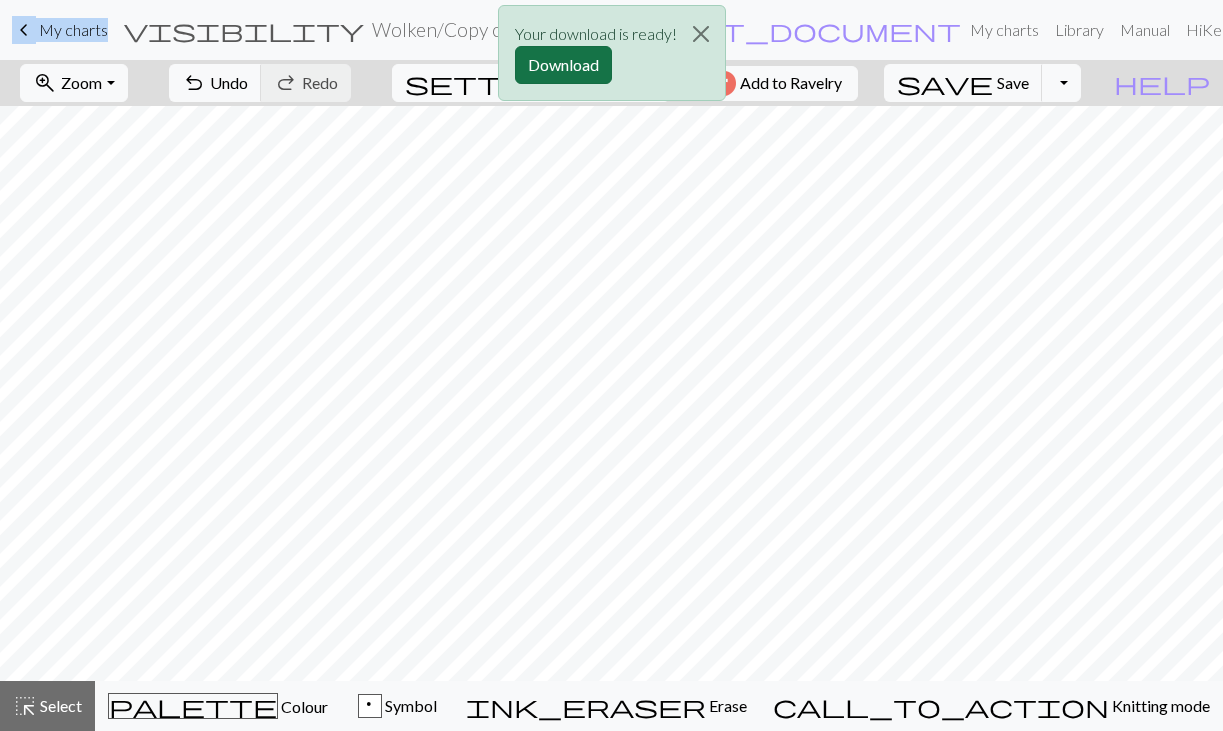 click on "Download" at bounding box center (563, 65) 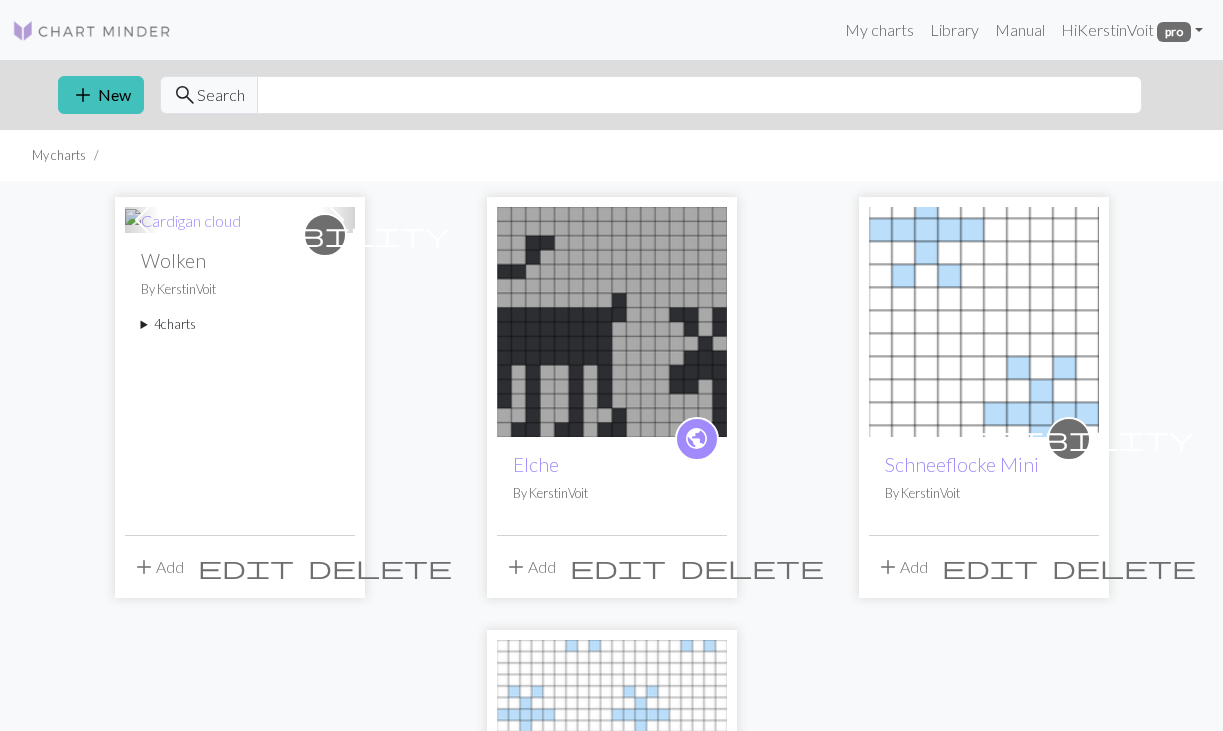 scroll, scrollTop: 0, scrollLeft: 0, axis: both 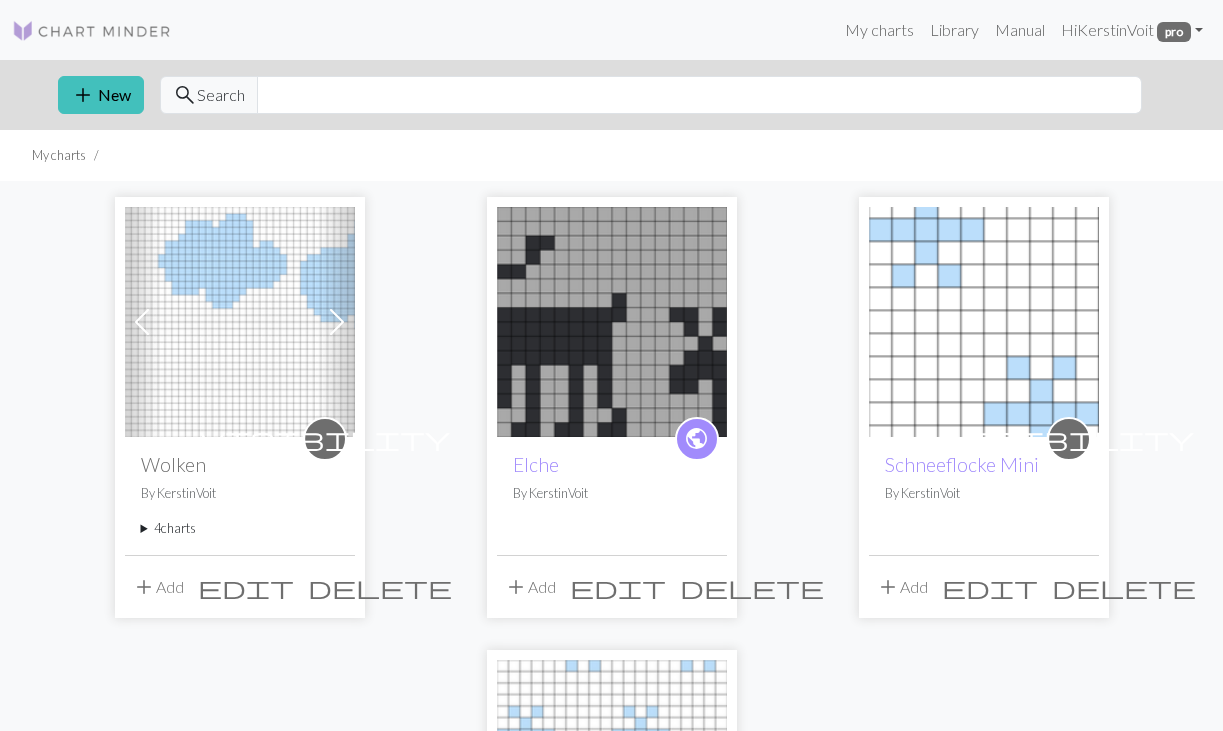 click on "4  charts" at bounding box center (240, 528) 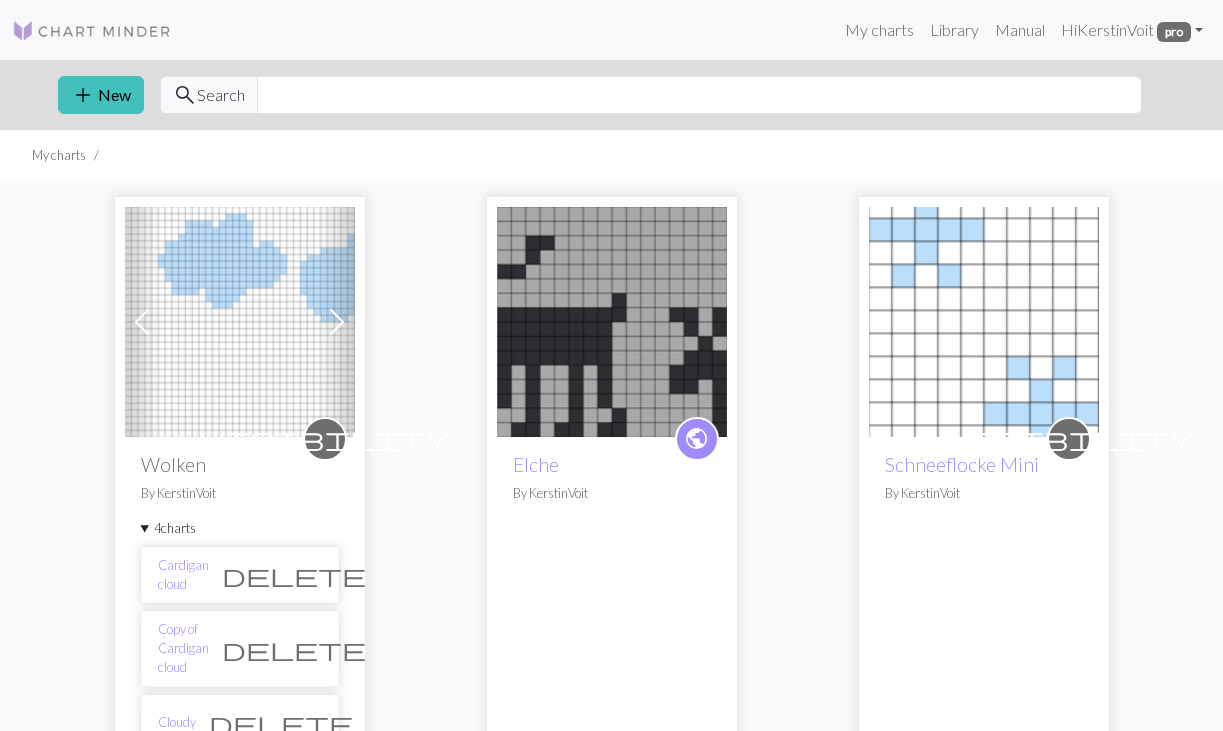 scroll, scrollTop: 0, scrollLeft: 0, axis: both 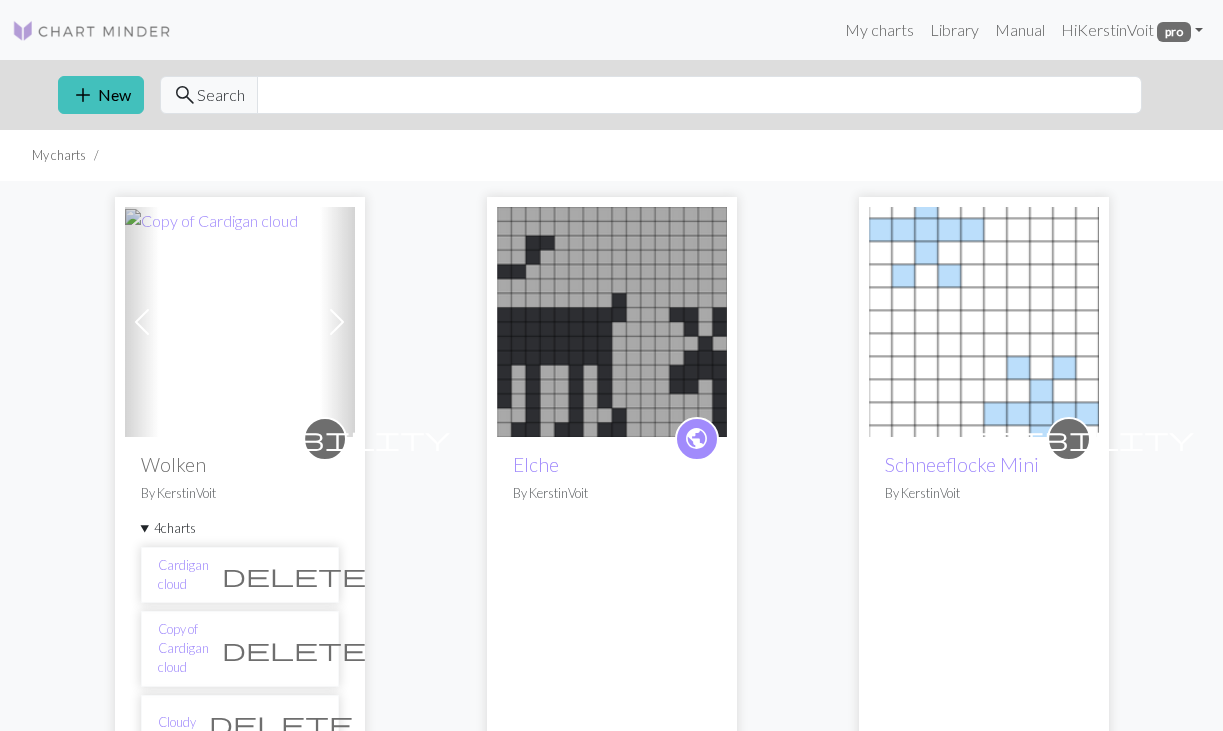 click at bounding box center [337, 322] 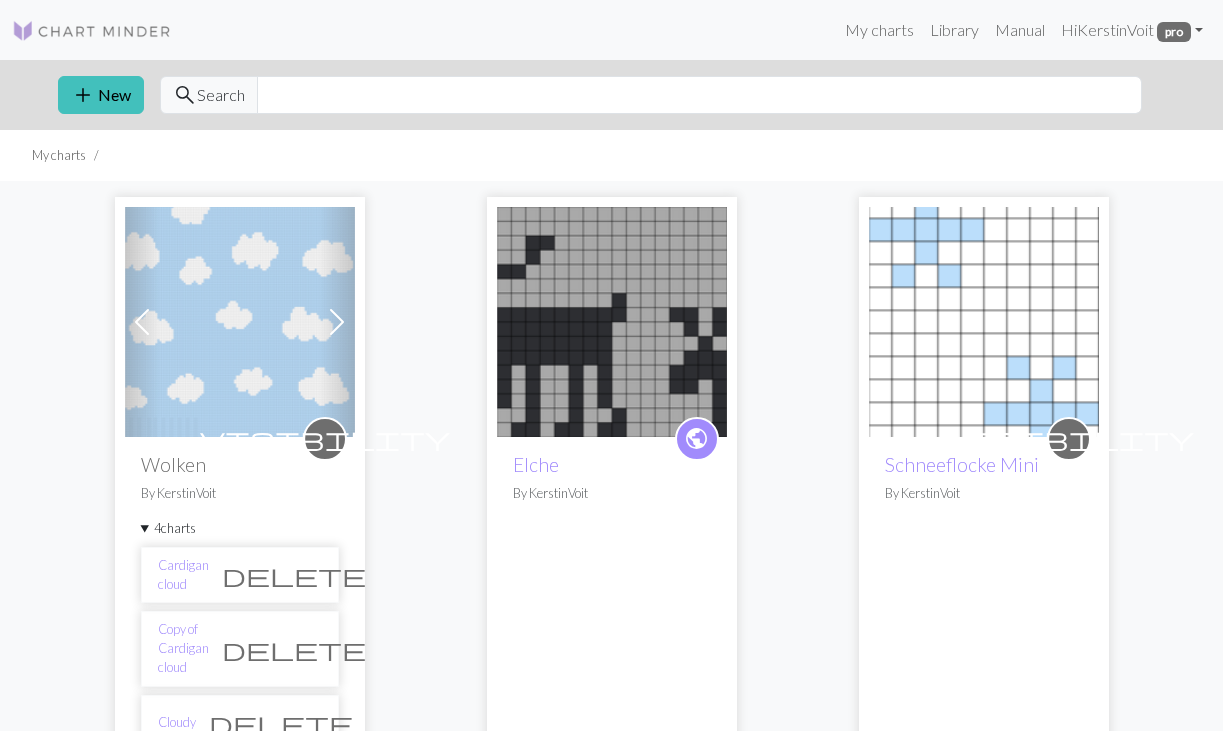 click at bounding box center (337, 322) 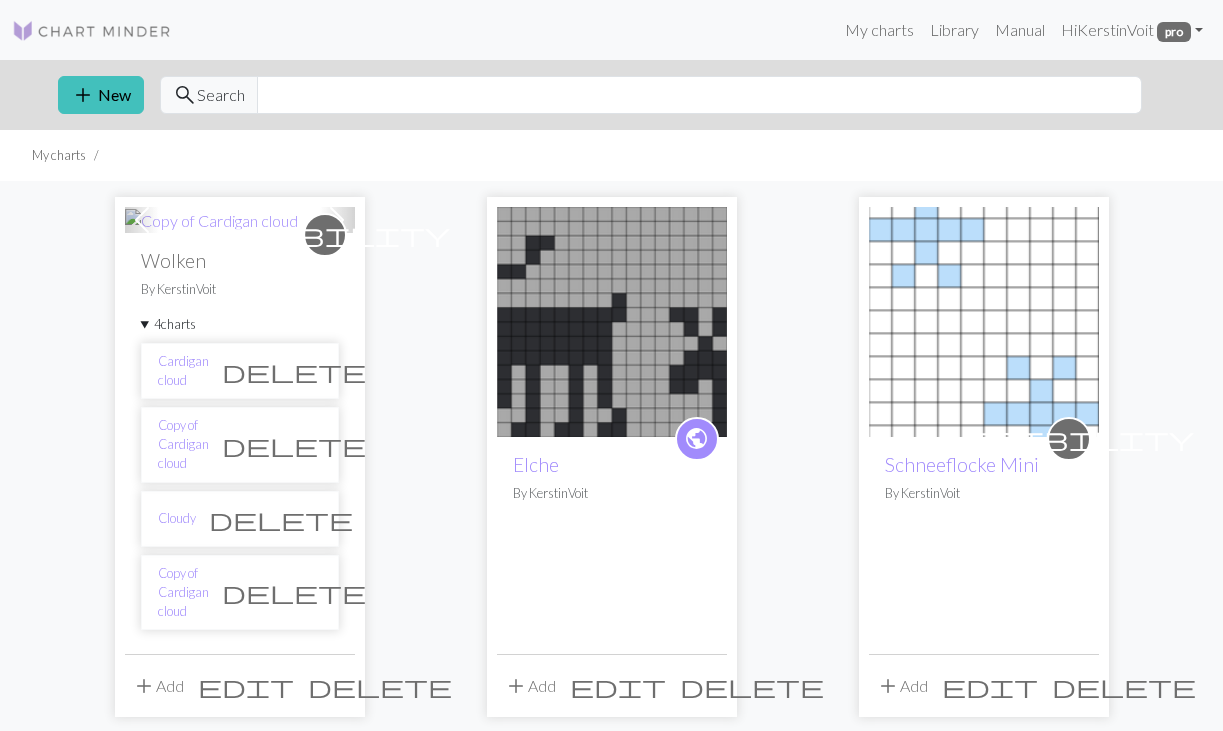 click at bounding box center [337, 220] 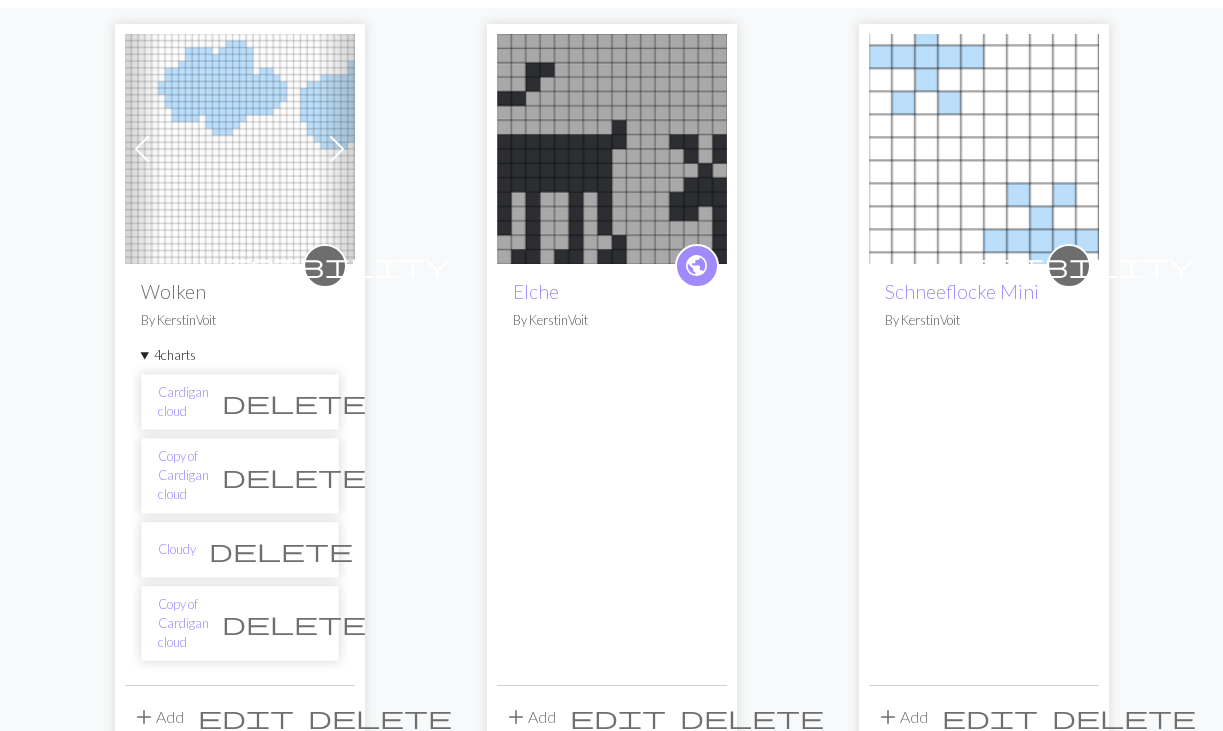 scroll, scrollTop: 174, scrollLeft: 0, axis: vertical 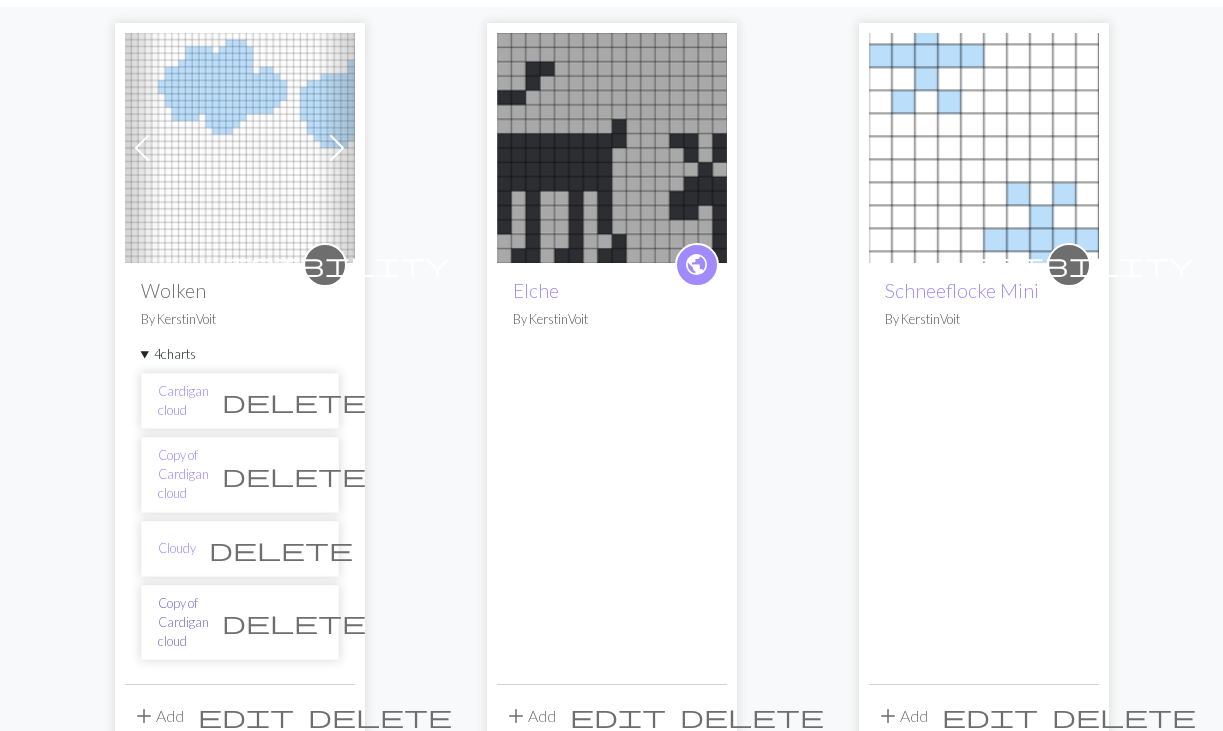 click on "Copy of Cardigan cloud" at bounding box center [183, 623] 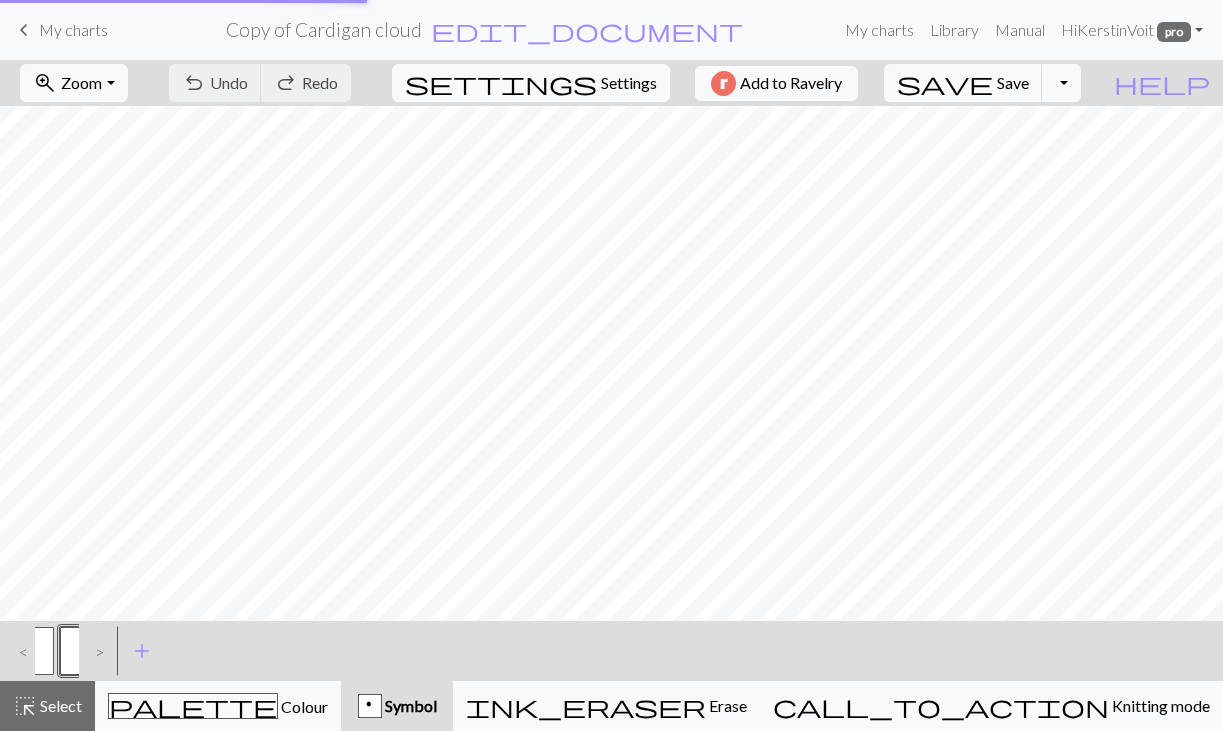 scroll, scrollTop: 0, scrollLeft: 0, axis: both 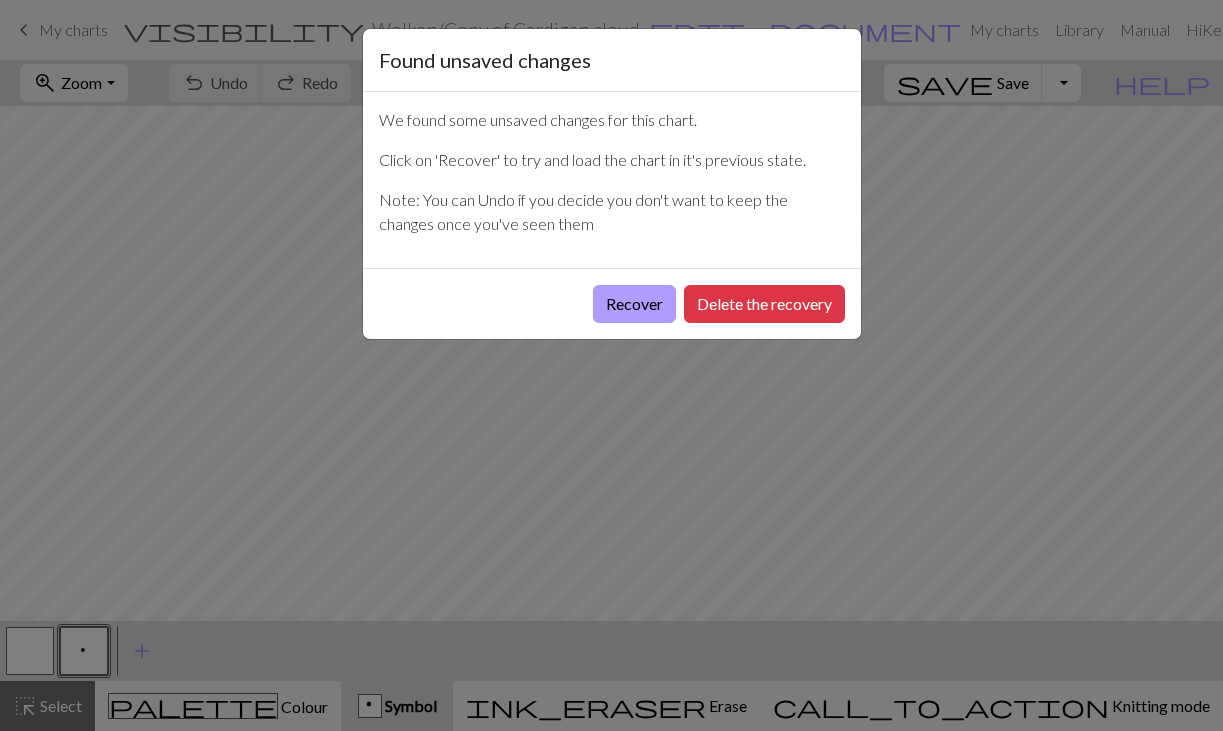 click on "Recover" at bounding box center [634, 304] 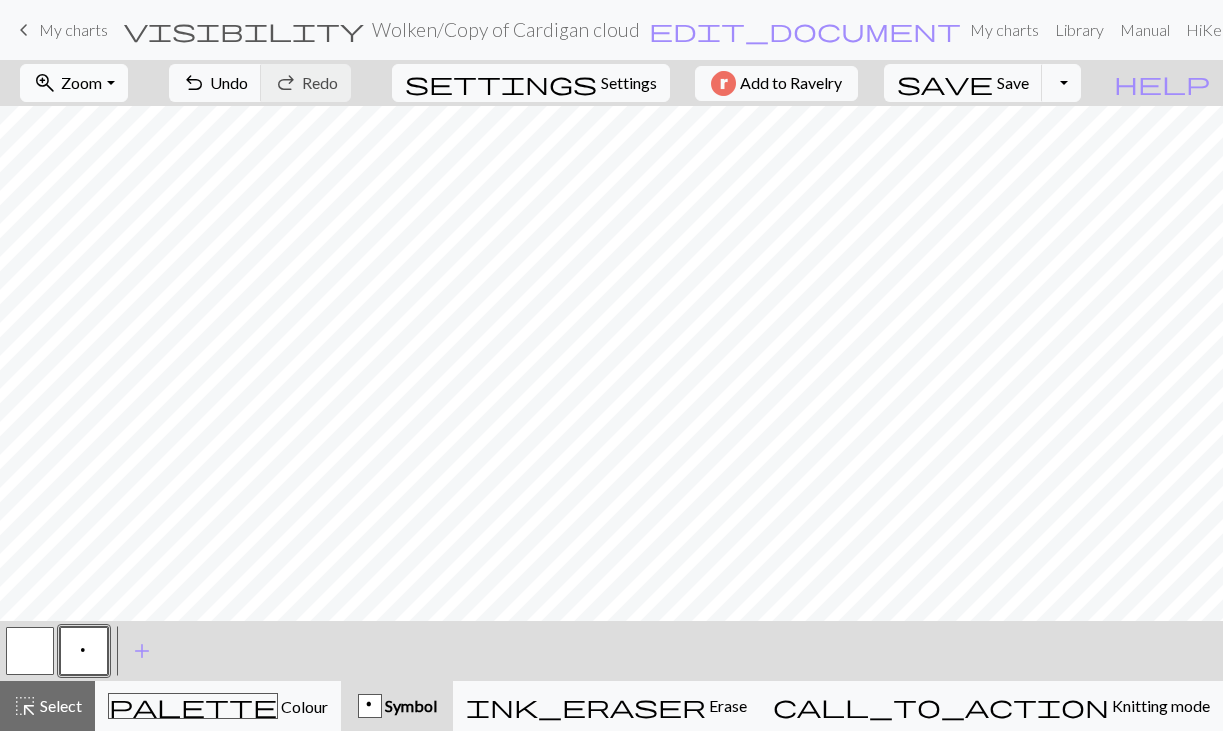 click on "zoom_in Zoom Zoom" at bounding box center (73, 83) 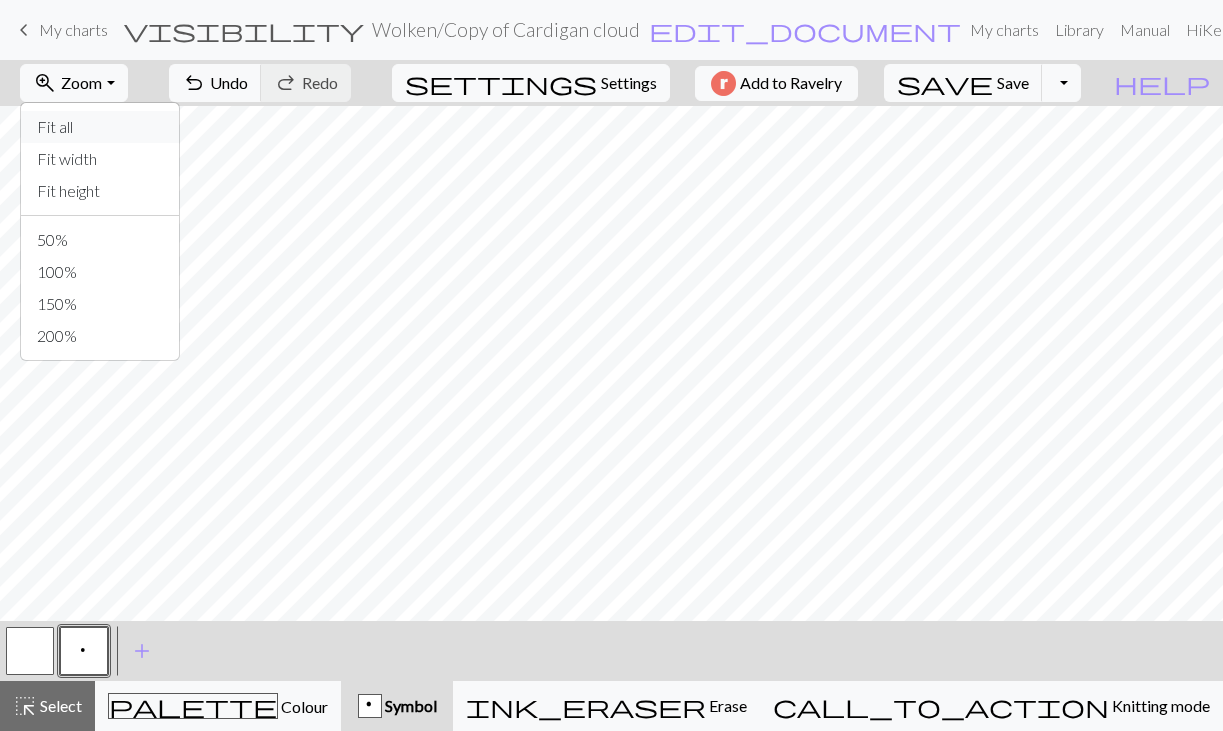 click on "Fit all" at bounding box center (100, 127) 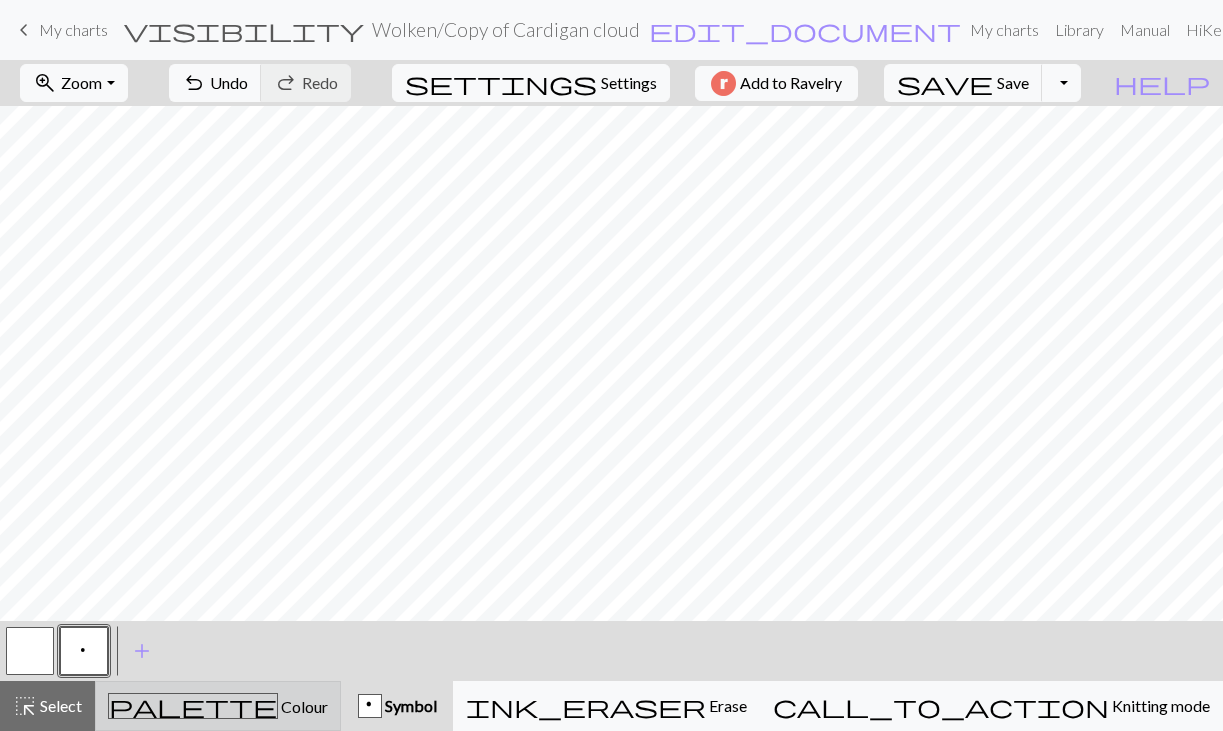 click on "palette   Colour   Colour" at bounding box center [218, 706] 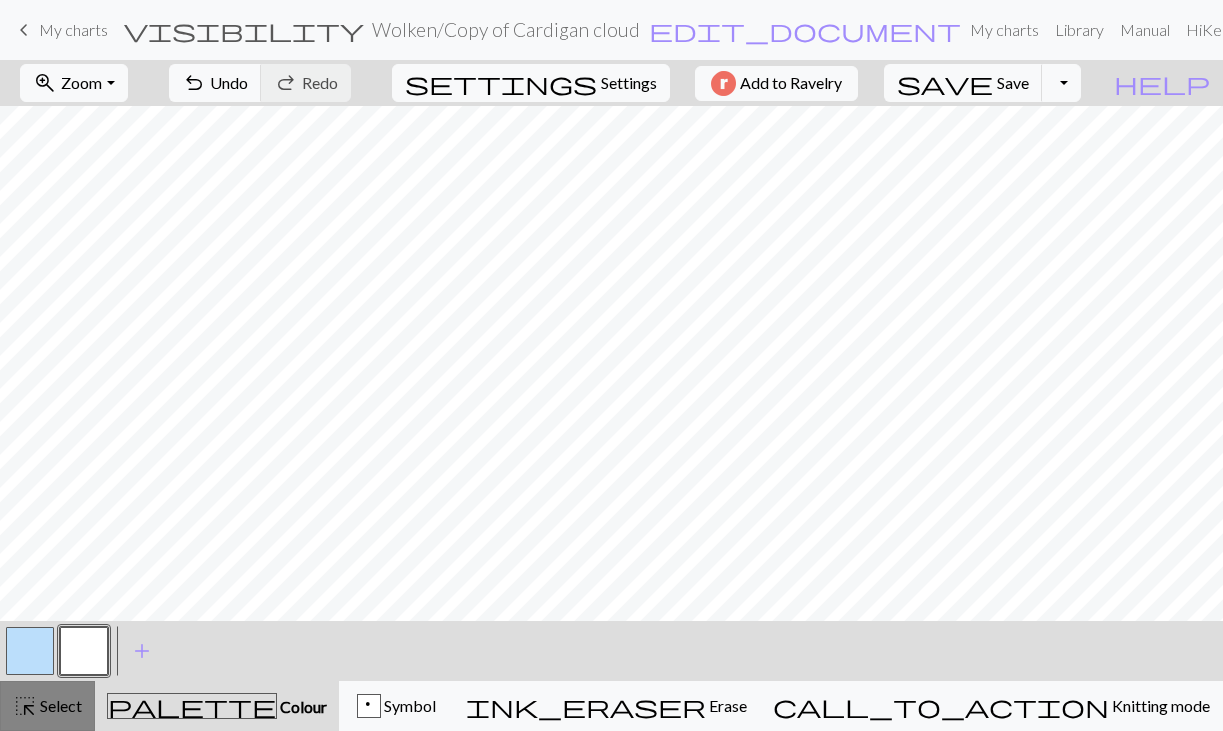 click on "Select" at bounding box center (59, 705) 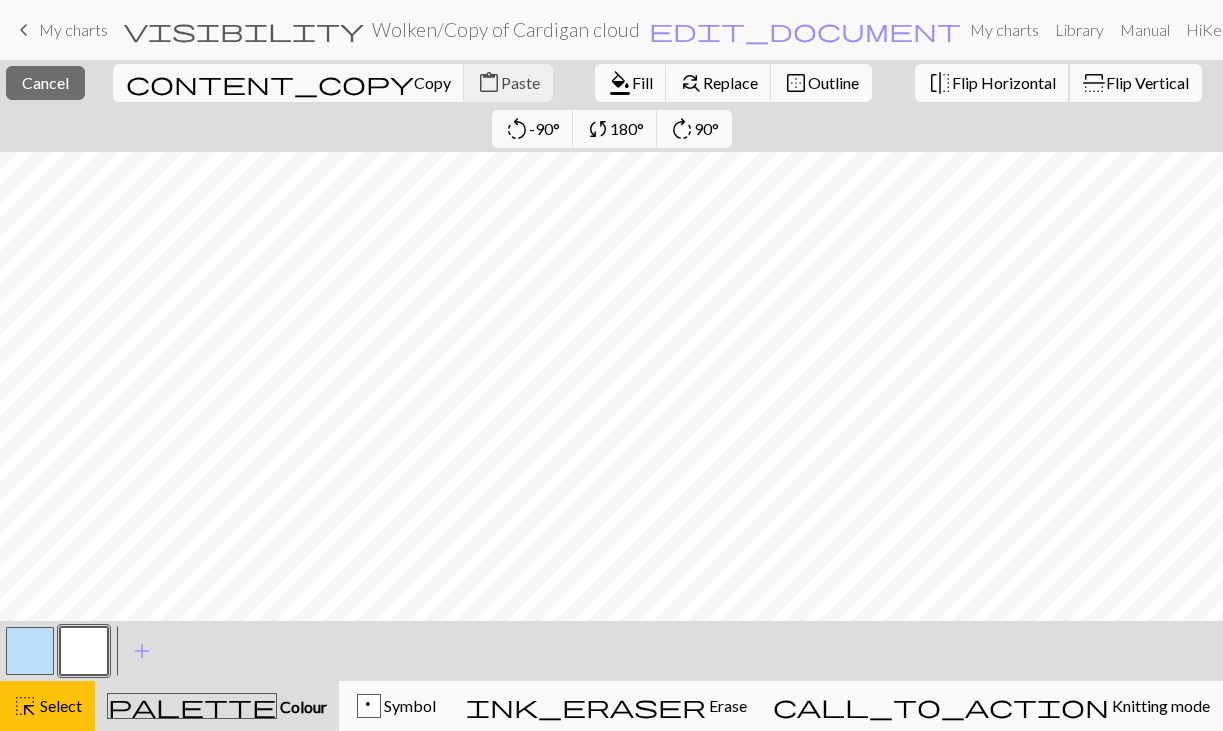 click on "Flip Horizontal" at bounding box center [1004, 82] 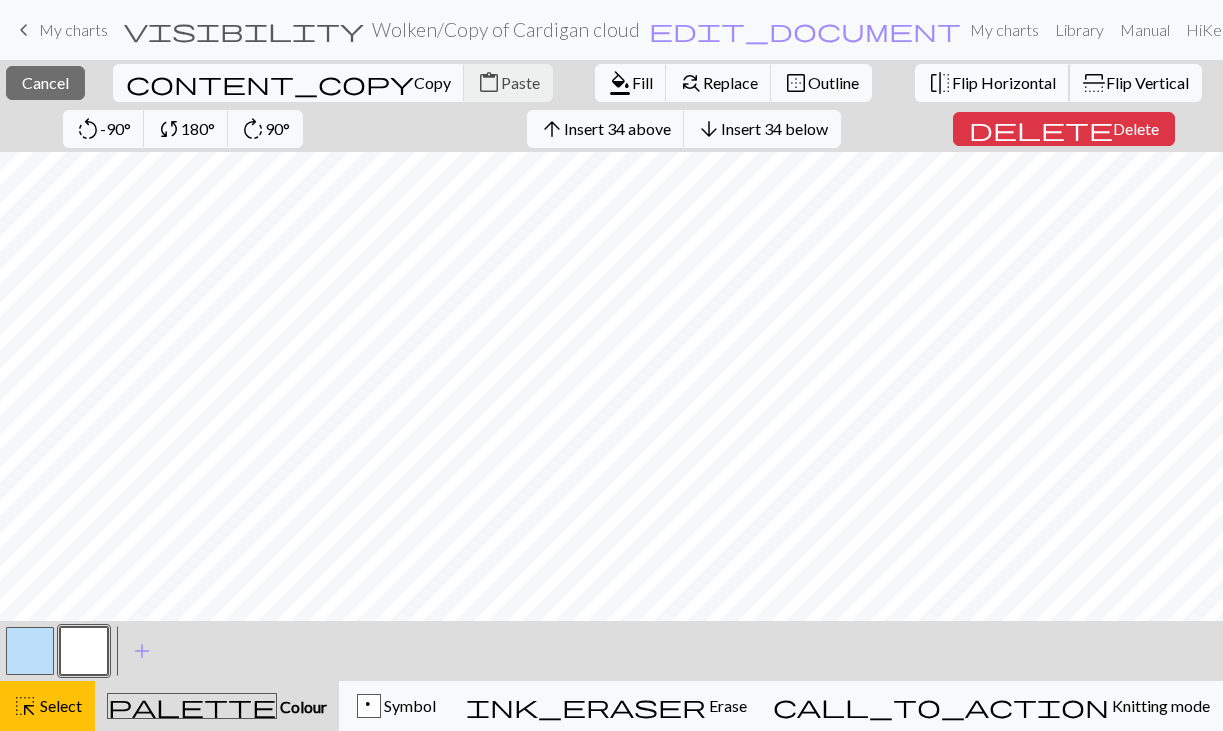 click on "Flip Horizontal" at bounding box center [1004, 82] 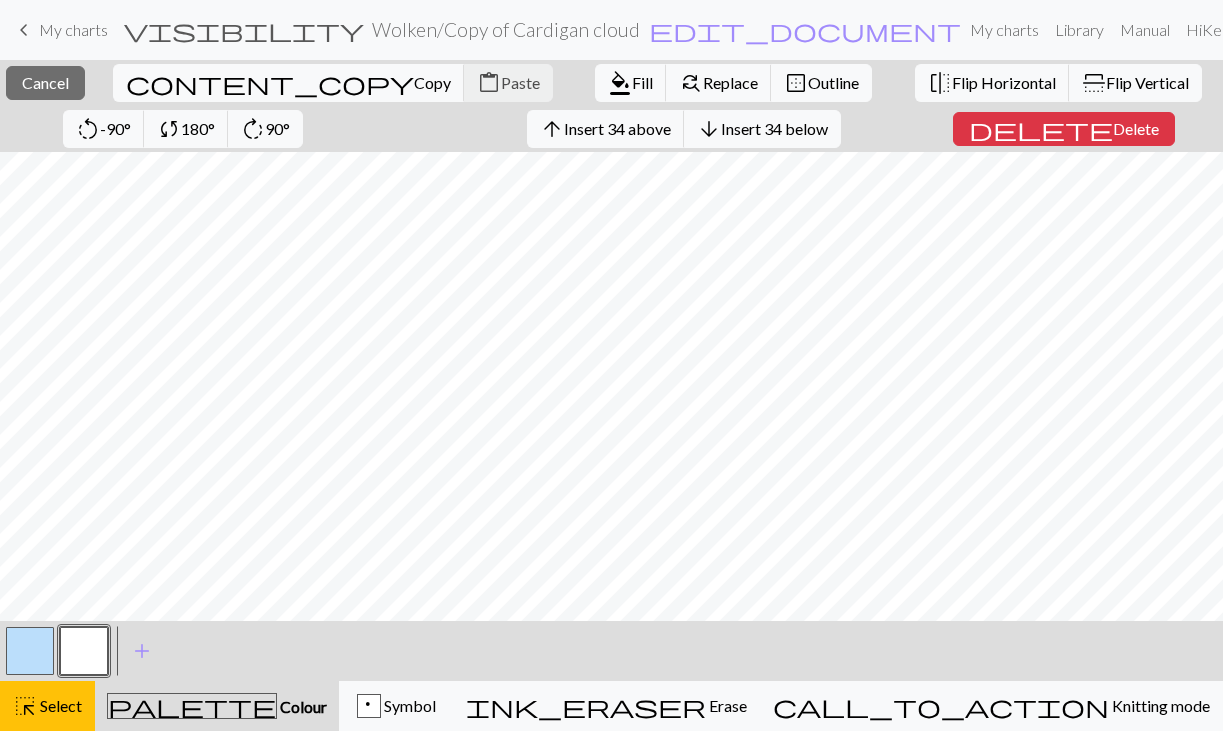 click on "content_copy  Copy content_paste  Paste" at bounding box center (333, 83) 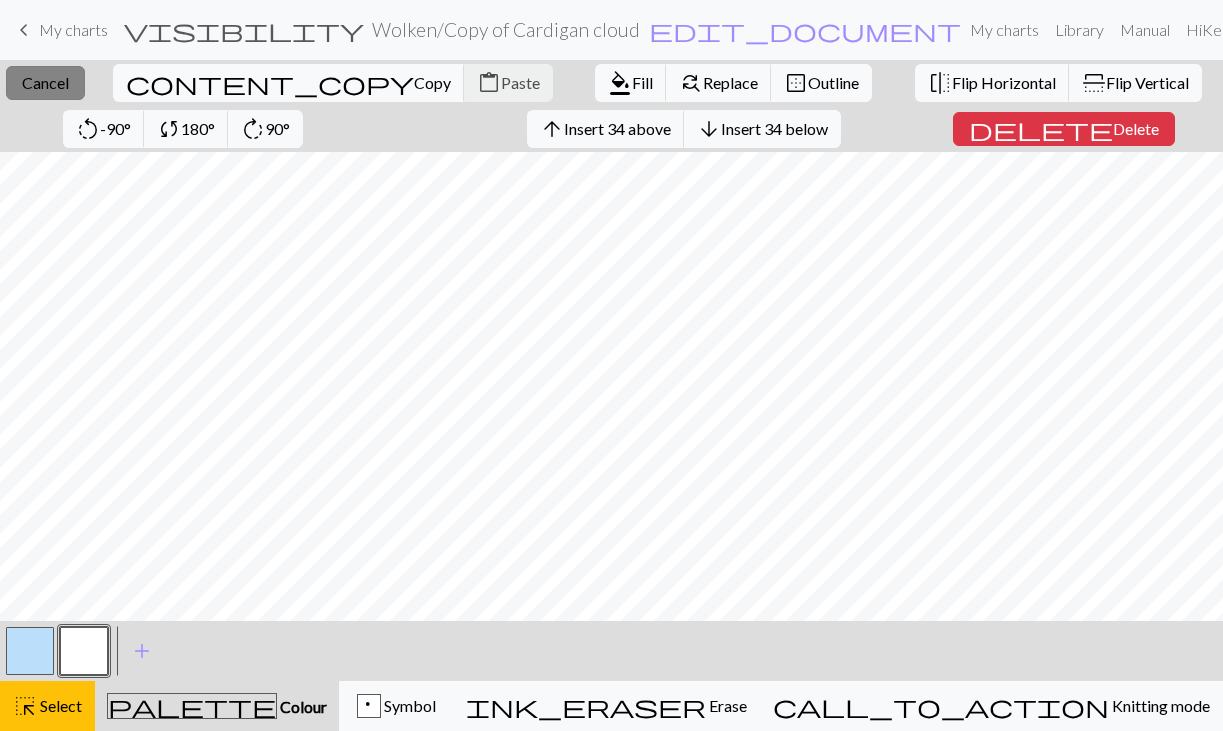 click on "Cancel" at bounding box center [45, 82] 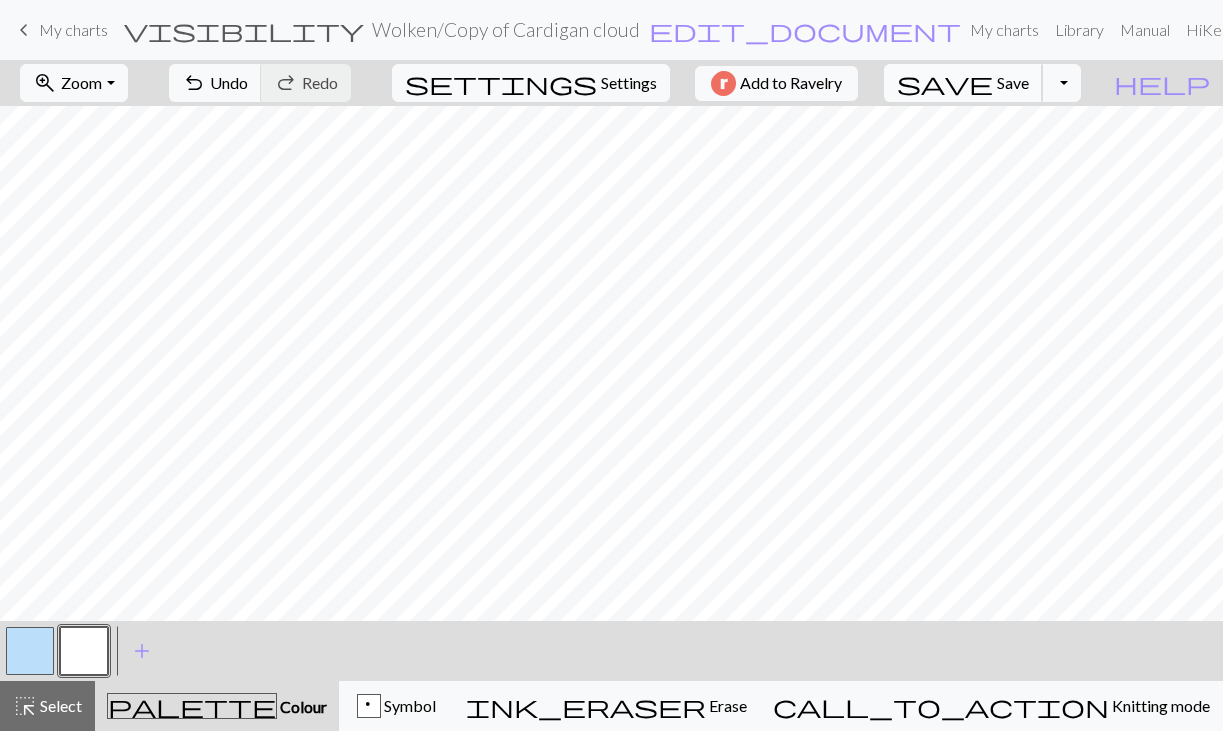 click on "Save" at bounding box center (1013, 82) 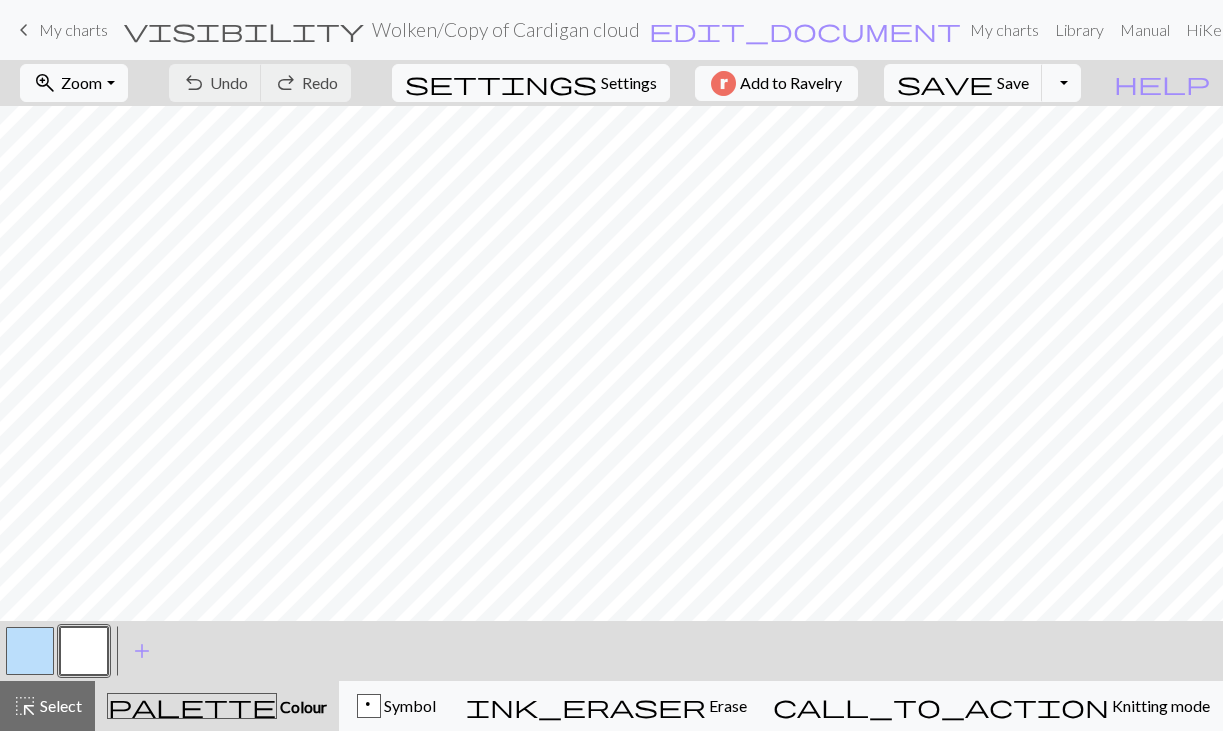 click on "Wolken  /  Copy of Cardigan cloud" at bounding box center [506, 29] 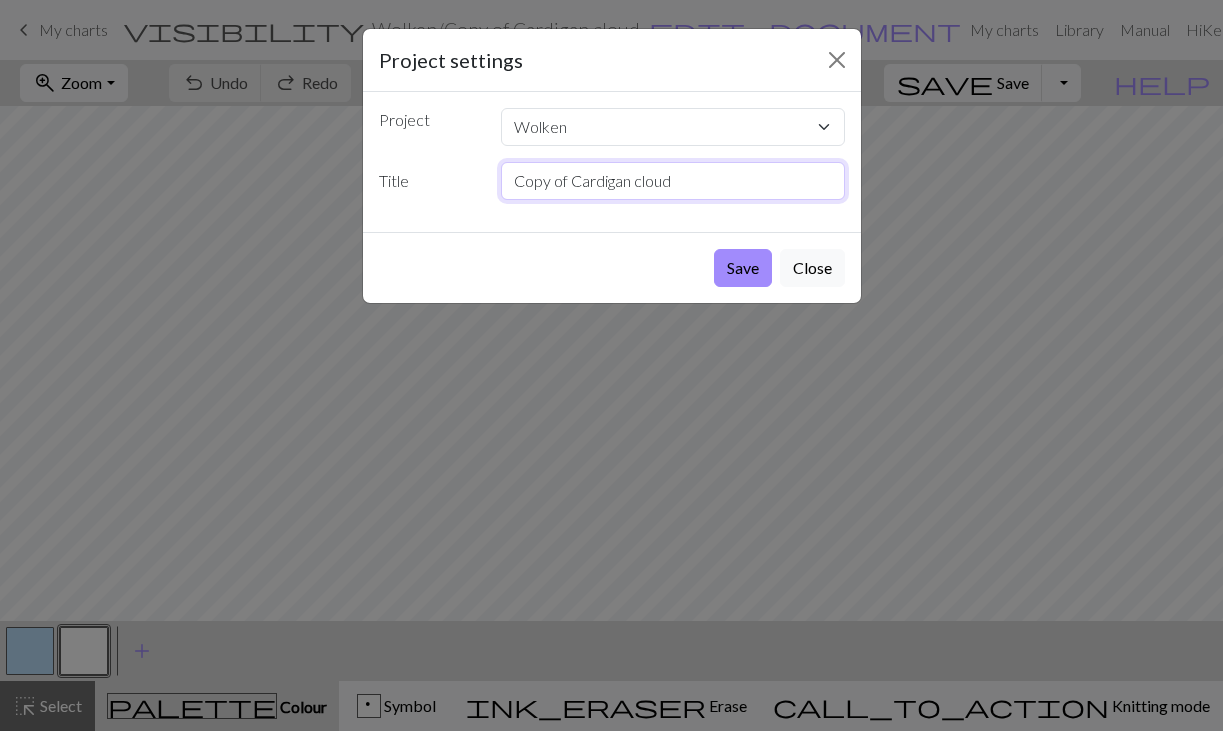 click on "Copy of Cardigan cloud" at bounding box center (673, 181) 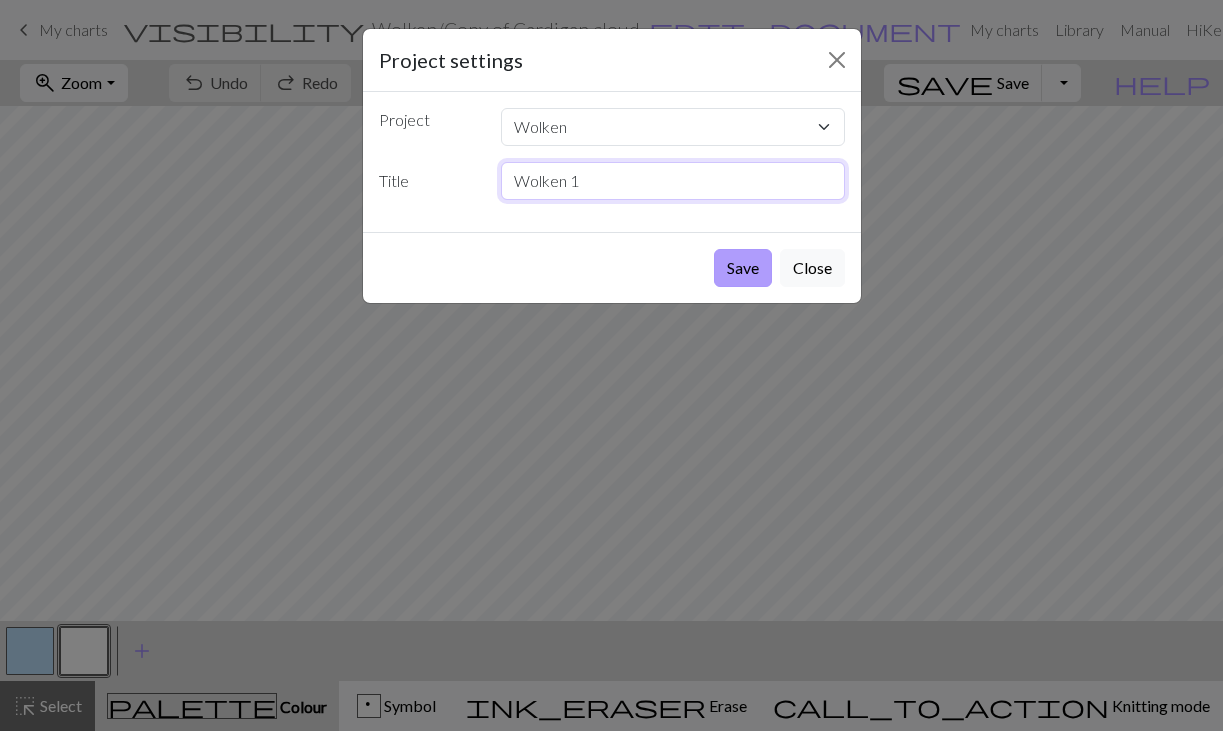 type on "Wolken 1" 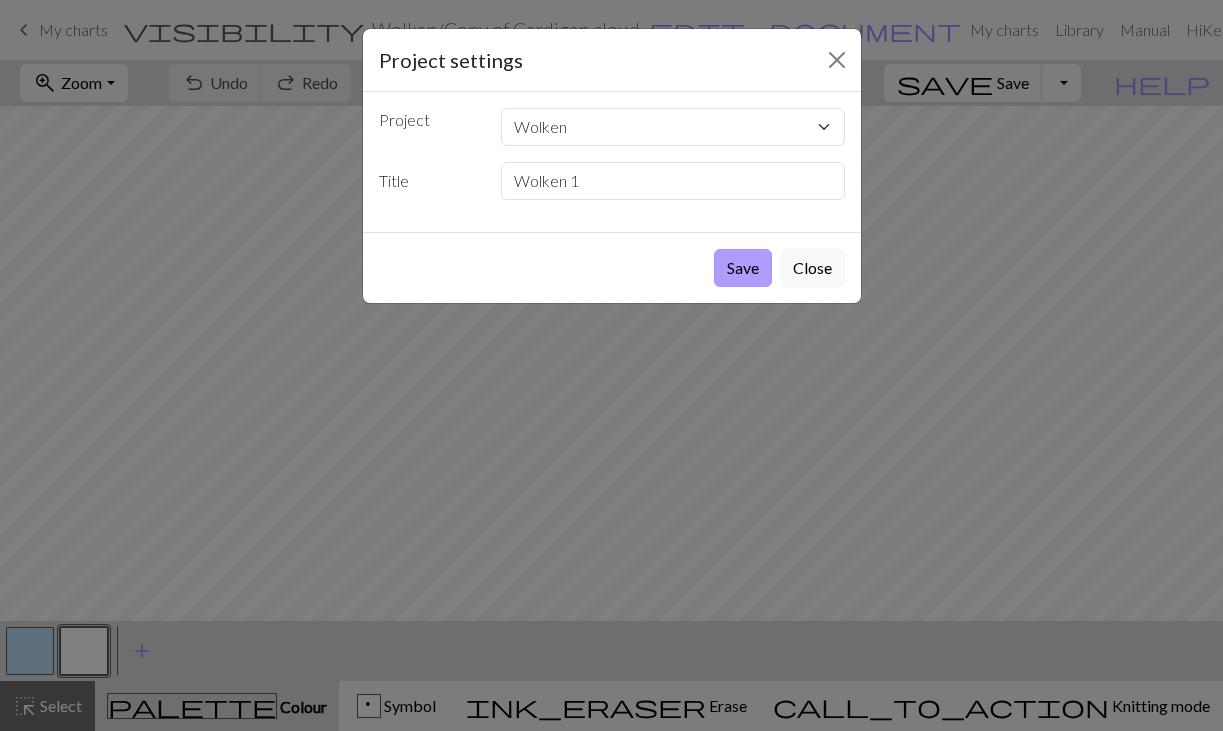 click on "Save" at bounding box center [743, 268] 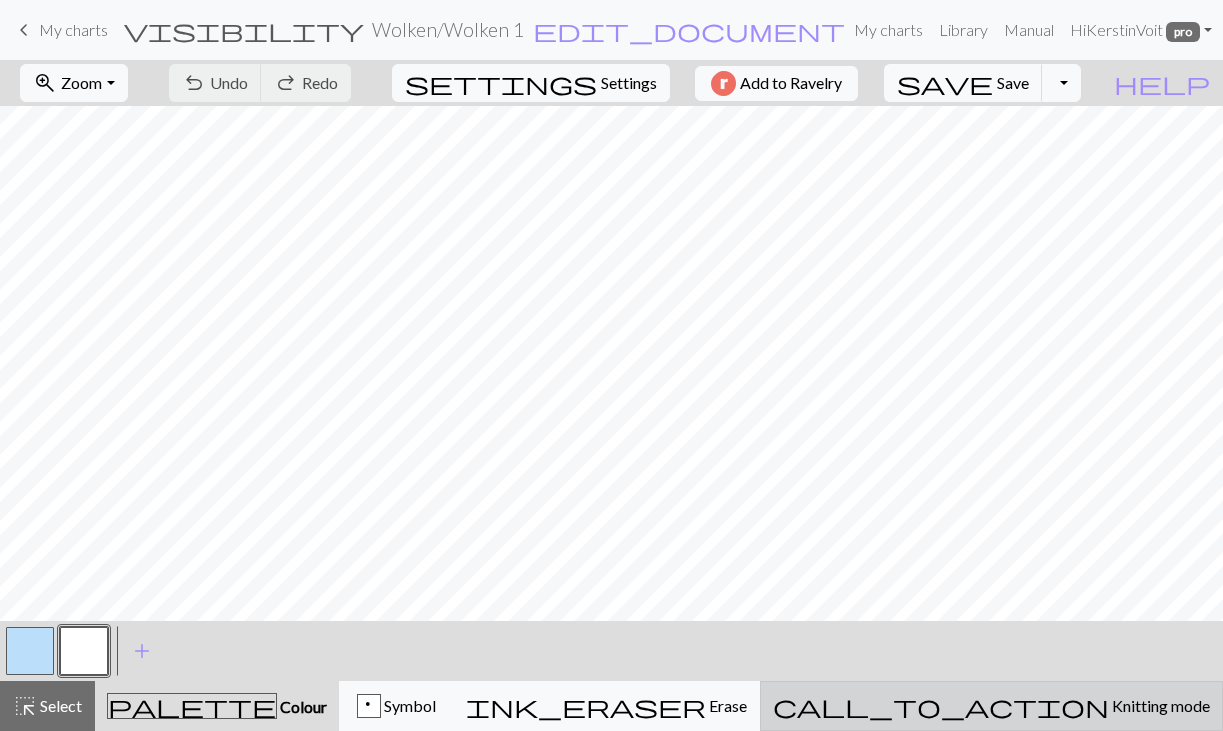 click on "call_to_action" at bounding box center [941, 706] 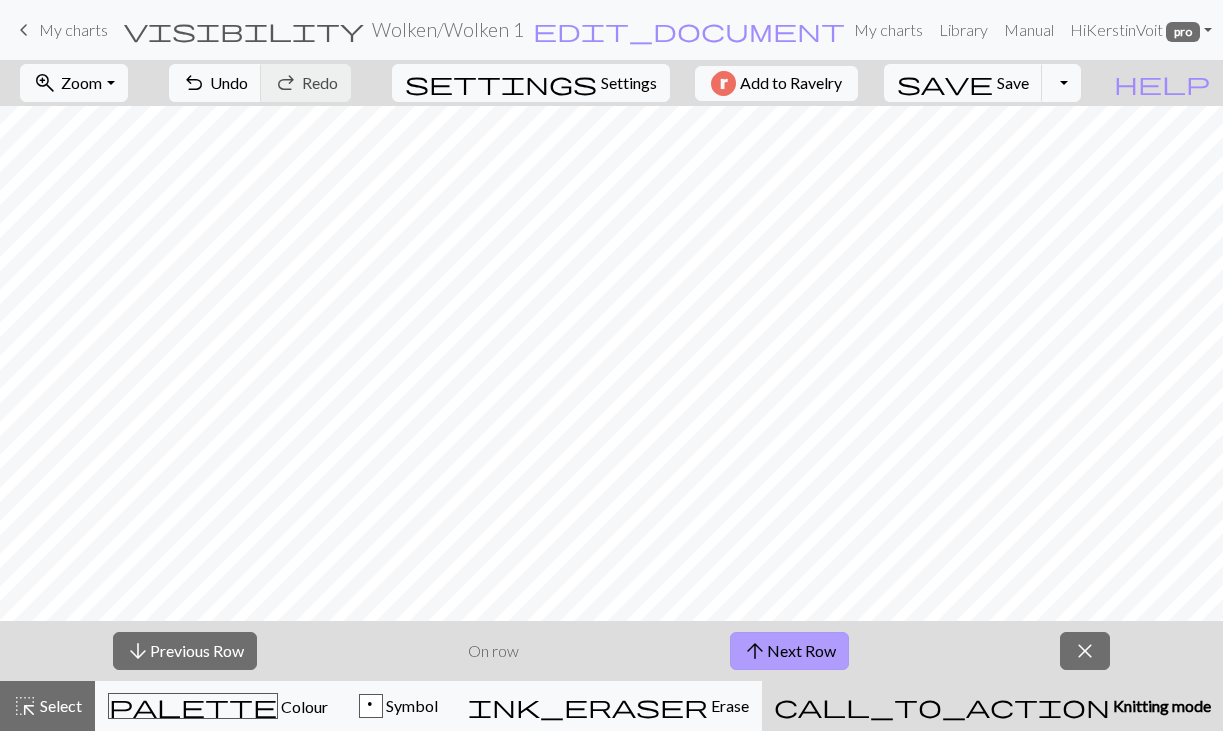 click on "arrow_upward  Next Row" at bounding box center [789, 651] 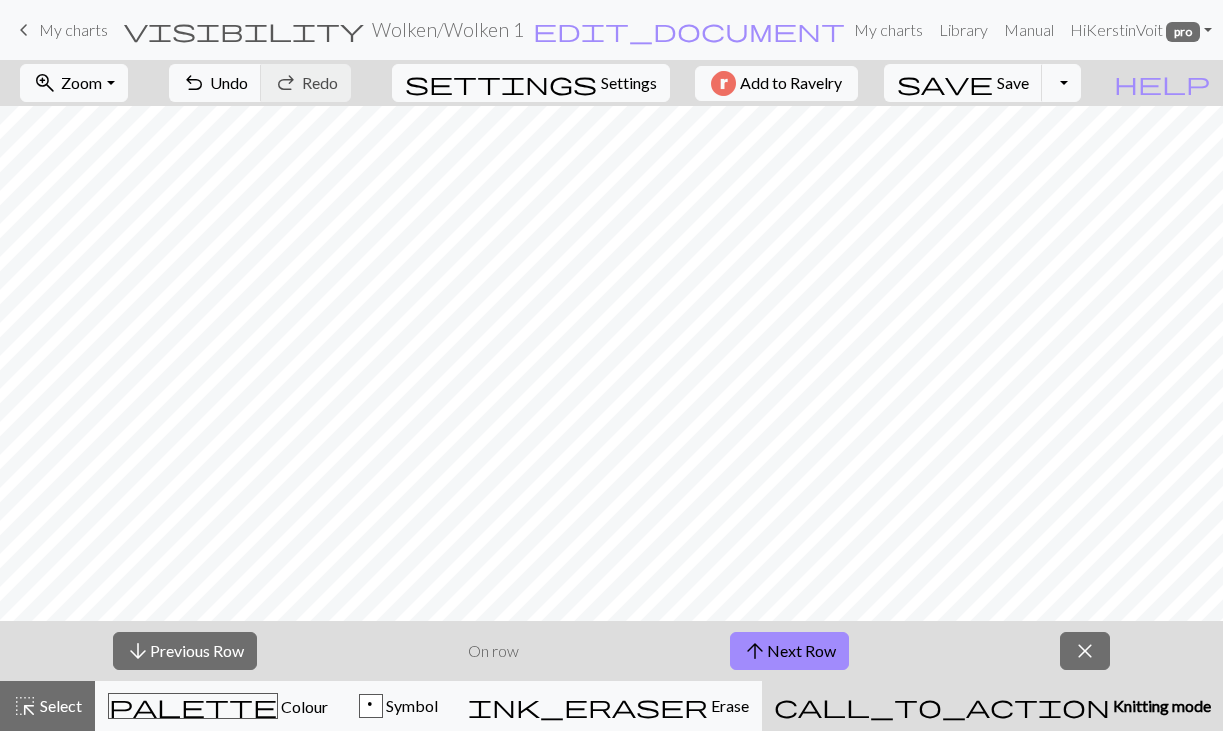 click on "On row" at bounding box center [493, 651] 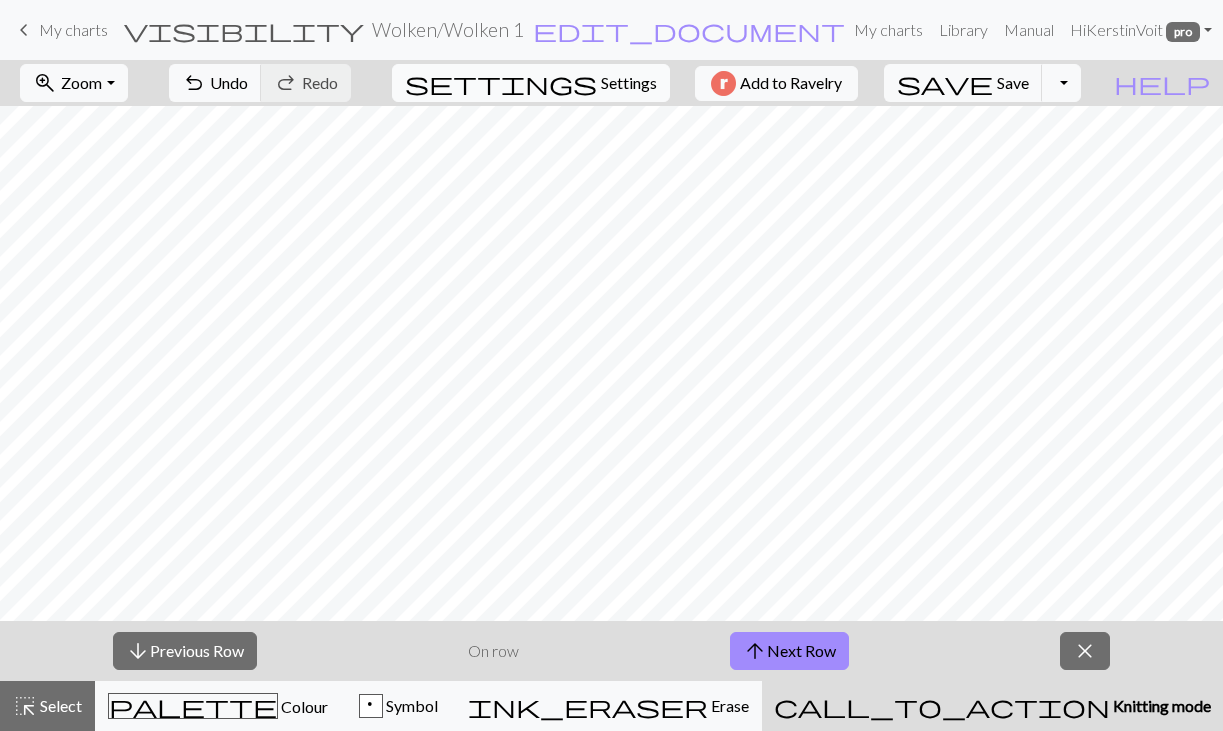 click on "Settings" at bounding box center [629, 83] 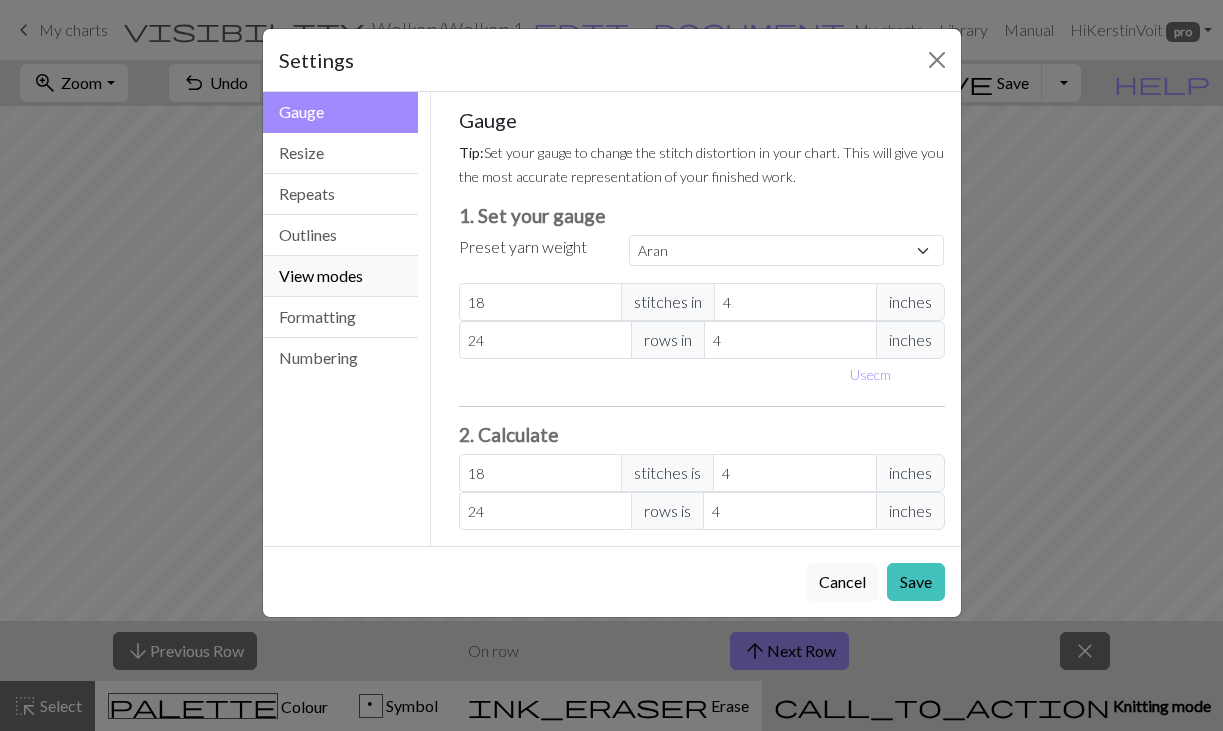click on "View modes" at bounding box center (341, 276) 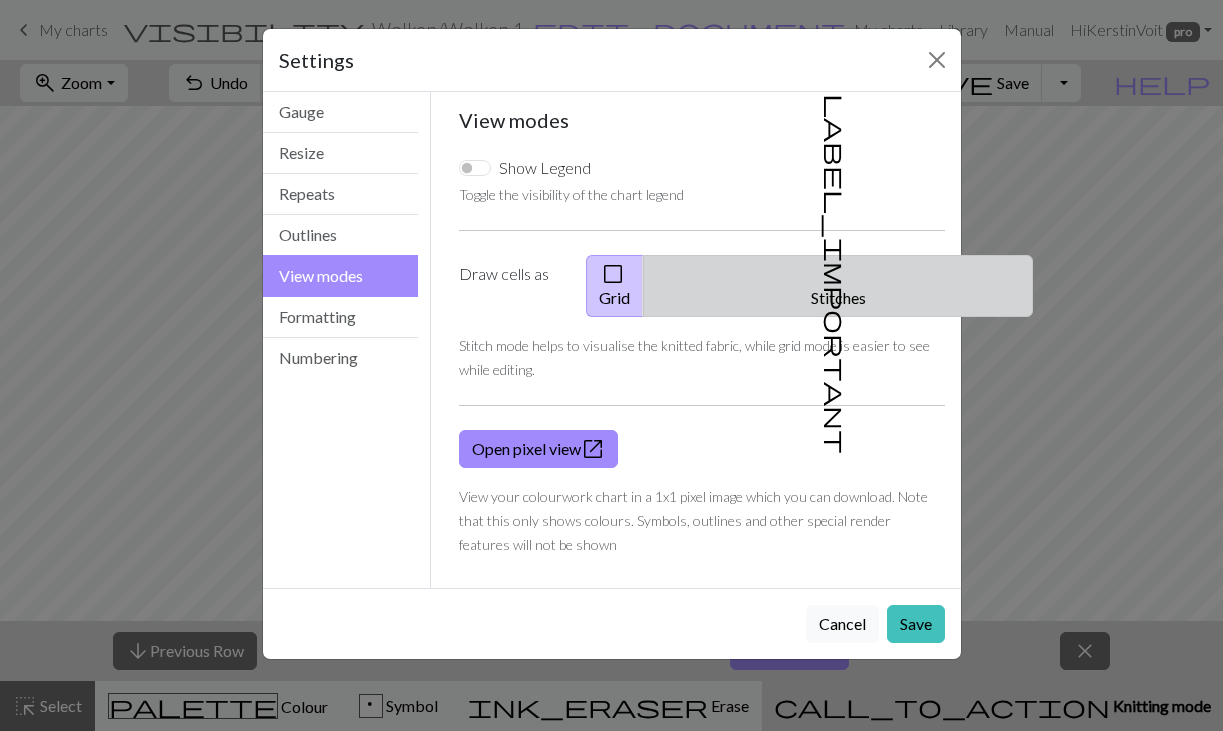 click on "label_important Stitches" at bounding box center [838, 286] 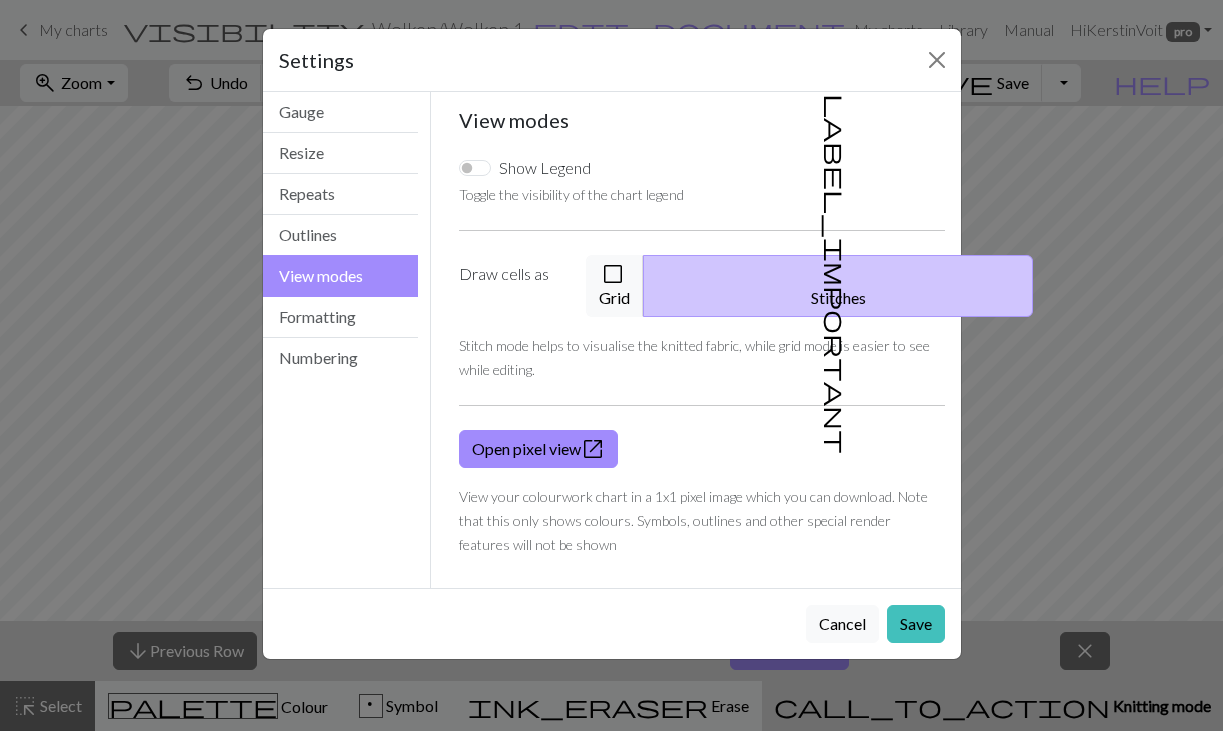 click on "Show Legend" at bounding box center [475, 168] 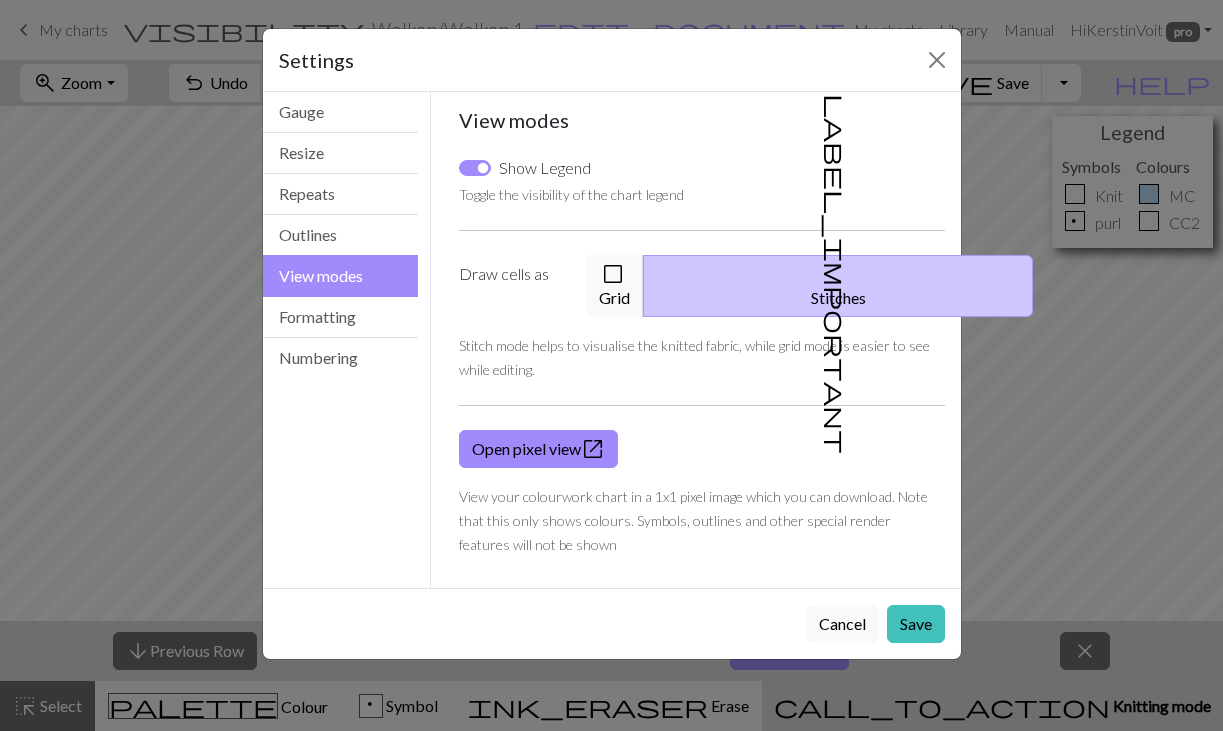 click on "Show Legend" at bounding box center [475, 168] 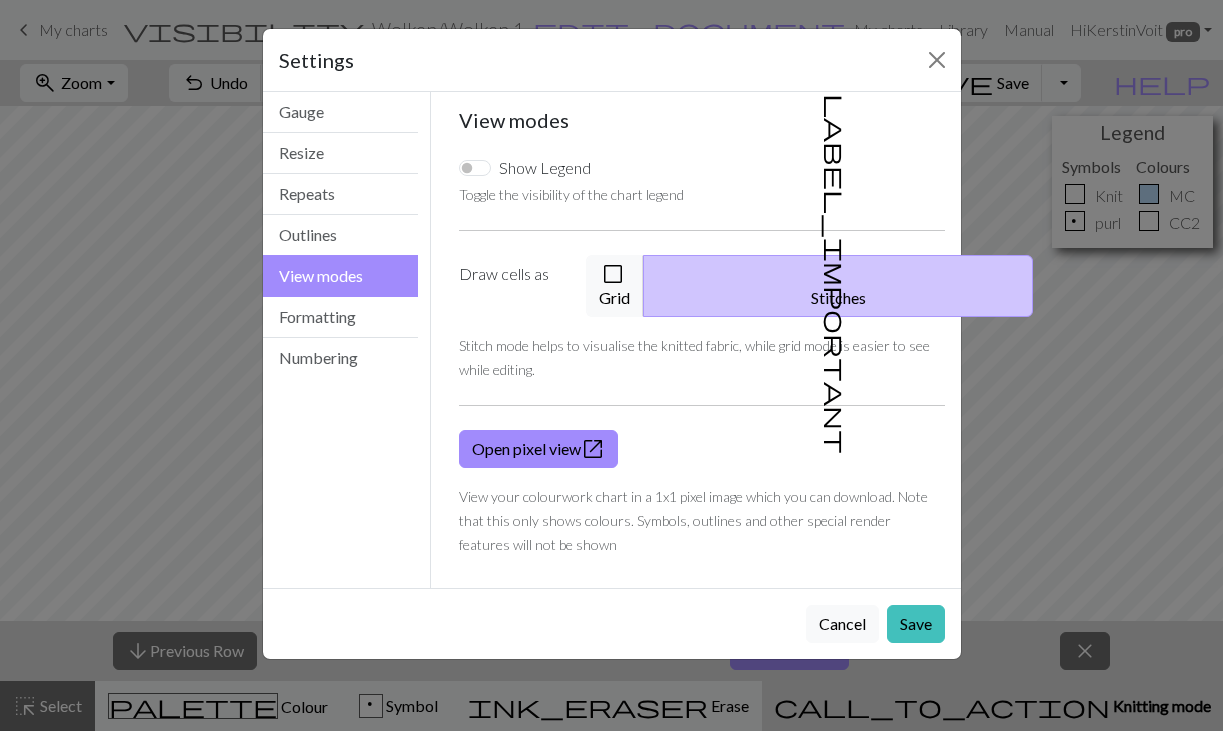 checkbox on "false" 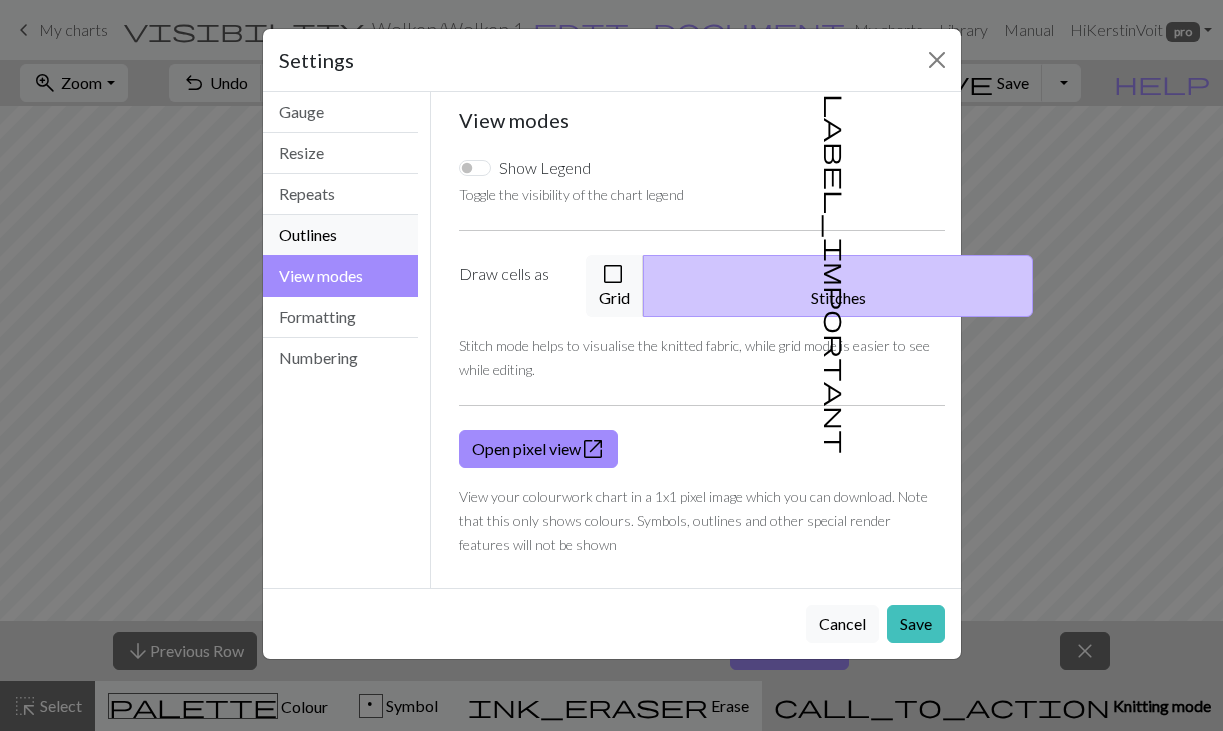 click on "Outlines" at bounding box center (341, 235) 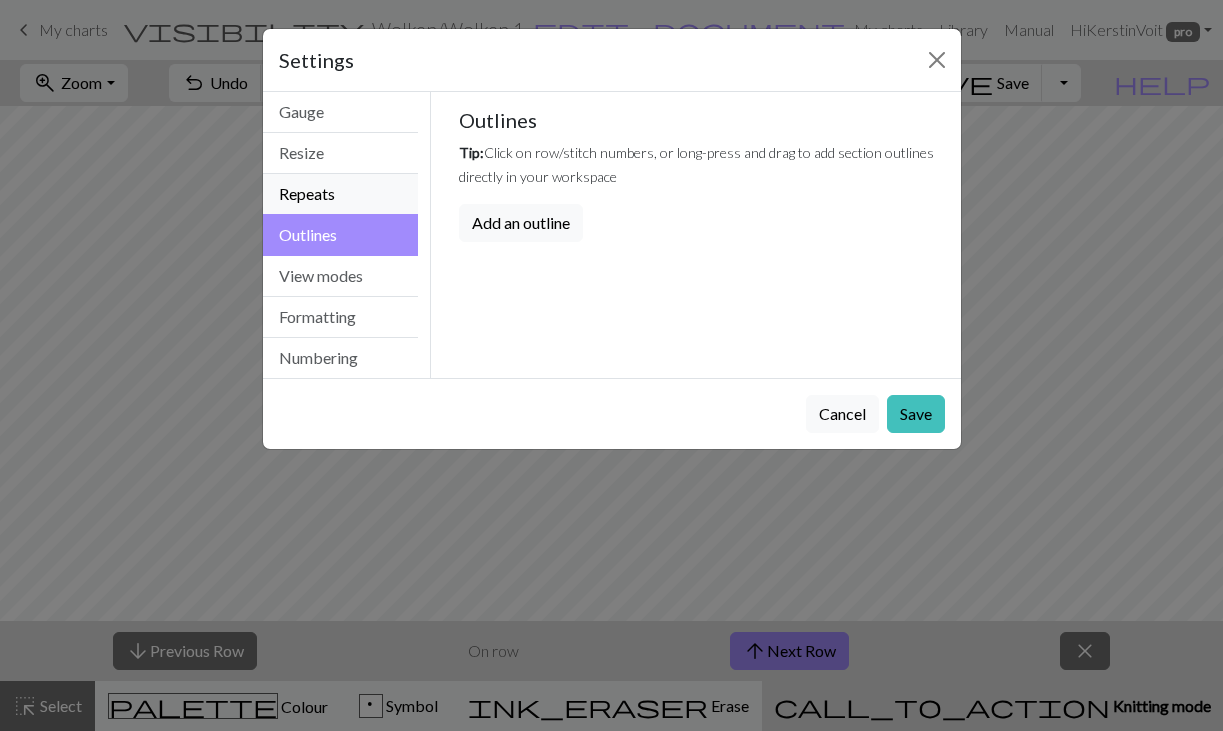 click on "Repeats" at bounding box center [341, 194] 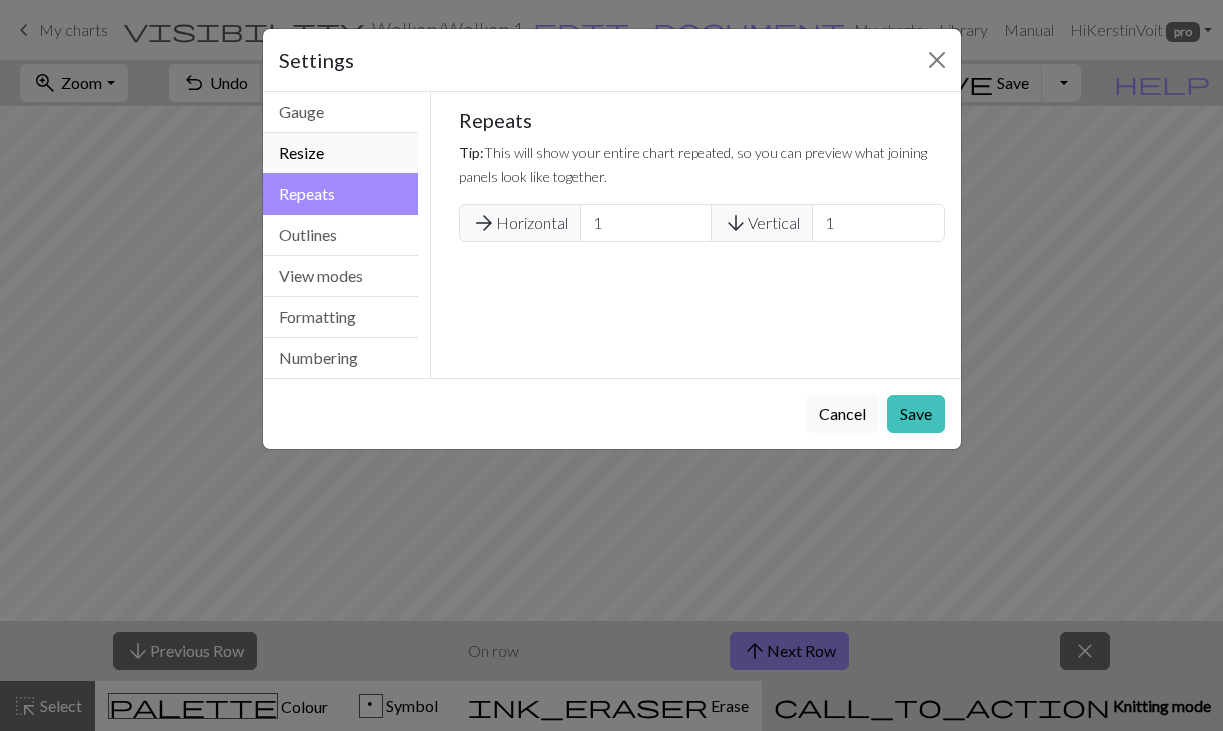 click on "Resize" at bounding box center (341, 153) 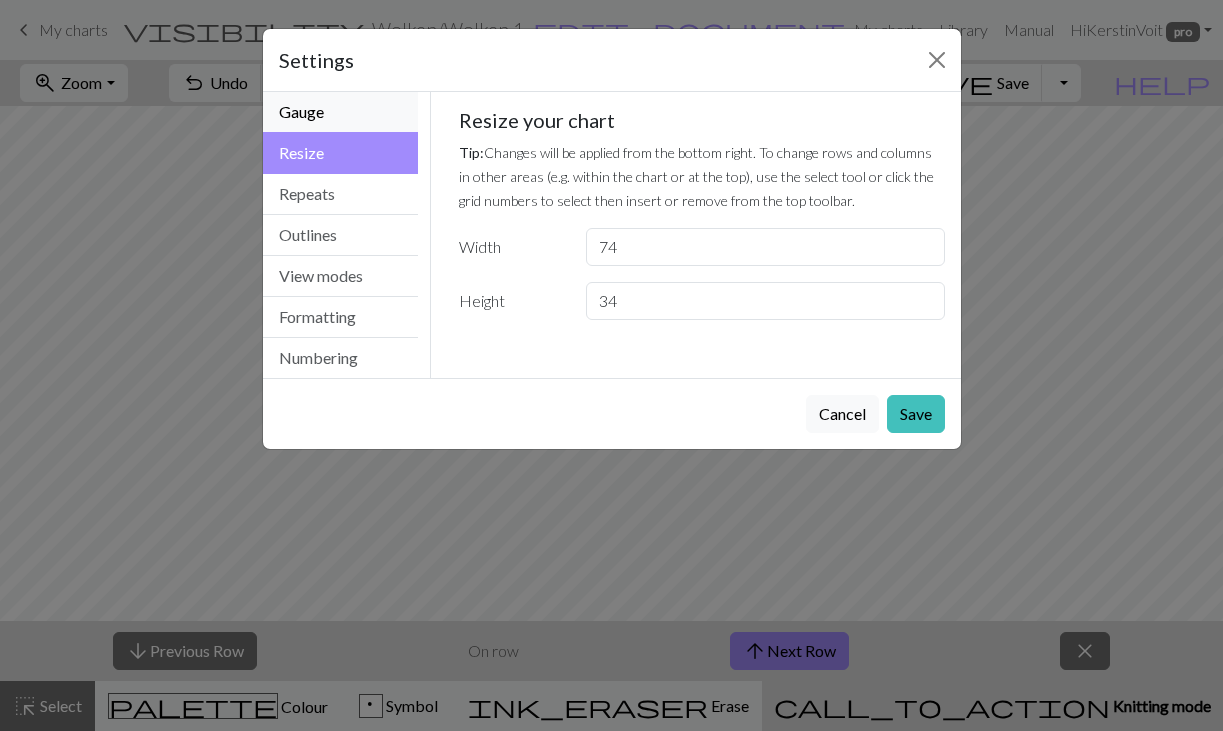 click on "Gauge" at bounding box center (341, 112) 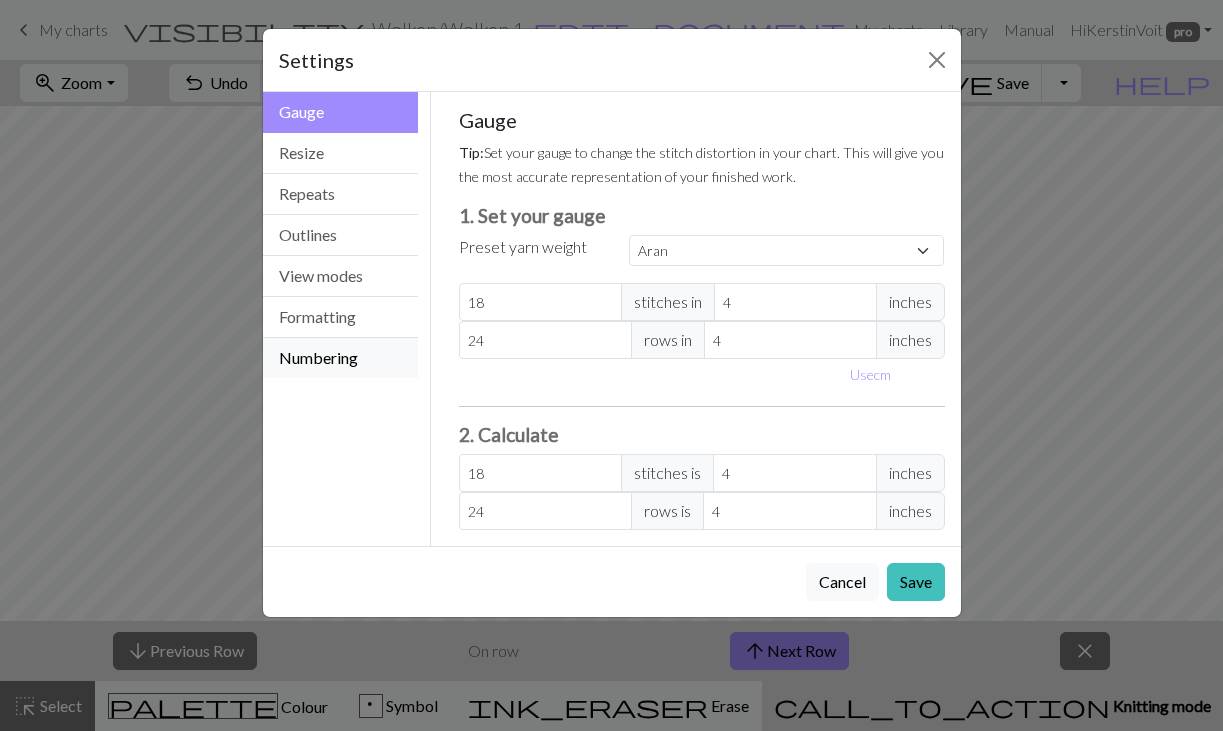 click on "Numbering" at bounding box center [341, 358] 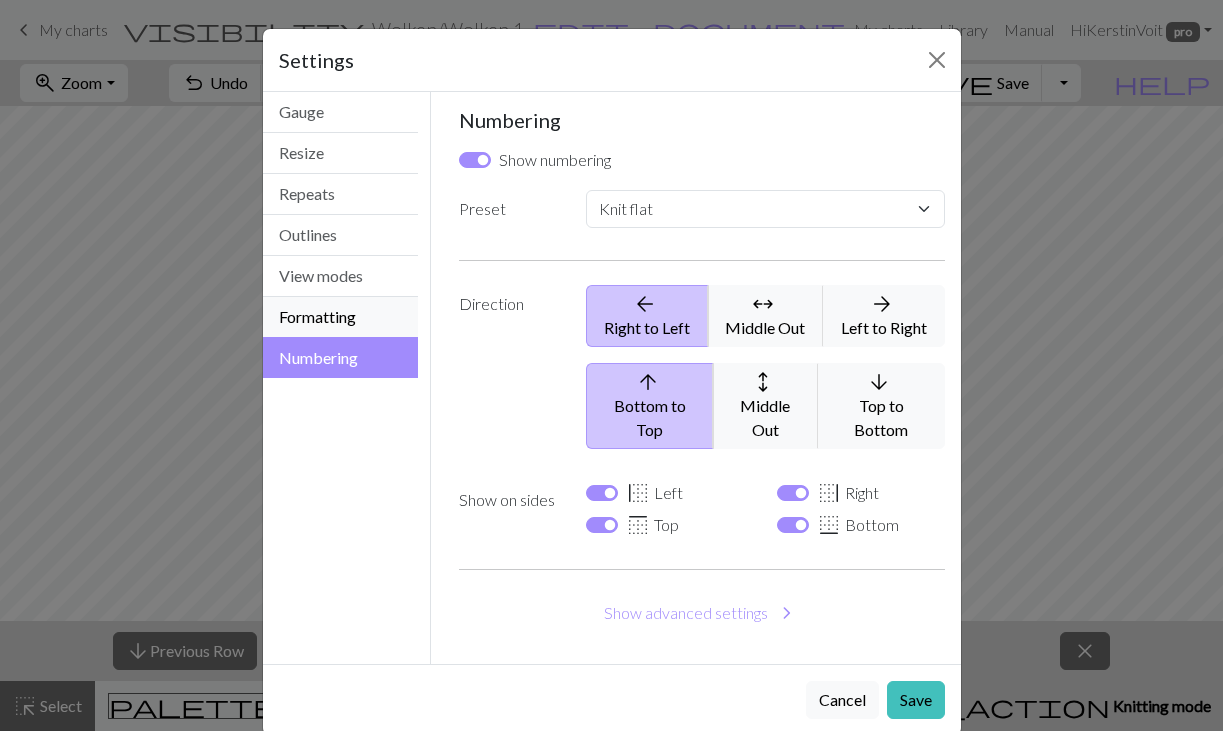 click on "Formatting" at bounding box center [341, 317] 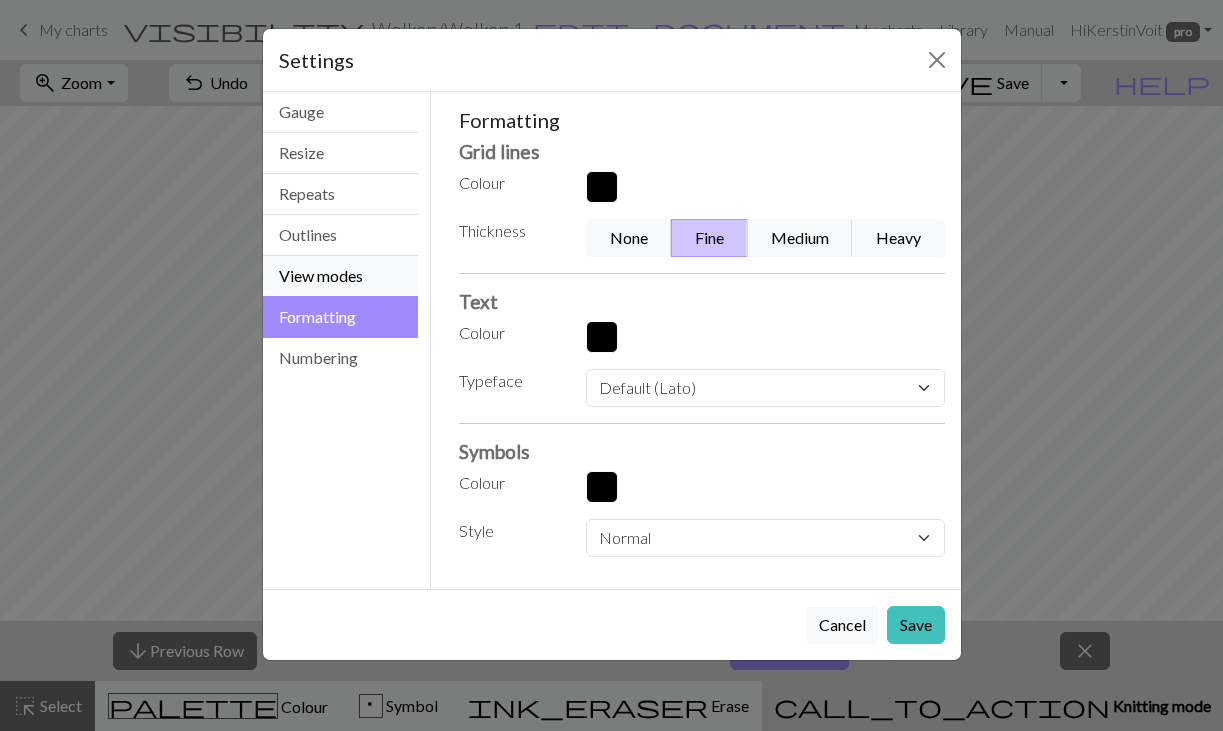 click on "View modes" at bounding box center [341, 276] 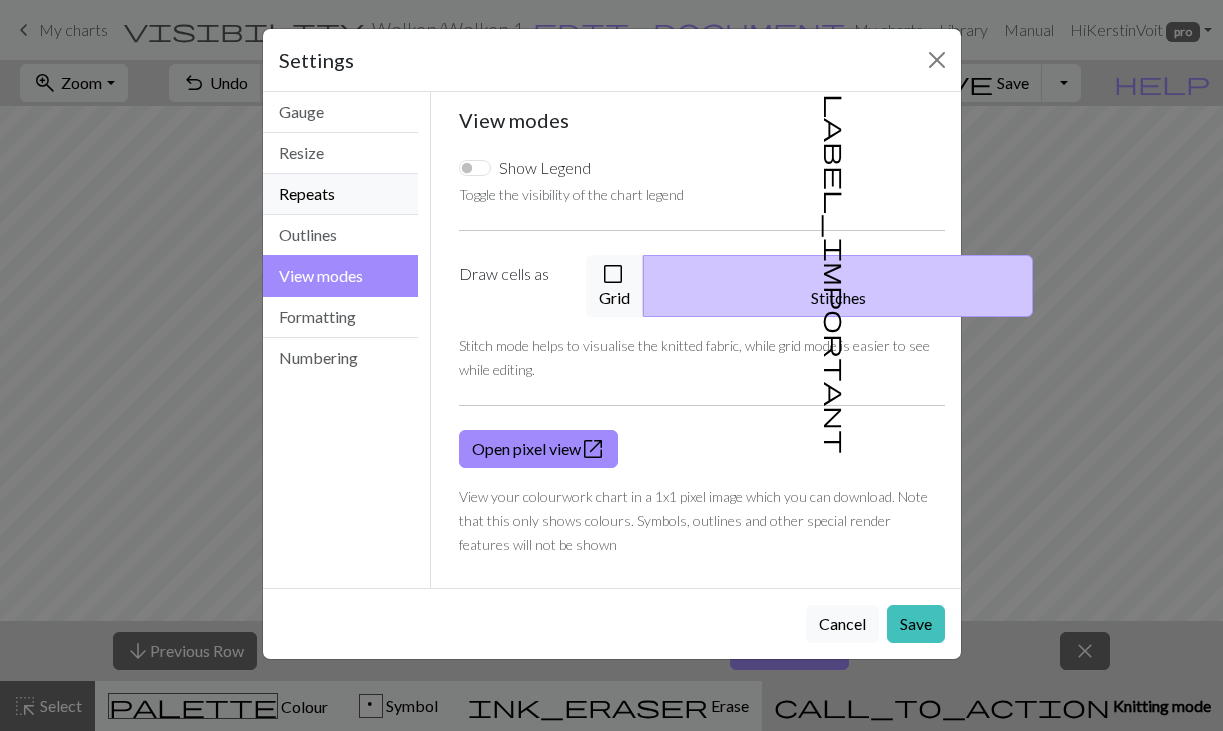 click on "Repeats" at bounding box center (341, 194) 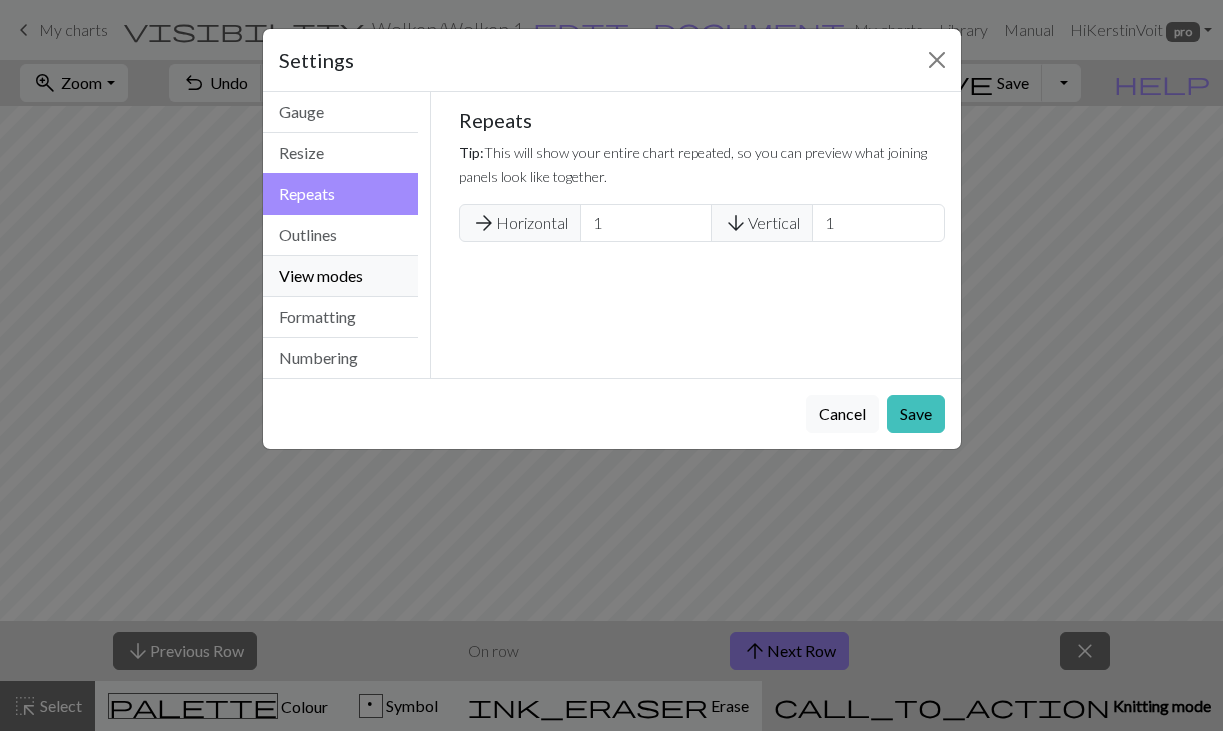 click on "View modes" at bounding box center [341, 276] 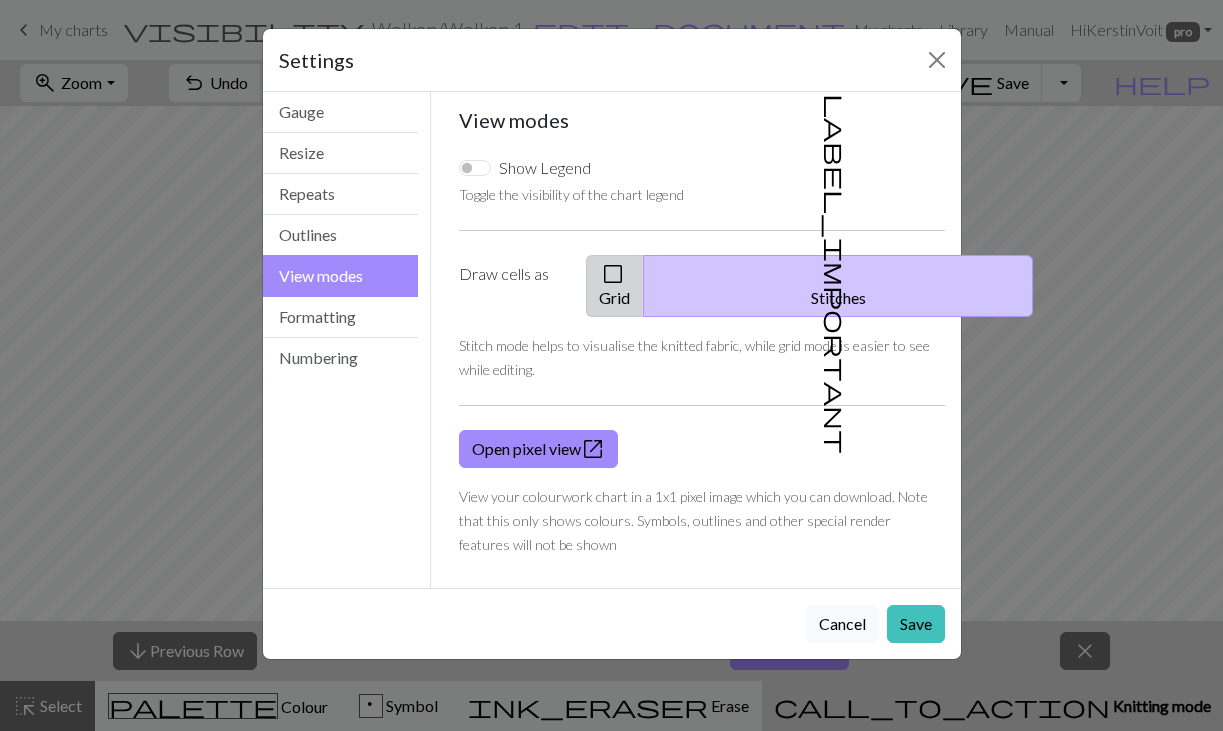 click on "check_box_outline_blank Grid" at bounding box center [615, 286] 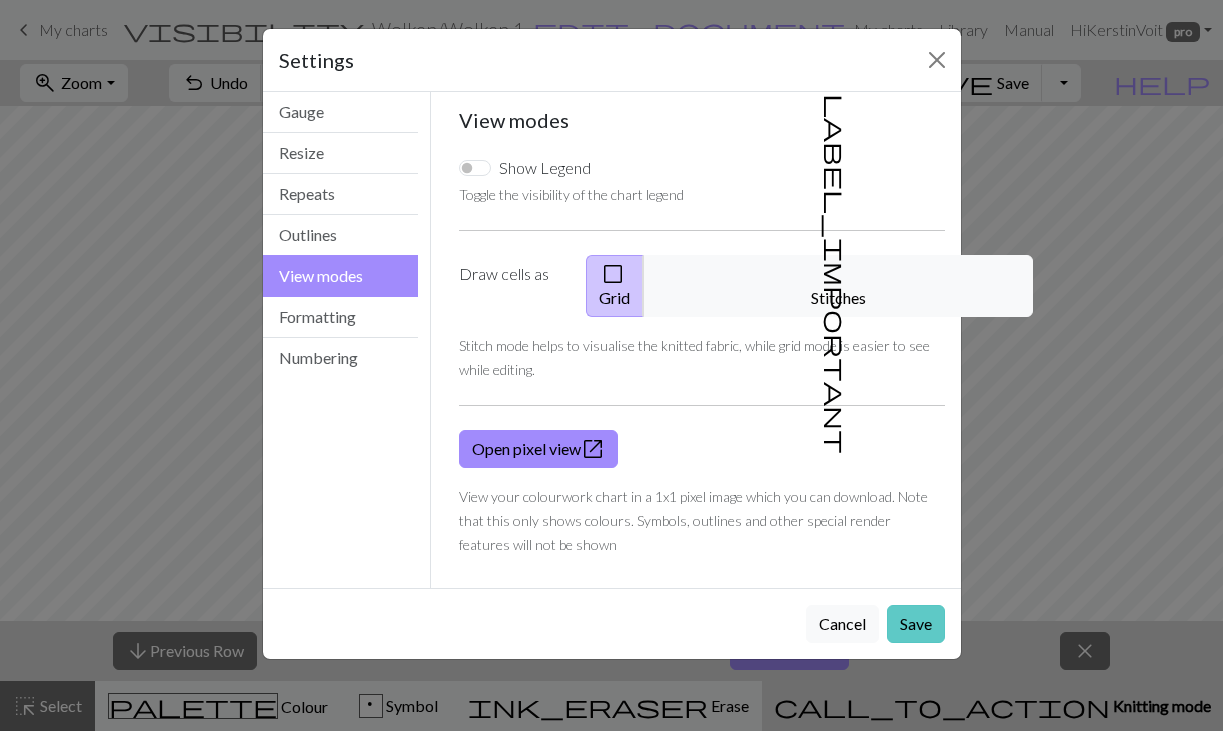 click on "Save" at bounding box center [916, 624] 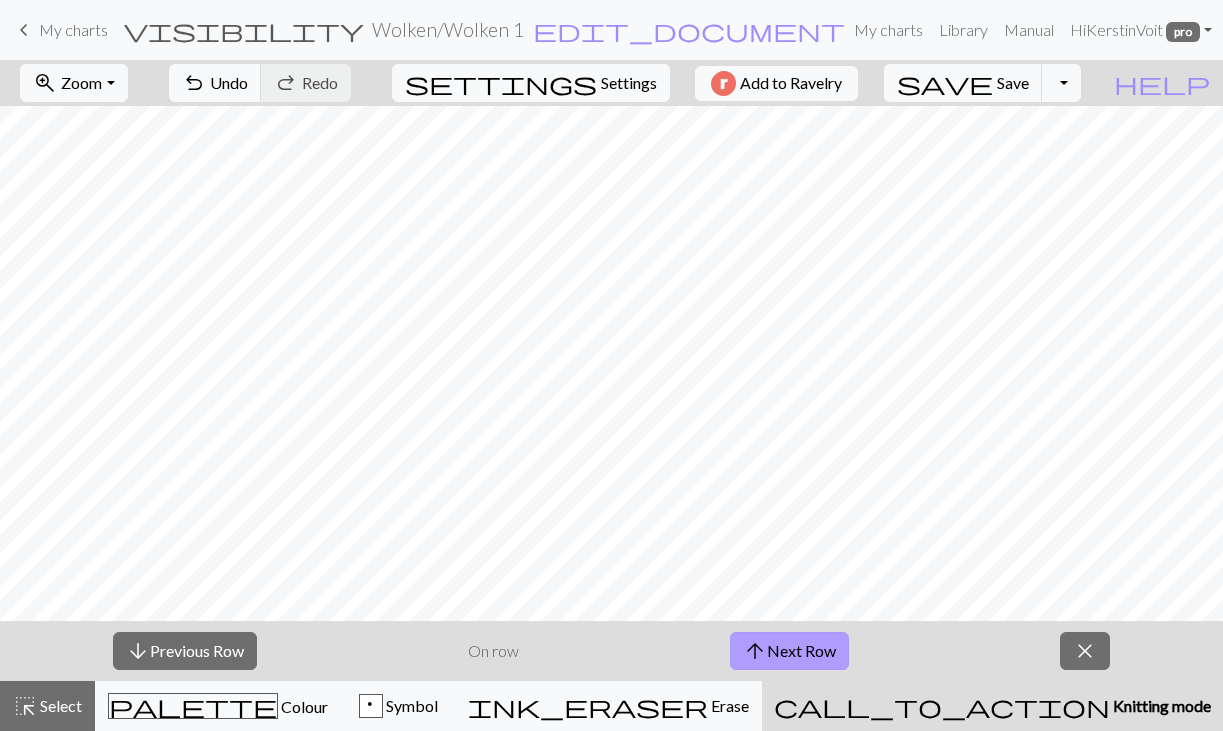 click on "arrow_upward  Next Row" at bounding box center [789, 651] 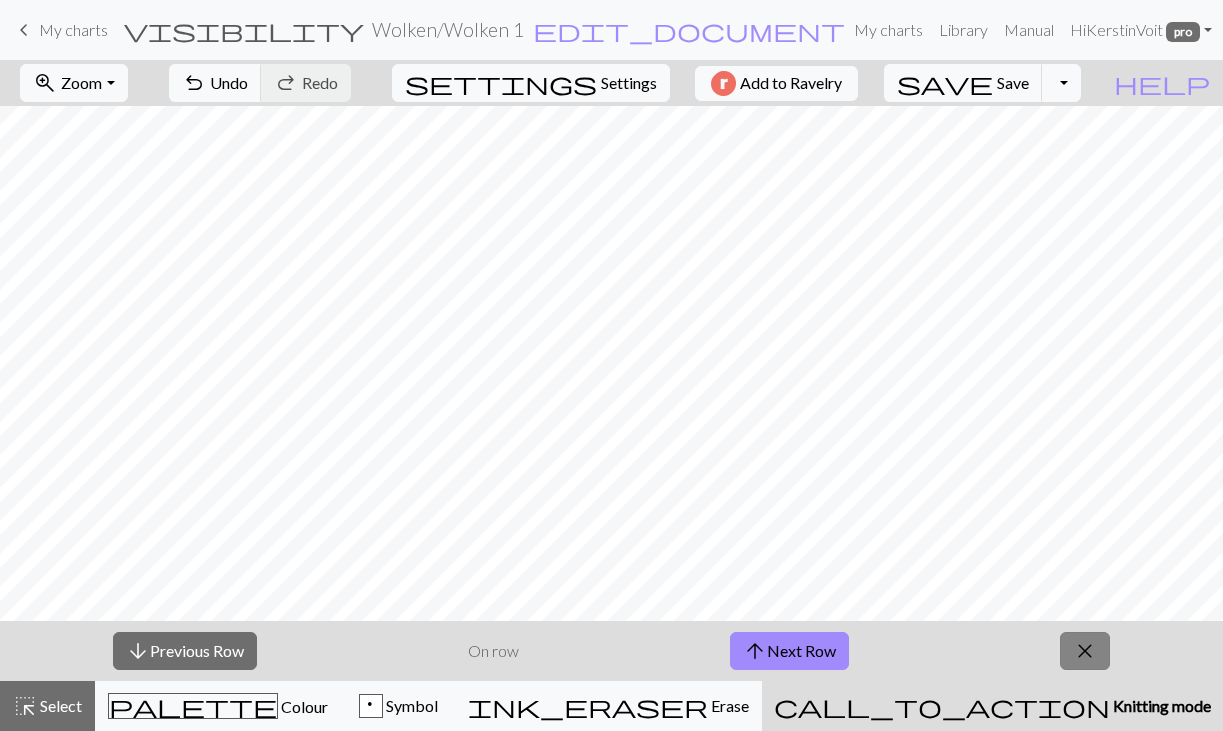 click on "close" at bounding box center (1085, 651) 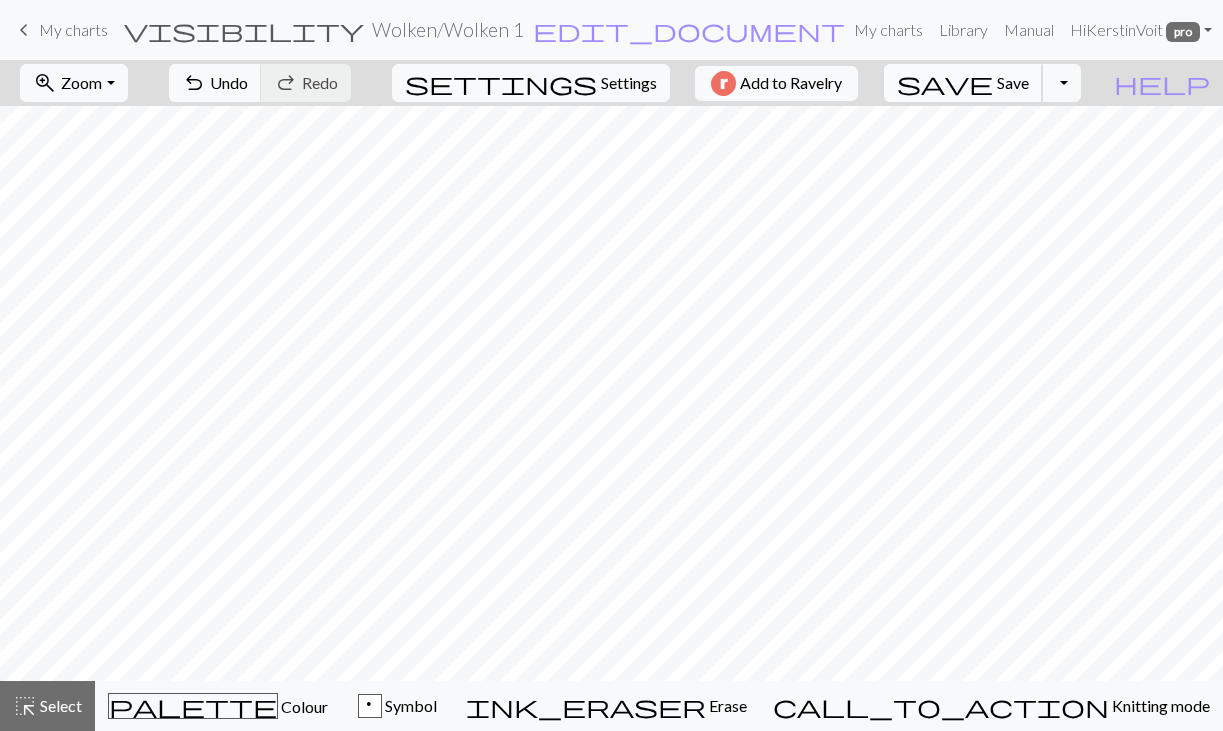 click on "Save" at bounding box center [1013, 82] 